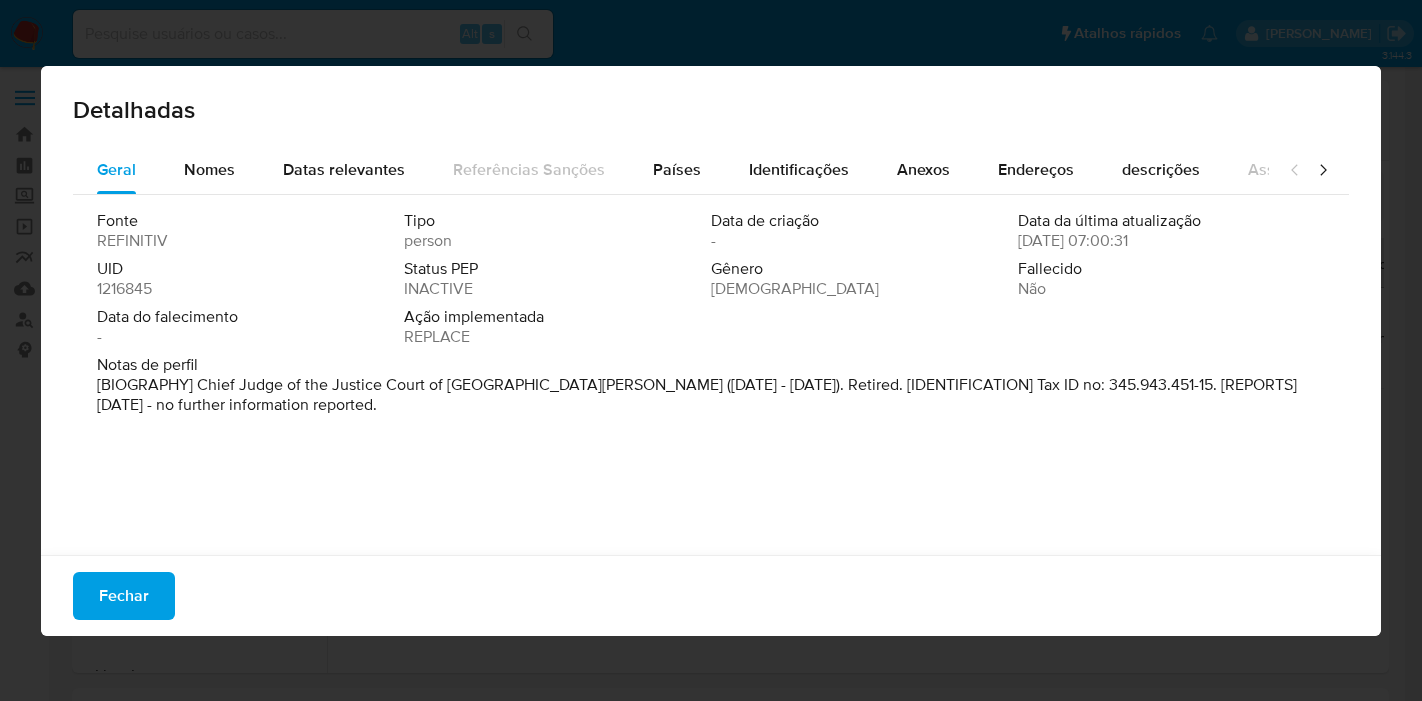 select on "10" 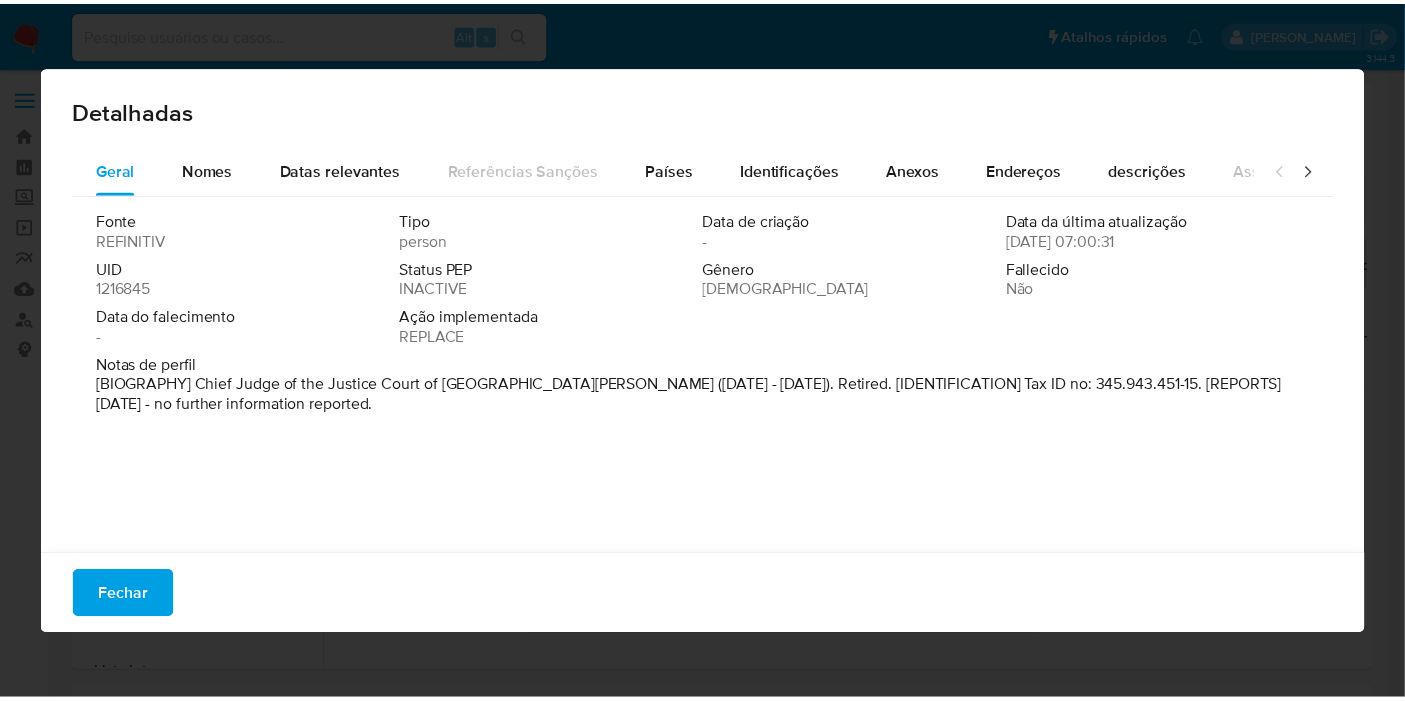 scroll, scrollTop: 222, scrollLeft: 0, axis: vertical 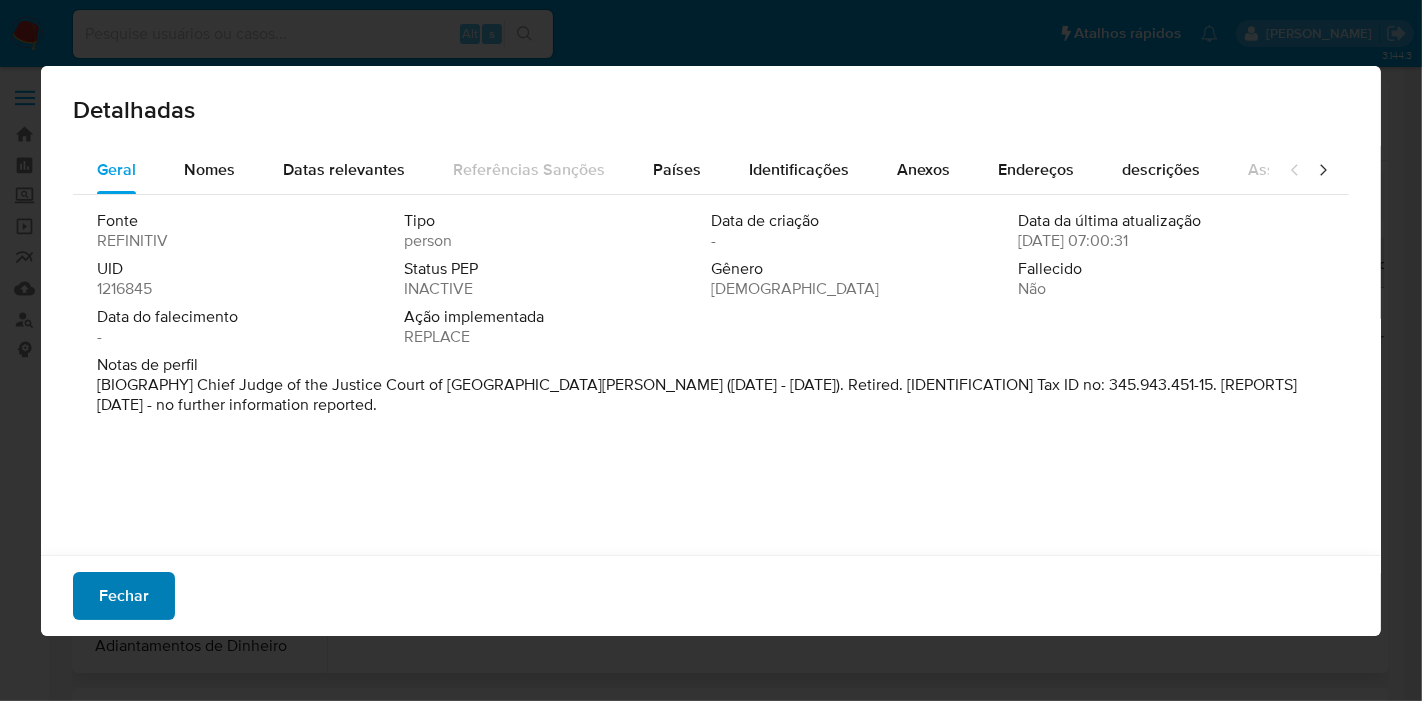 click on "Fechar" at bounding box center (124, 596) 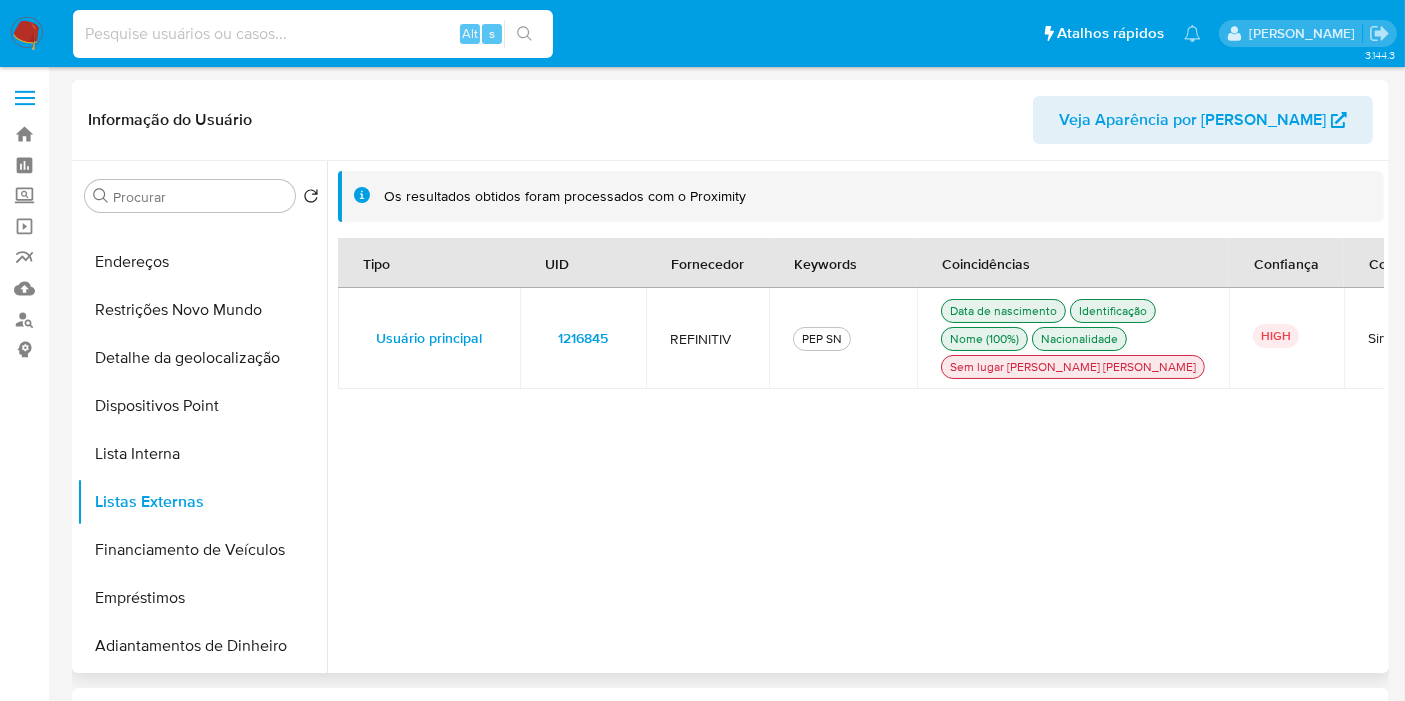 click at bounding box center [313, 34] 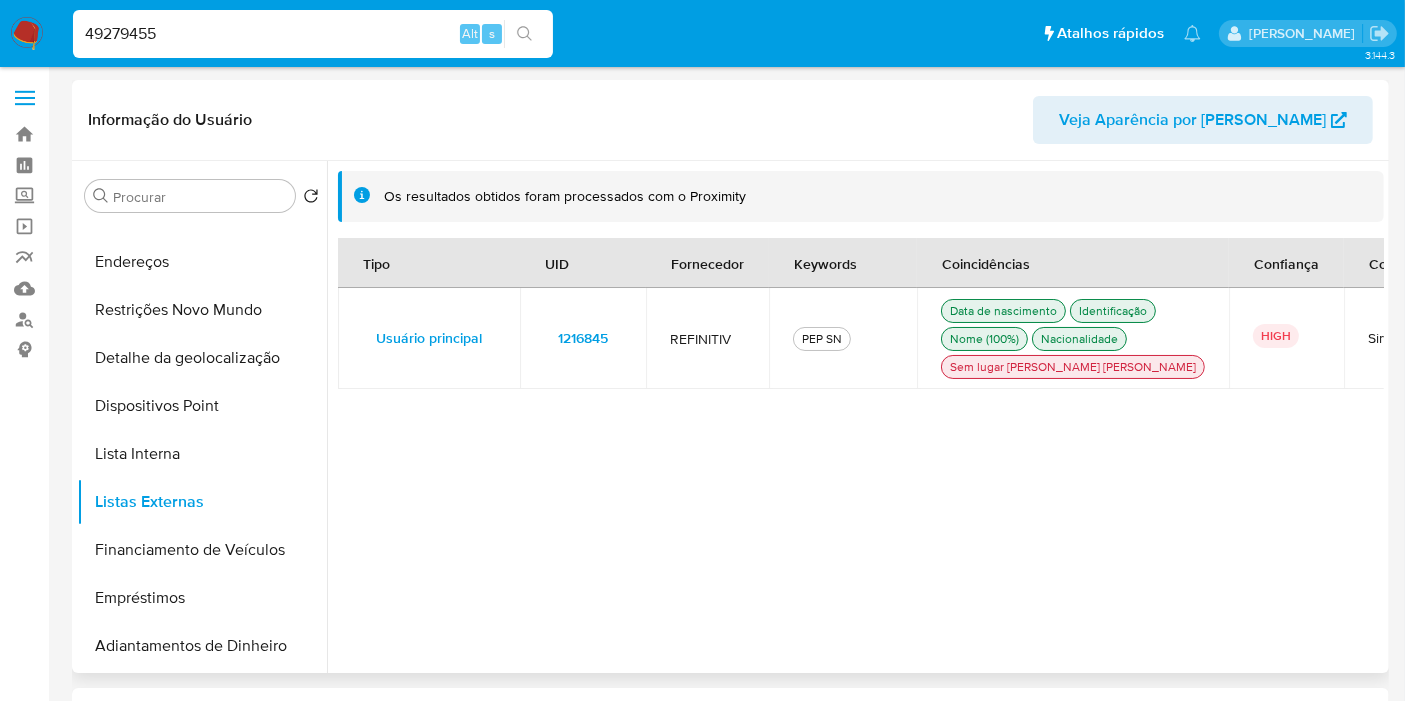 type on "49279455" 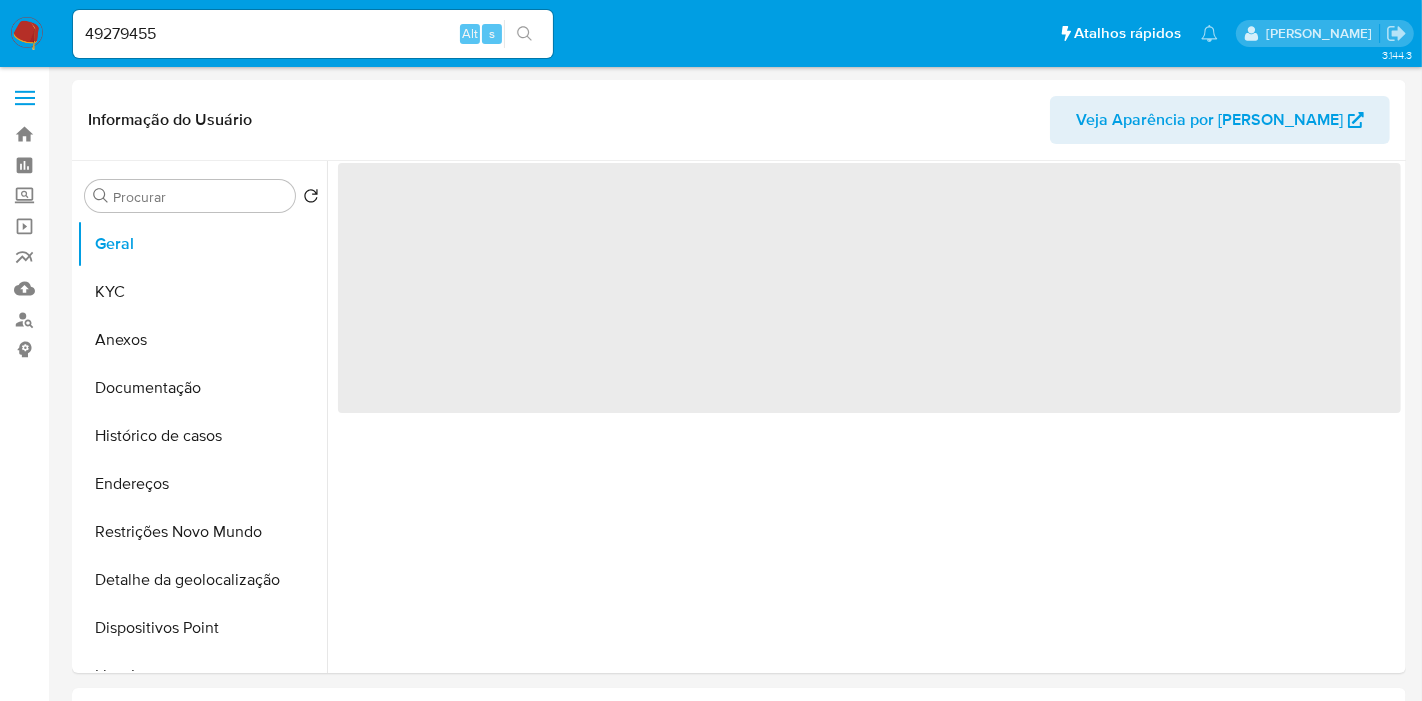 select on "10" 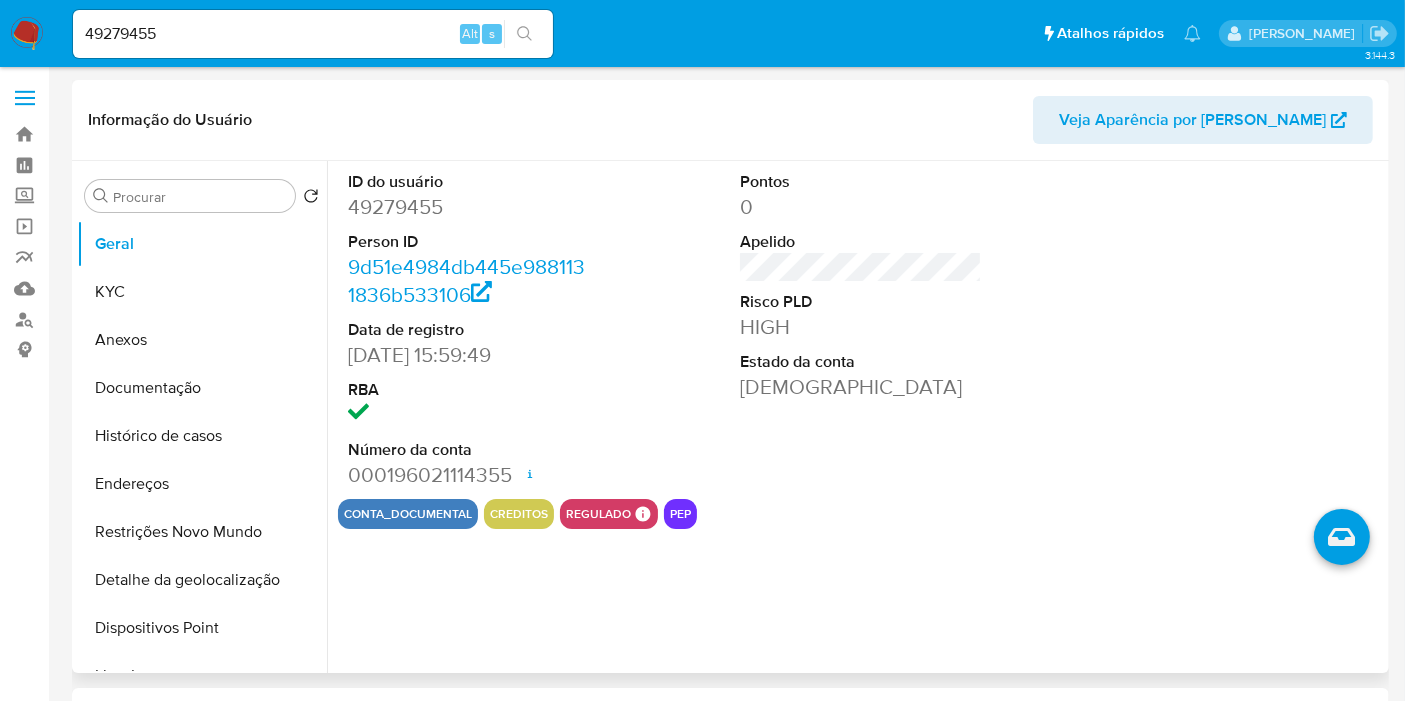 drag, startPoint x: 456, startPoint y: 351, endPoint x: 342, endPoint y: 358, distance: 114.21471 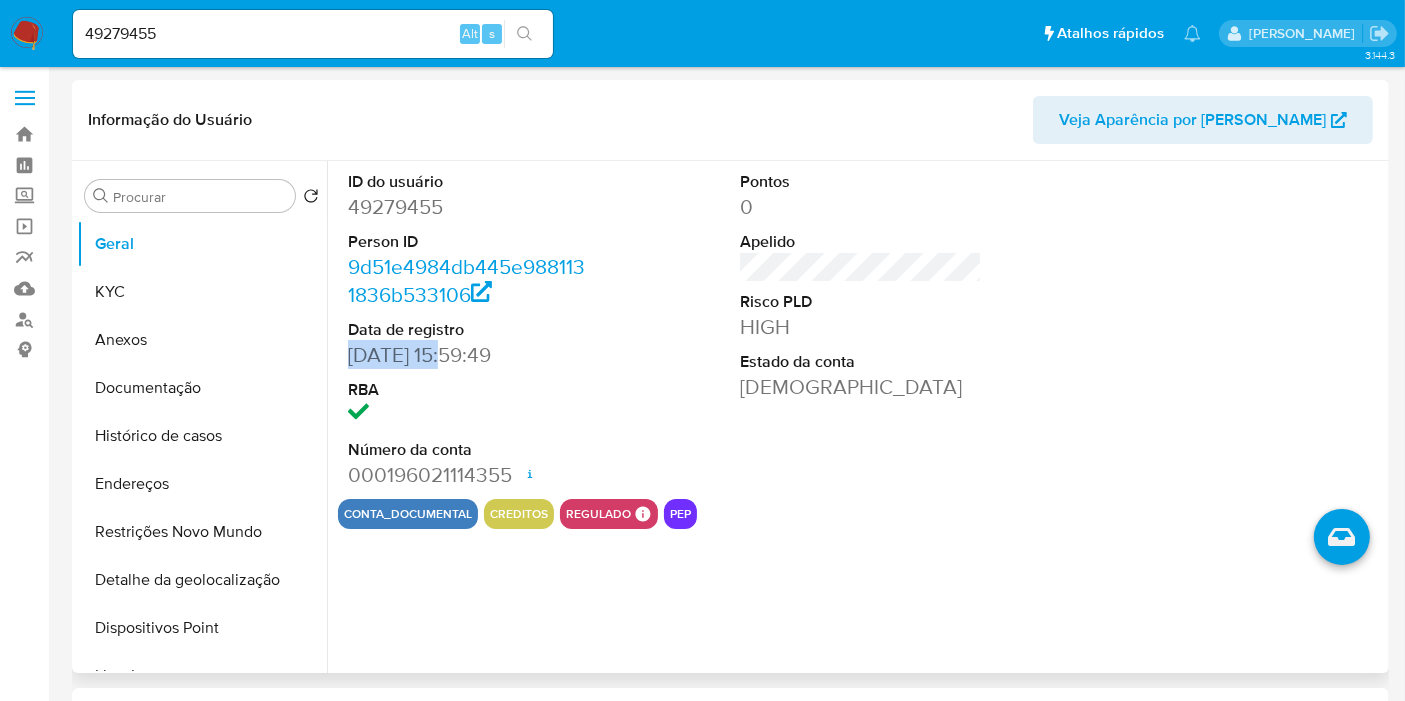 drag, startPoint x: 348, startPoint y: 358, endPoint x: 459, endPoint y: 352, distance: 111.16204 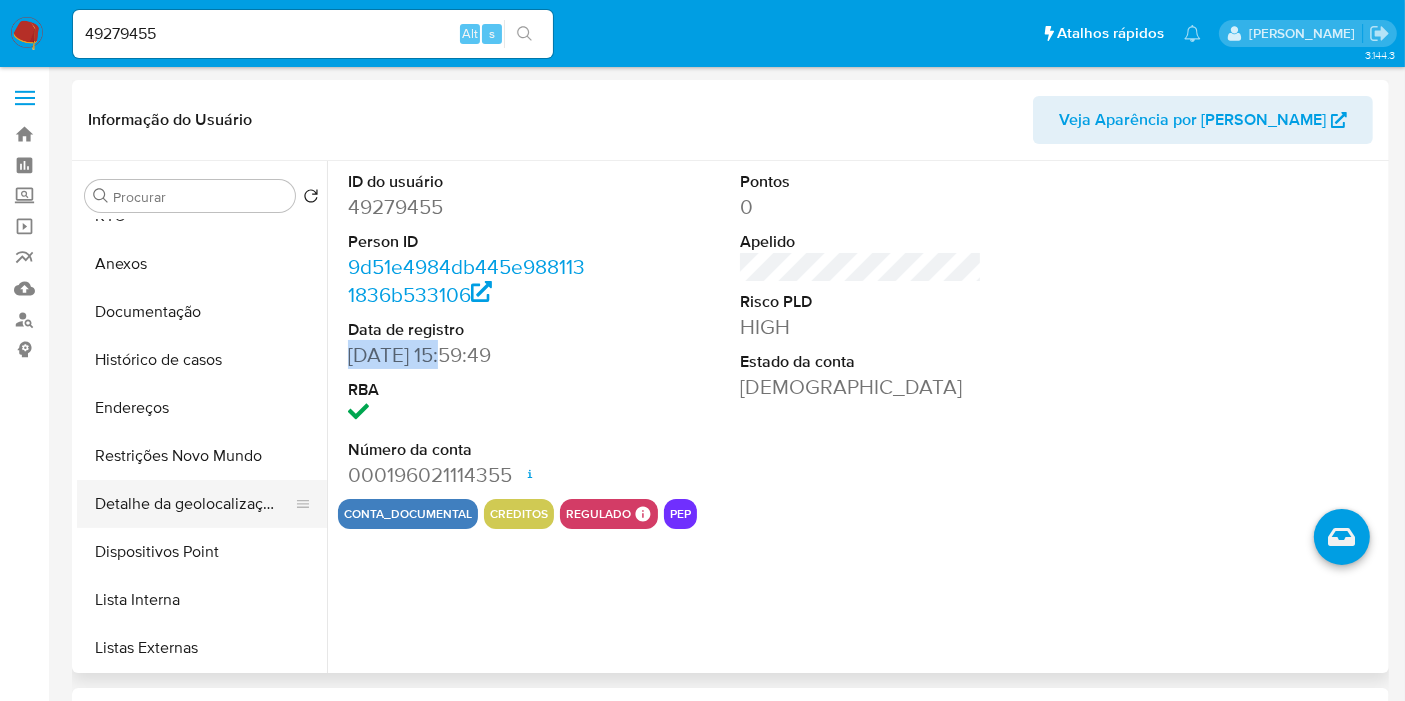 scroll, scrollTop: 111, scrollLeft: 0, axis: vertical 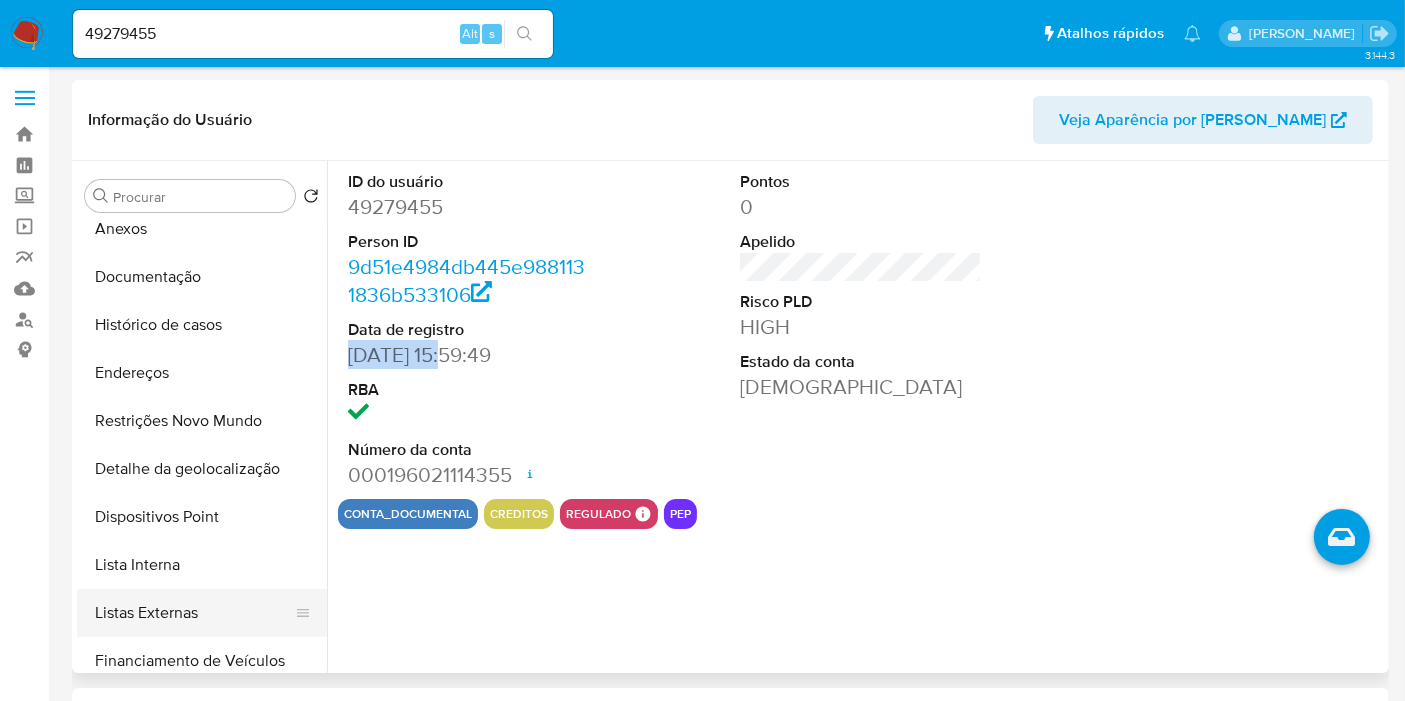click on "Listas Externas" at bounding box center [194, 613] 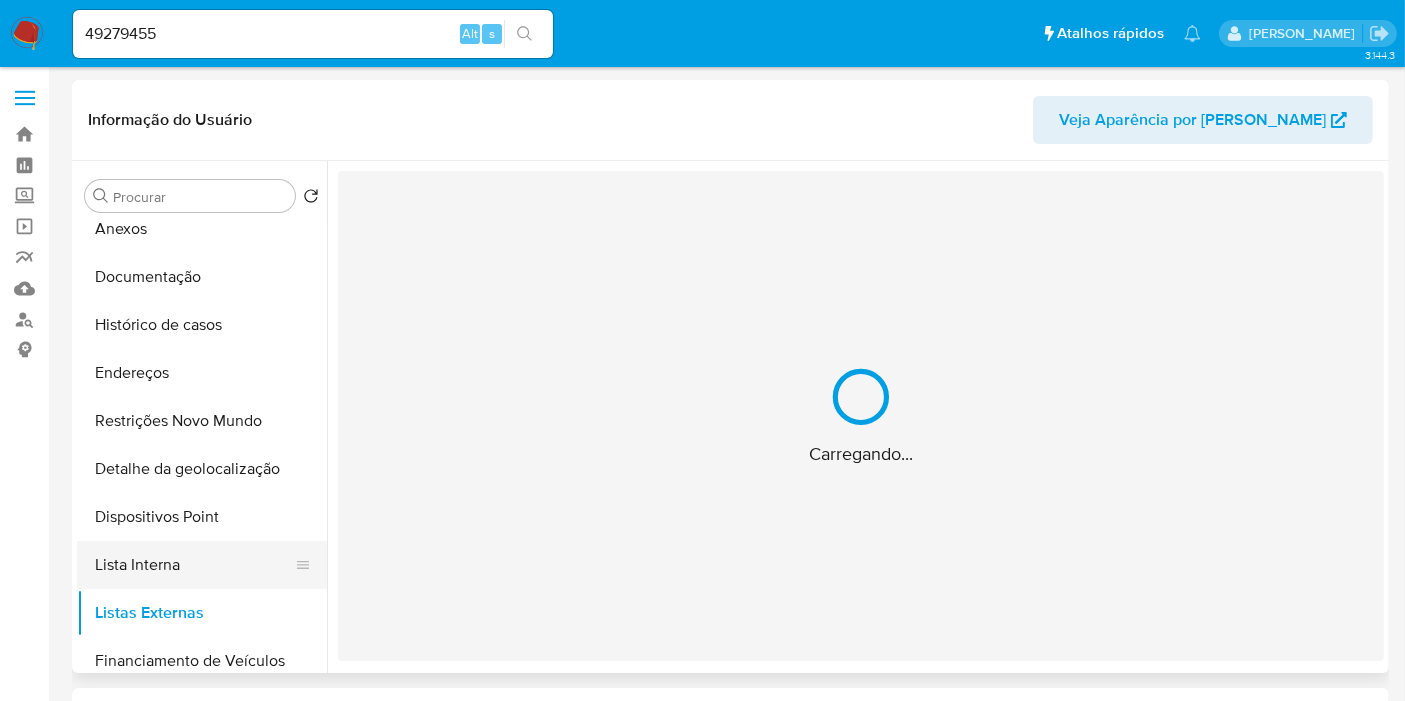 click on "Lista Interna" at bounding box center [194, 565] 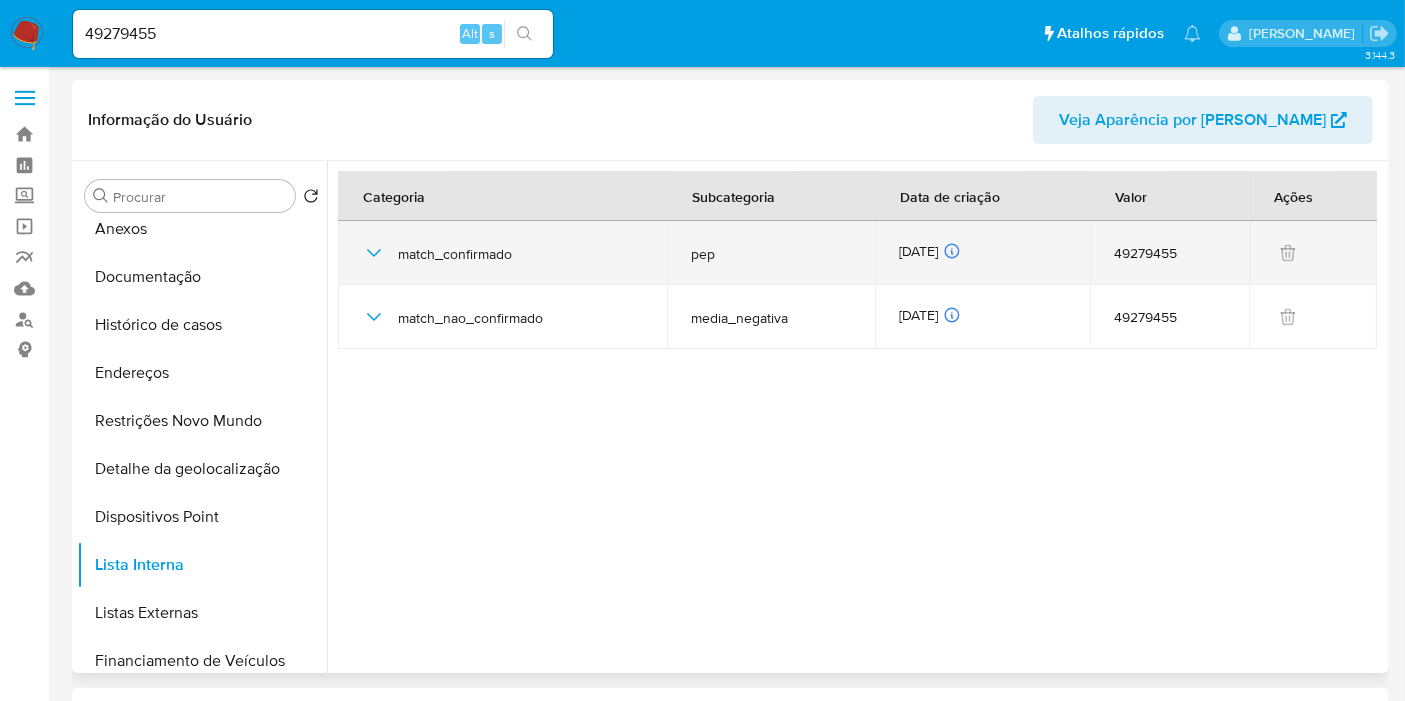 click on "25/06/2025   25/06/2025 23:16:04" at bounding box center (982, 253) 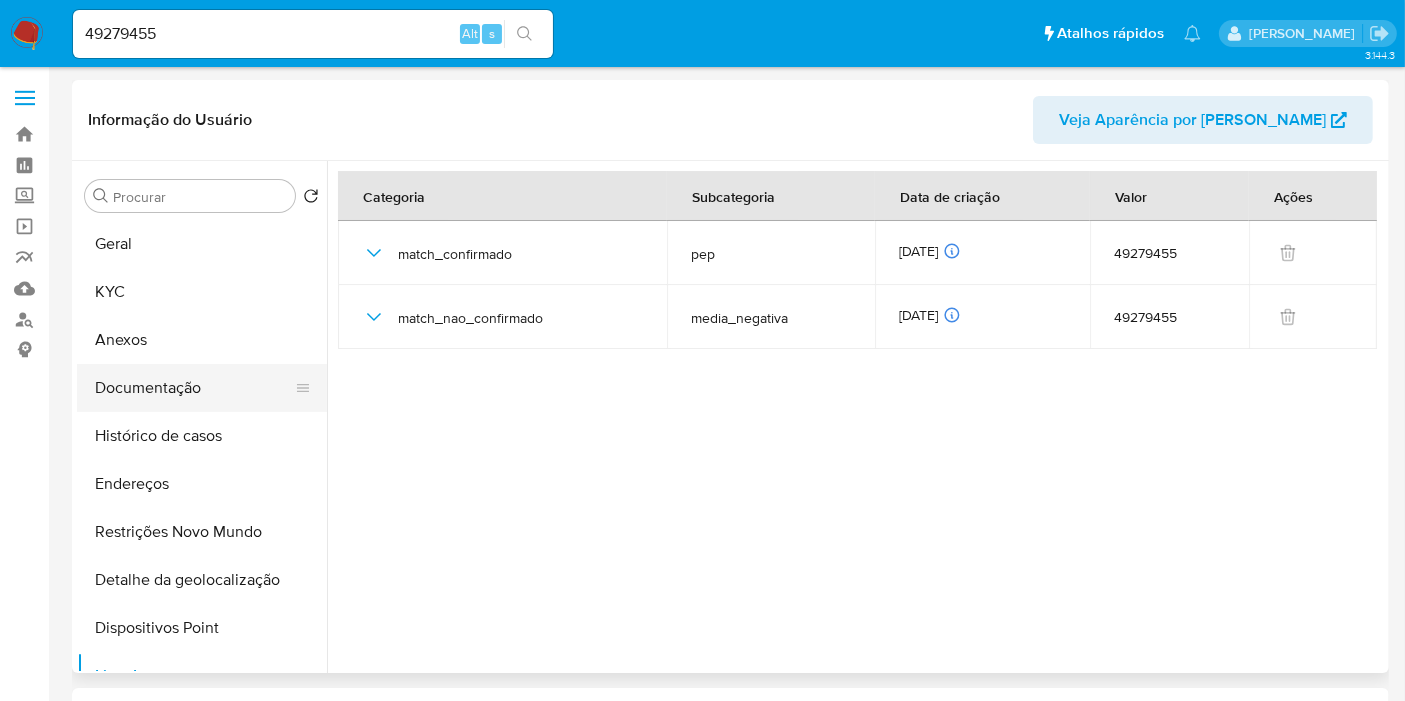 scroll, scrollTop: 0, scrollLeft: 0, axis: both 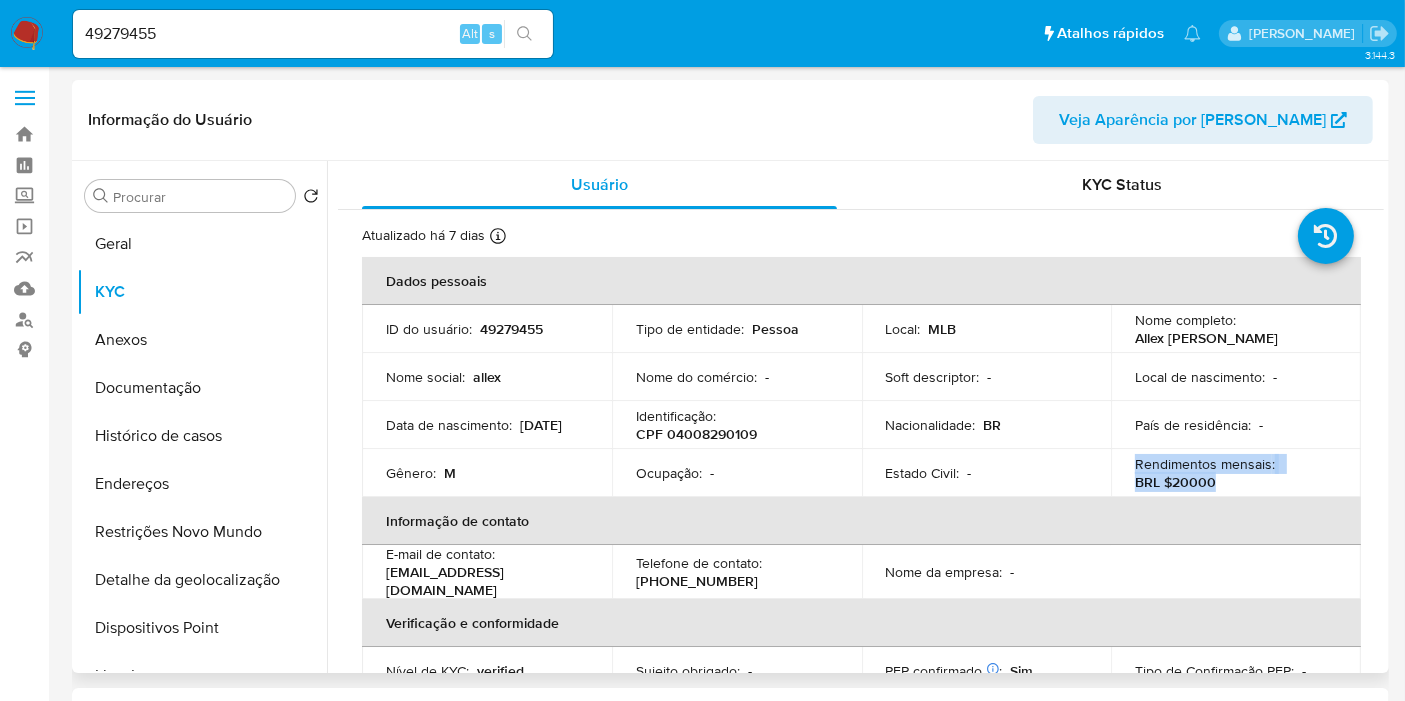 drag, startPoint x: 1209, startPoint y: 478, endPoint x: 1123, endPoint y: 458, distance: 88.29496 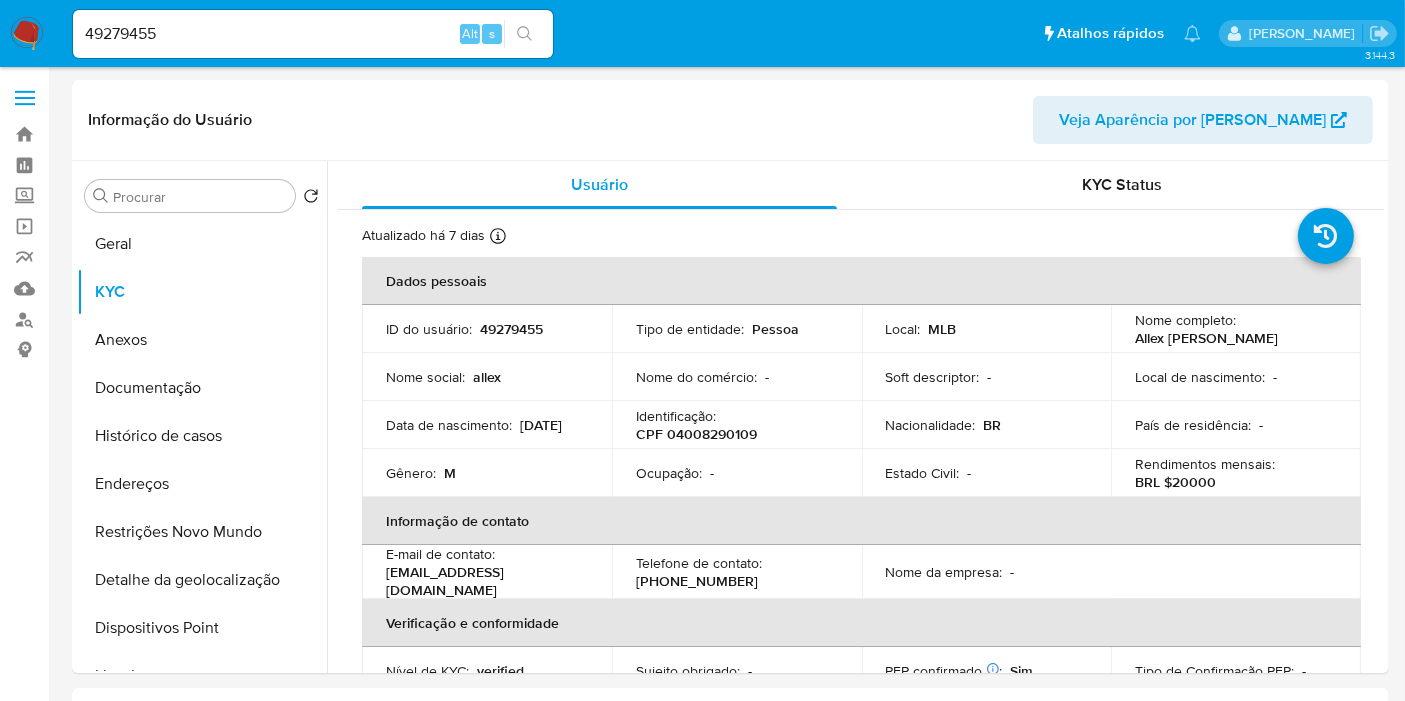 click on "Bandeja Painel Screening Pesquisa em Listas Watchlist Ferramentas Operações em massa relatórios Mulan Localizador de pessoas Consolidado" at bounding box center (24, 1349) 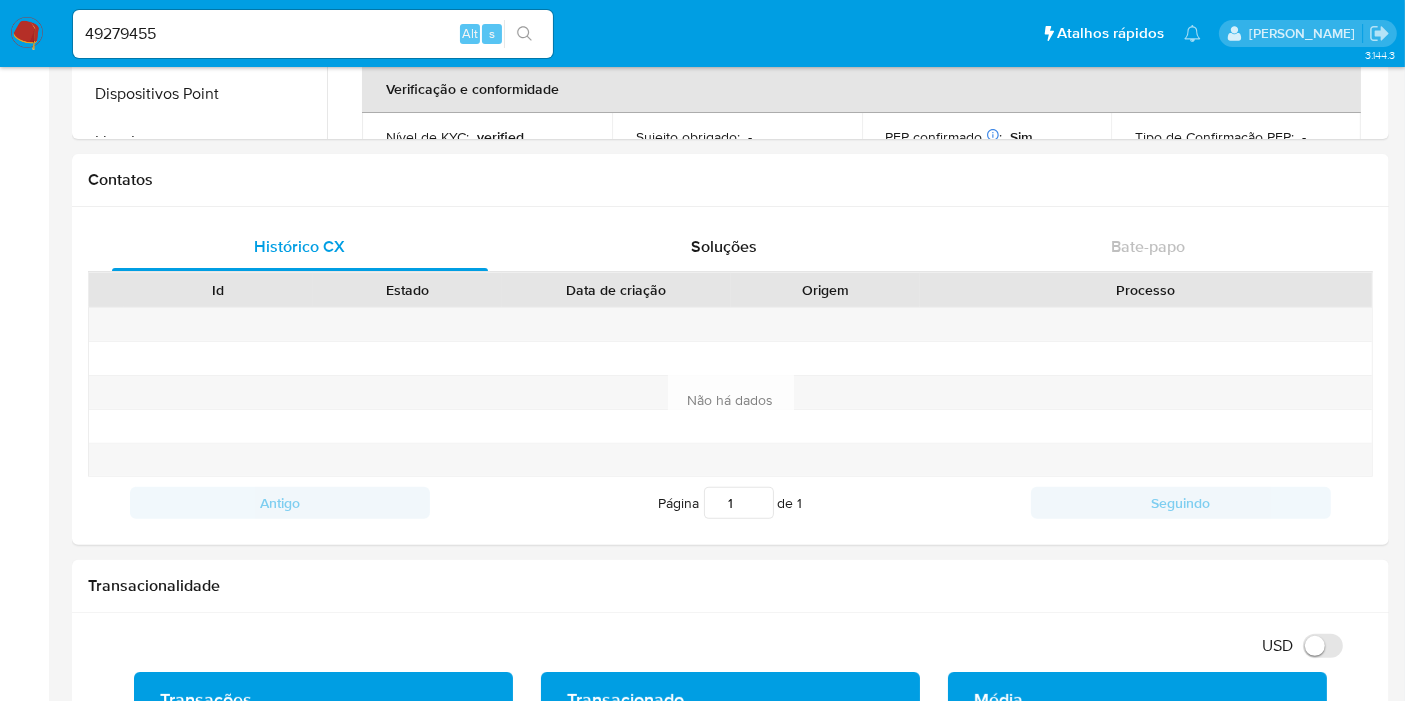 scroll, scrollTop: 1000, scrollLeft: 0, axis: vertical 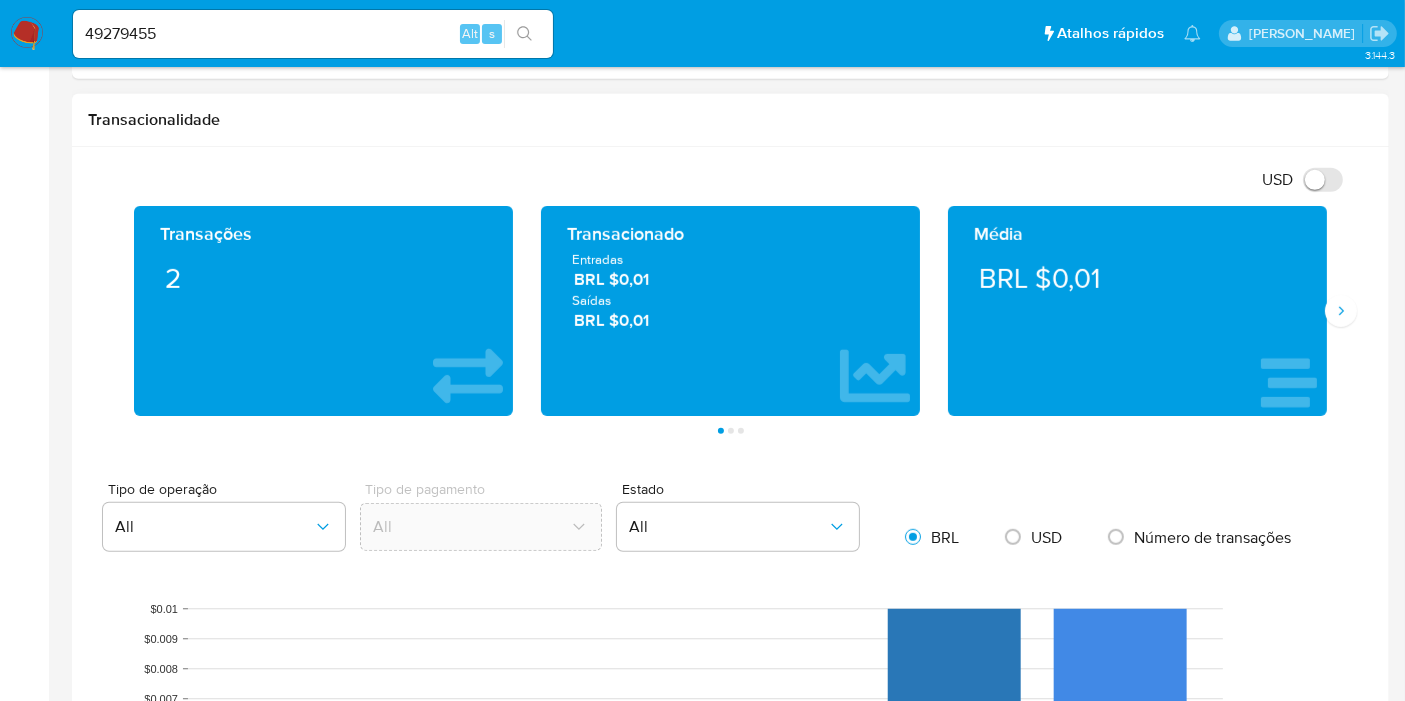 drag, startPoint x: 666, startPoint y: 324, endPoint x: 574, endPoint y: 255, distance: 115 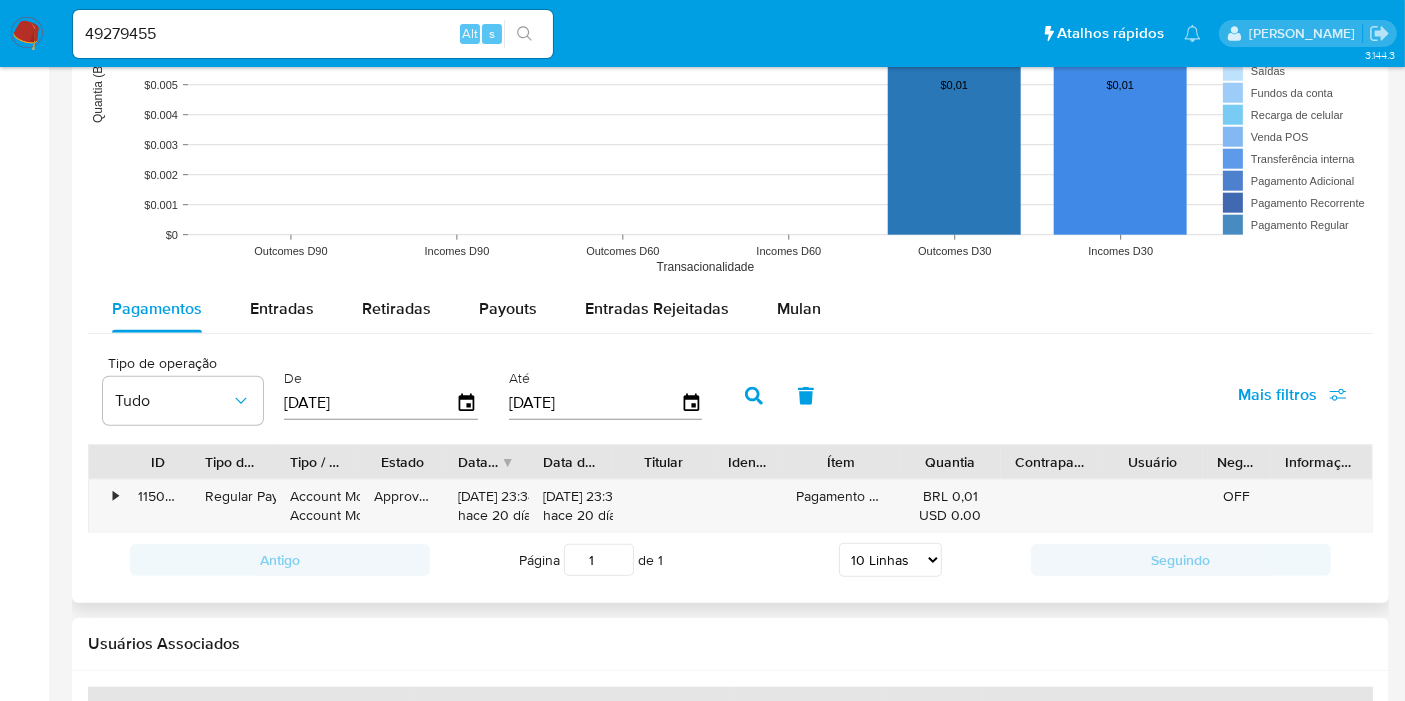 scroll, scrollTop: 1777, scrollLeft: 0, axis: vertical 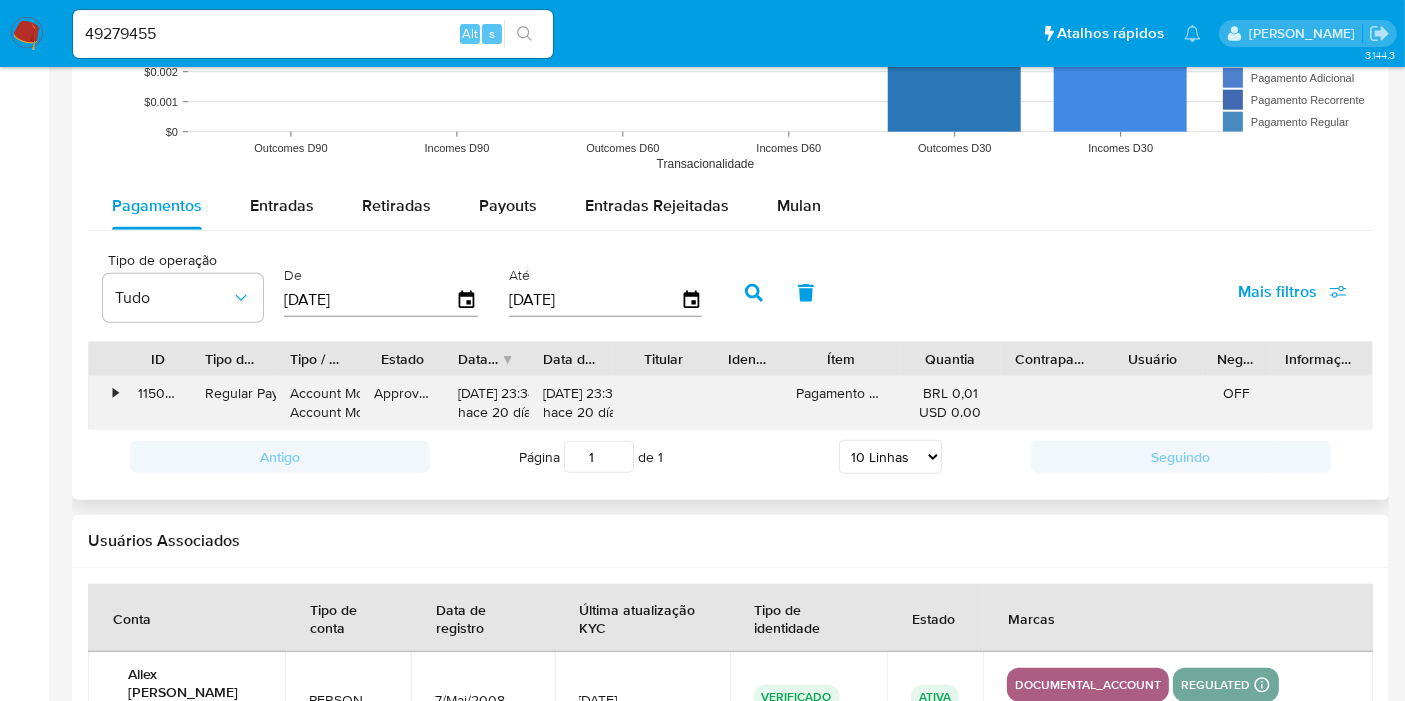 click on "Pagamento de parcelas de Mercado Crédito" at bounding box center [841, 403] 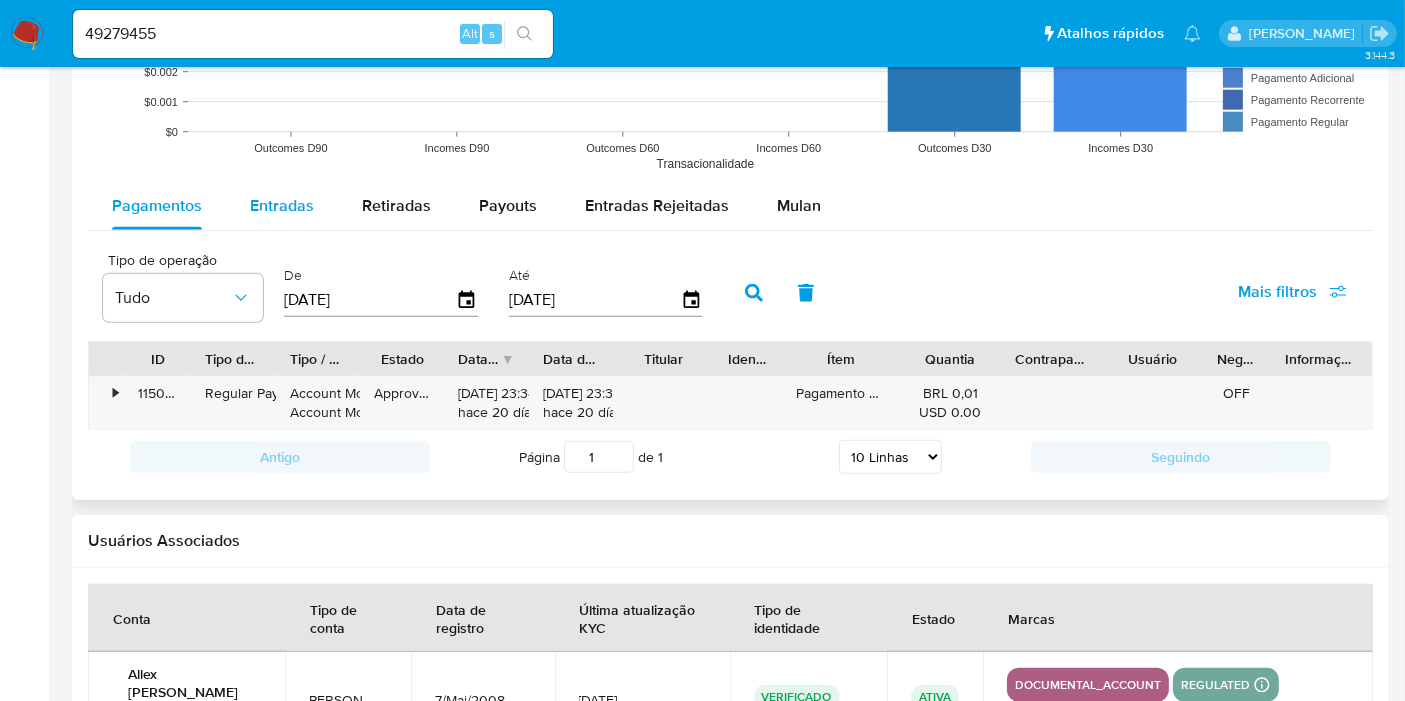 drag, startPoint x: 811, startPoint y: 385, endPoint x: 268, endPoint y: 201, distance: 573.328 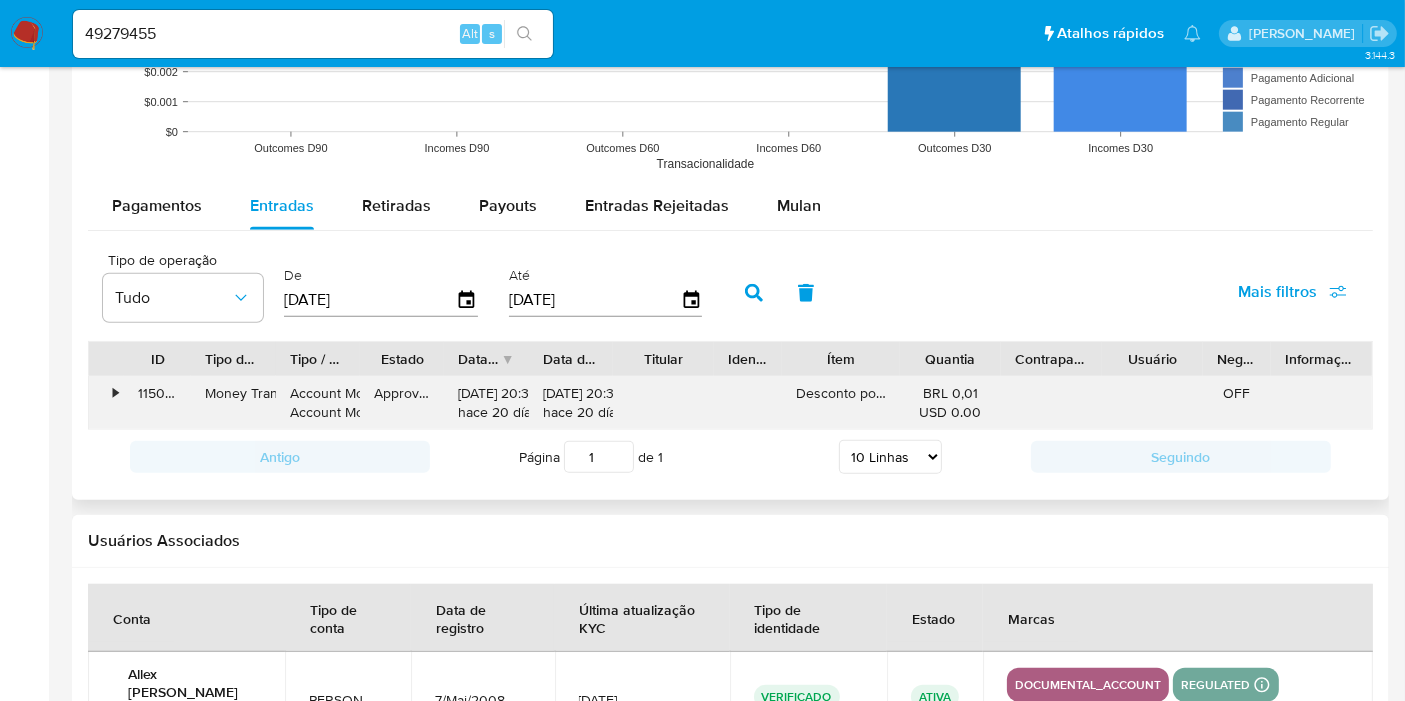 click on "Desconto por pagamento antecipado histórico" at bounding box center (841, 403) 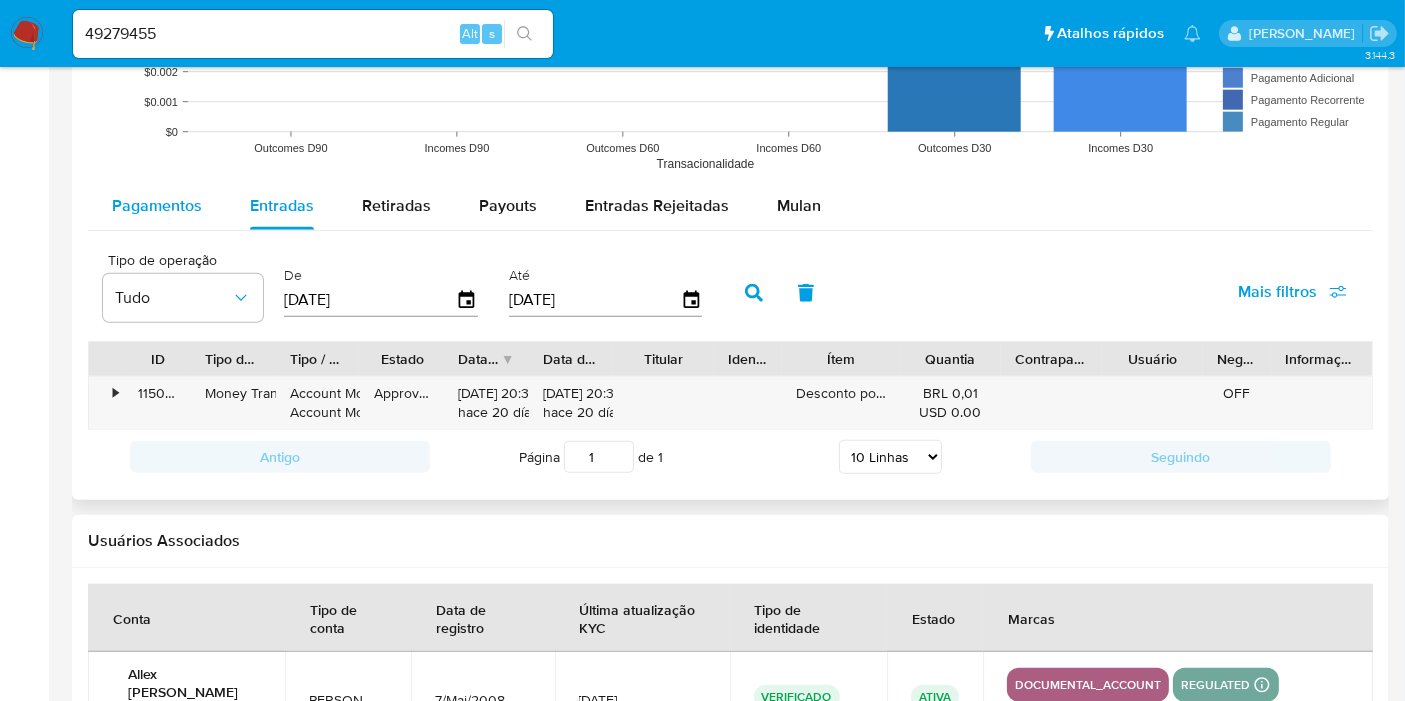 drag, startPoint x: 812, startPoint y: 383, endPoint x: 121, endPoint y: 194, distance: 716.38116 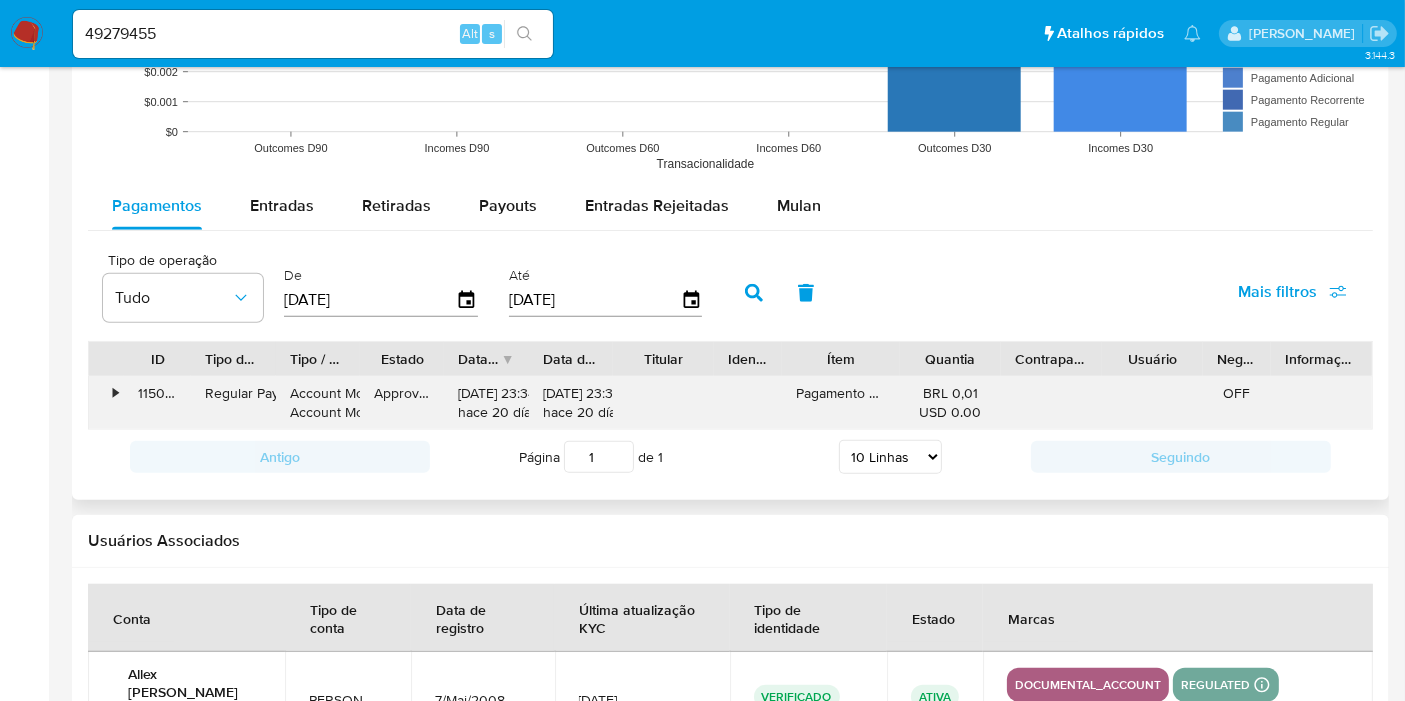 click on "Pagamento de parcelas de Mercado Crédito" at bounding box center (841, 403) 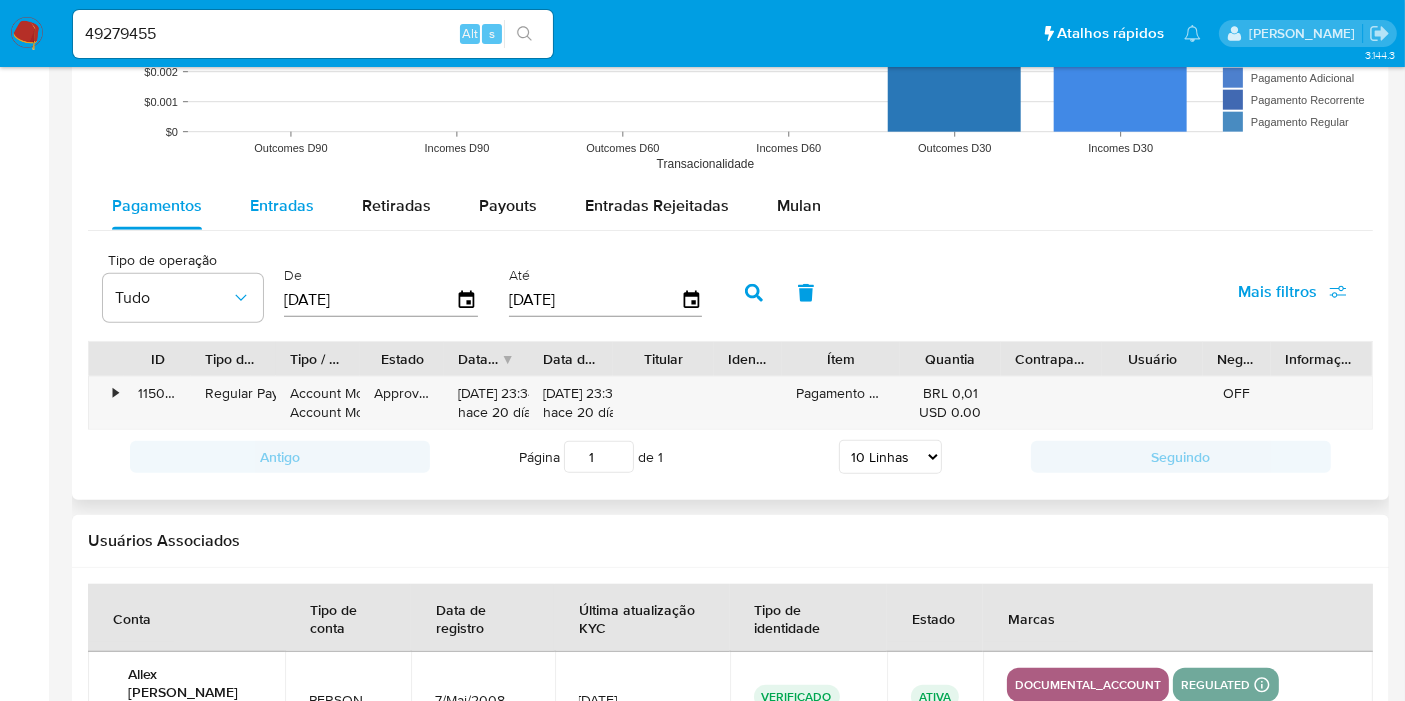 click on "Entradas" at bounding box center [282, 206] 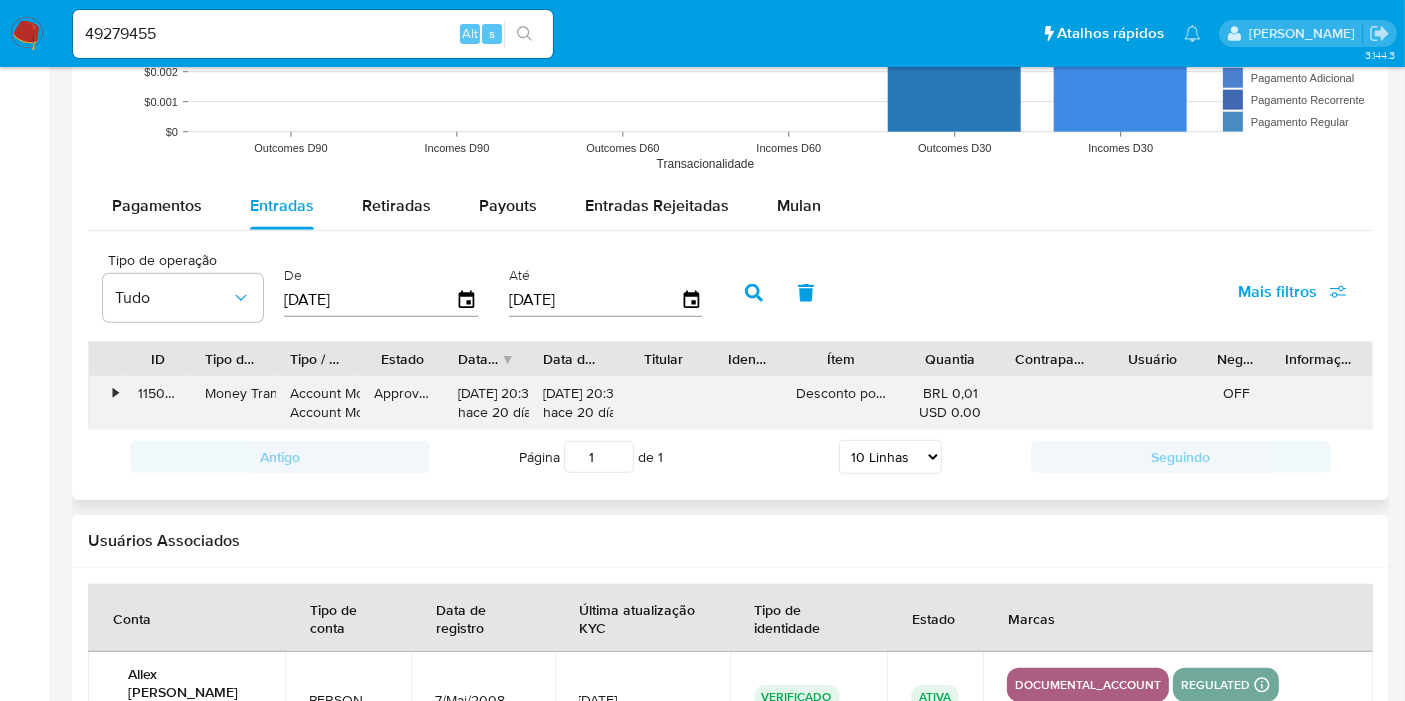 click on "Desconto por pagamento antecipado histórico" at bounding box center (841, 403) 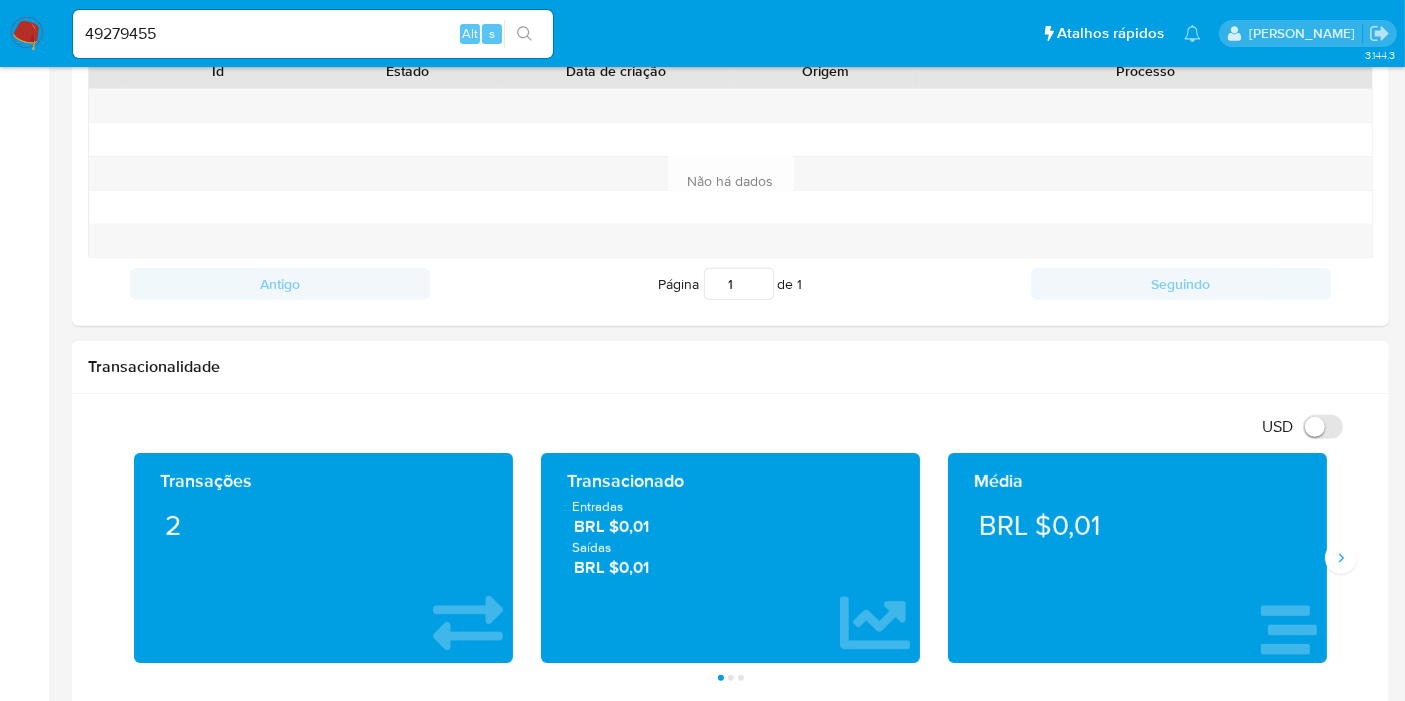 scroll, scrollTop: 111, scrollLeft: 0, axis: vertical 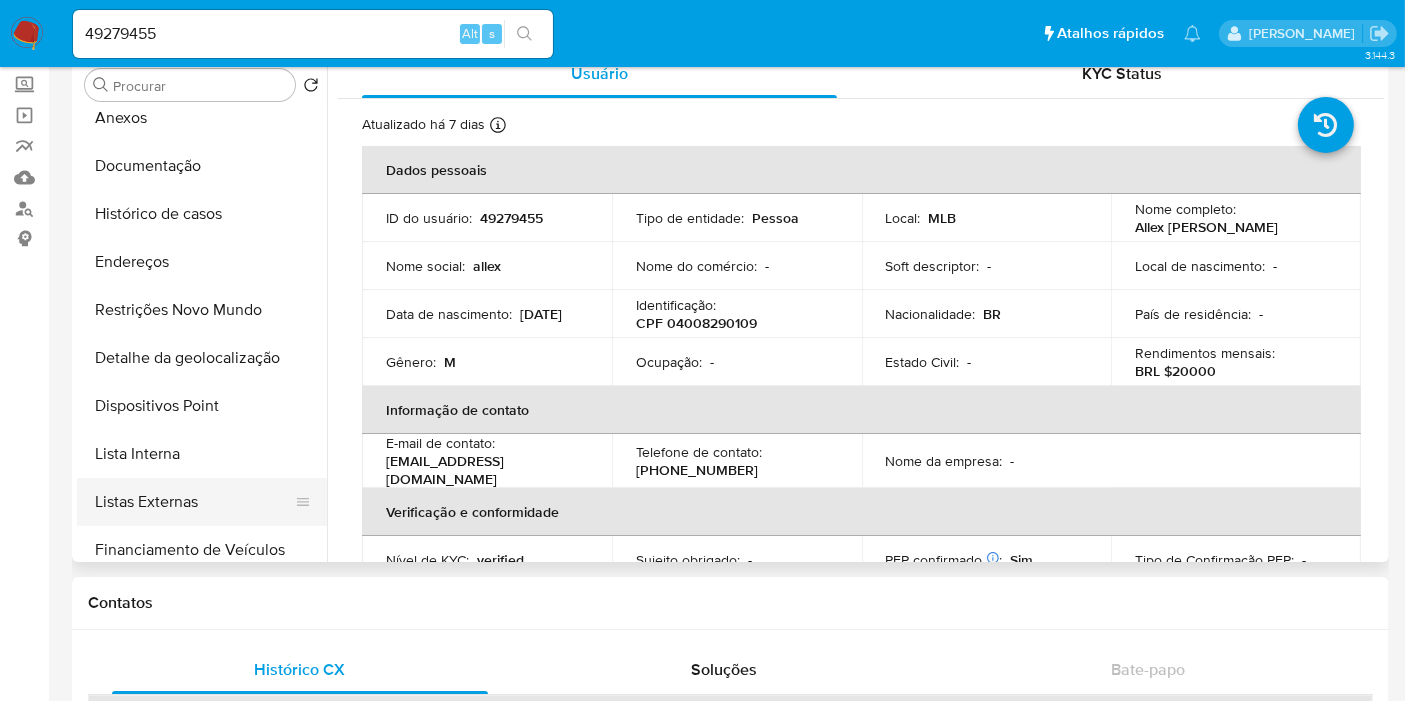 click on "Listas Externas" at bounding box center [194, 502] 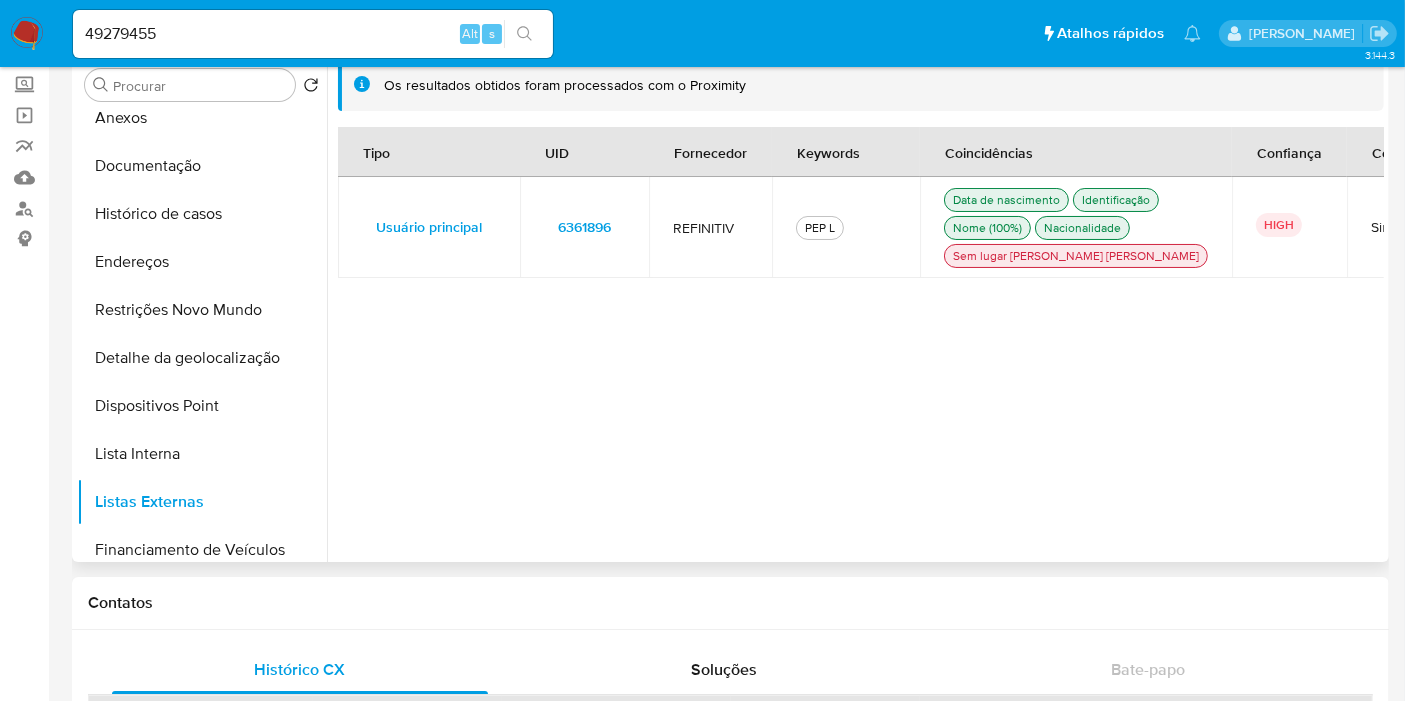 click on "6361896" at bounding box center [584, 227] 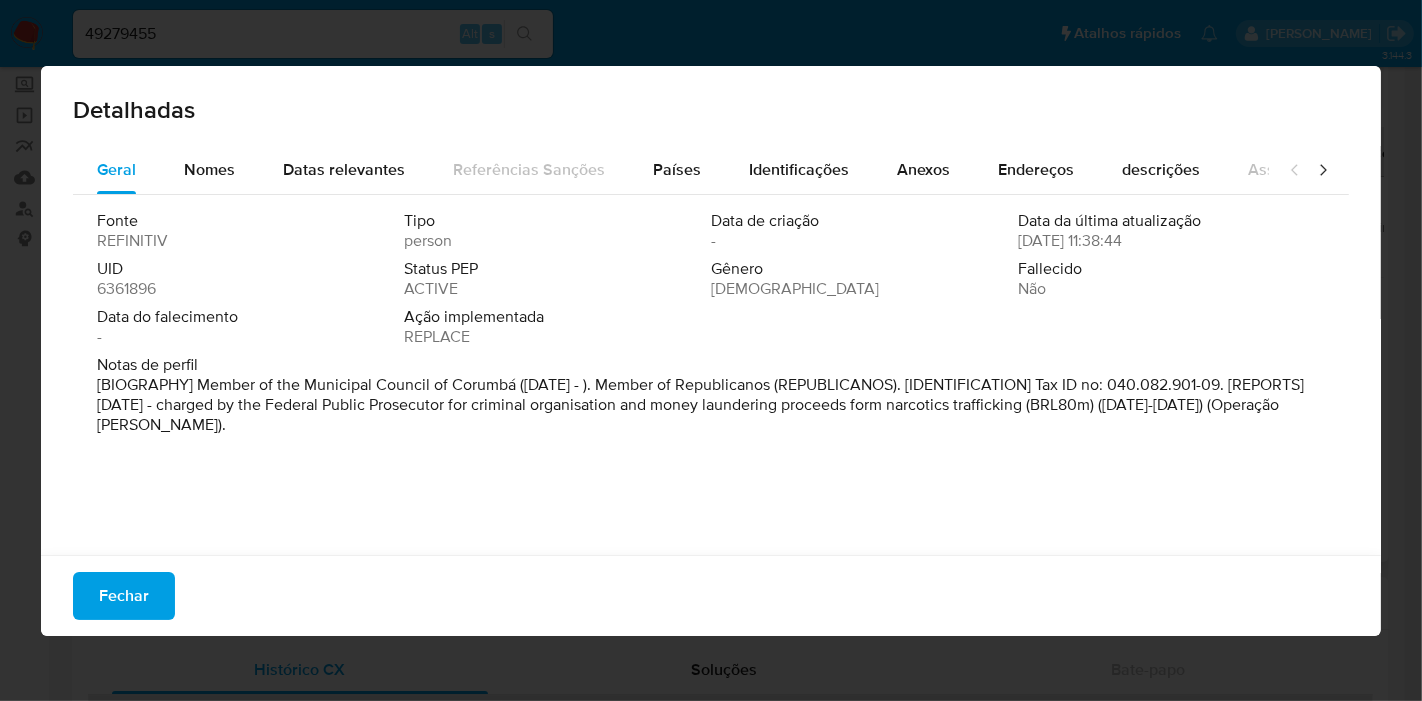 click on "UID" at bounding box center [248, 269] 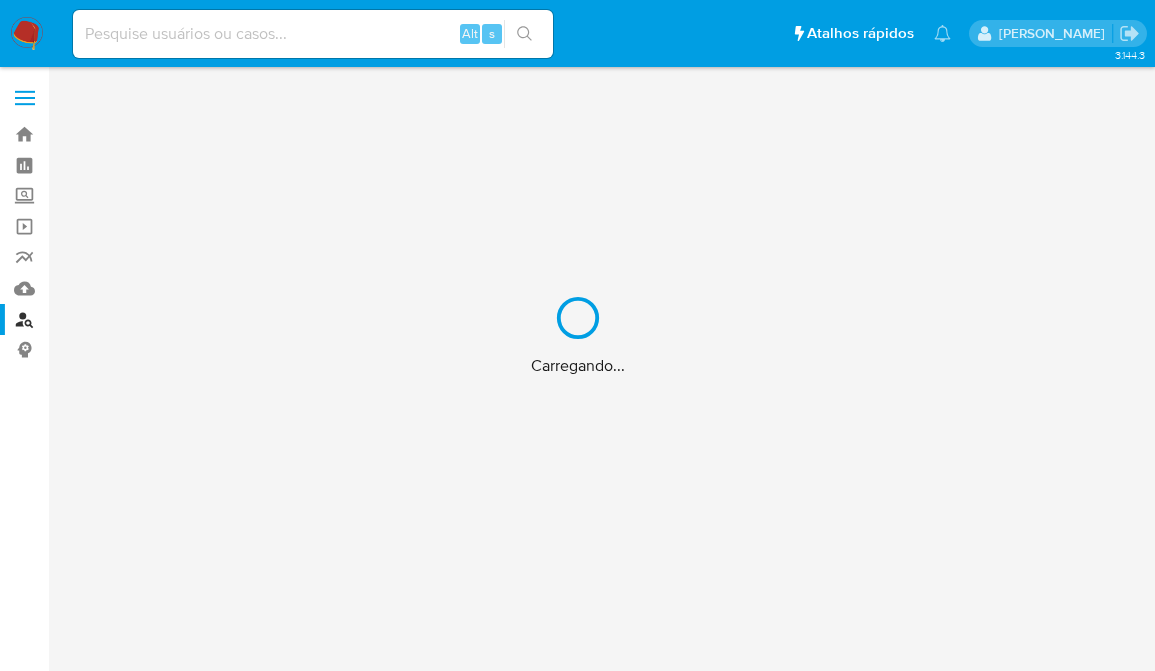 scroll, scrollTop: 0, scrollLeft: 0, axis: both 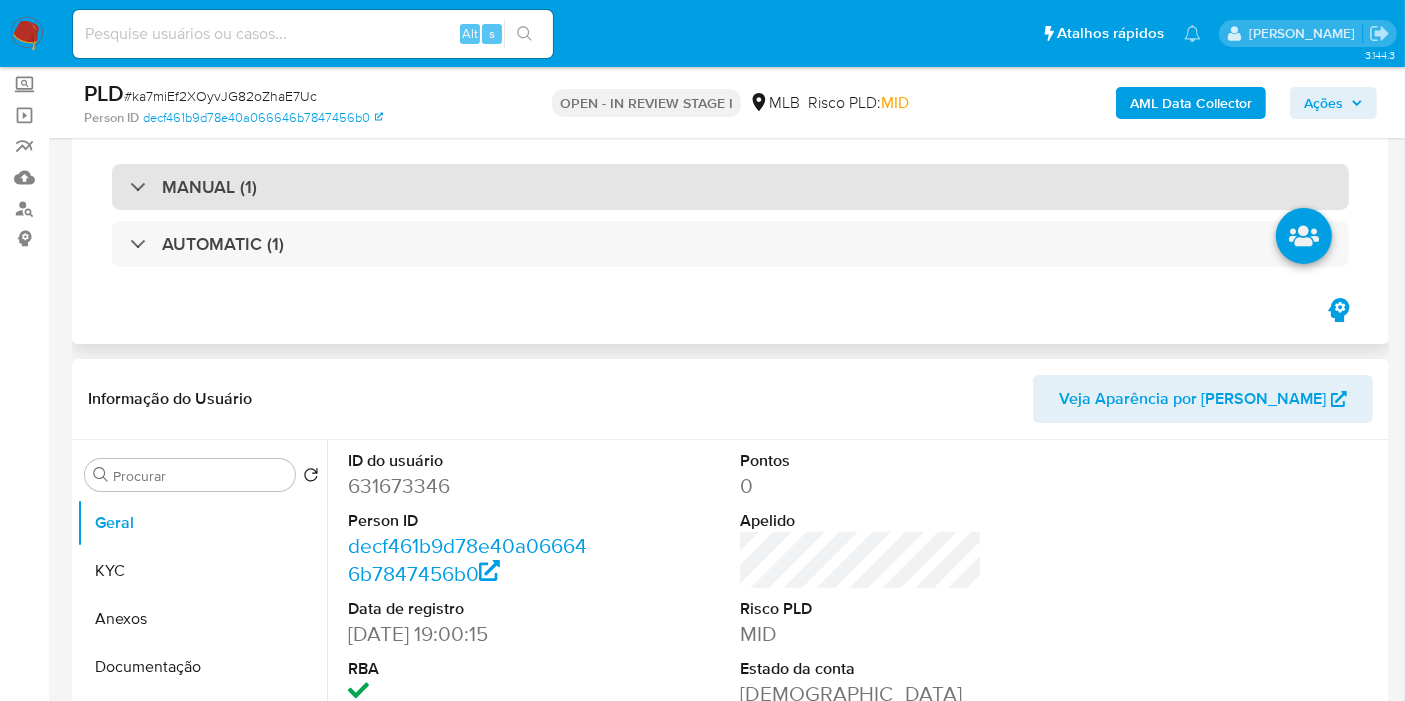 click on "MANUAL (1)" at bounding box center (730, 187) 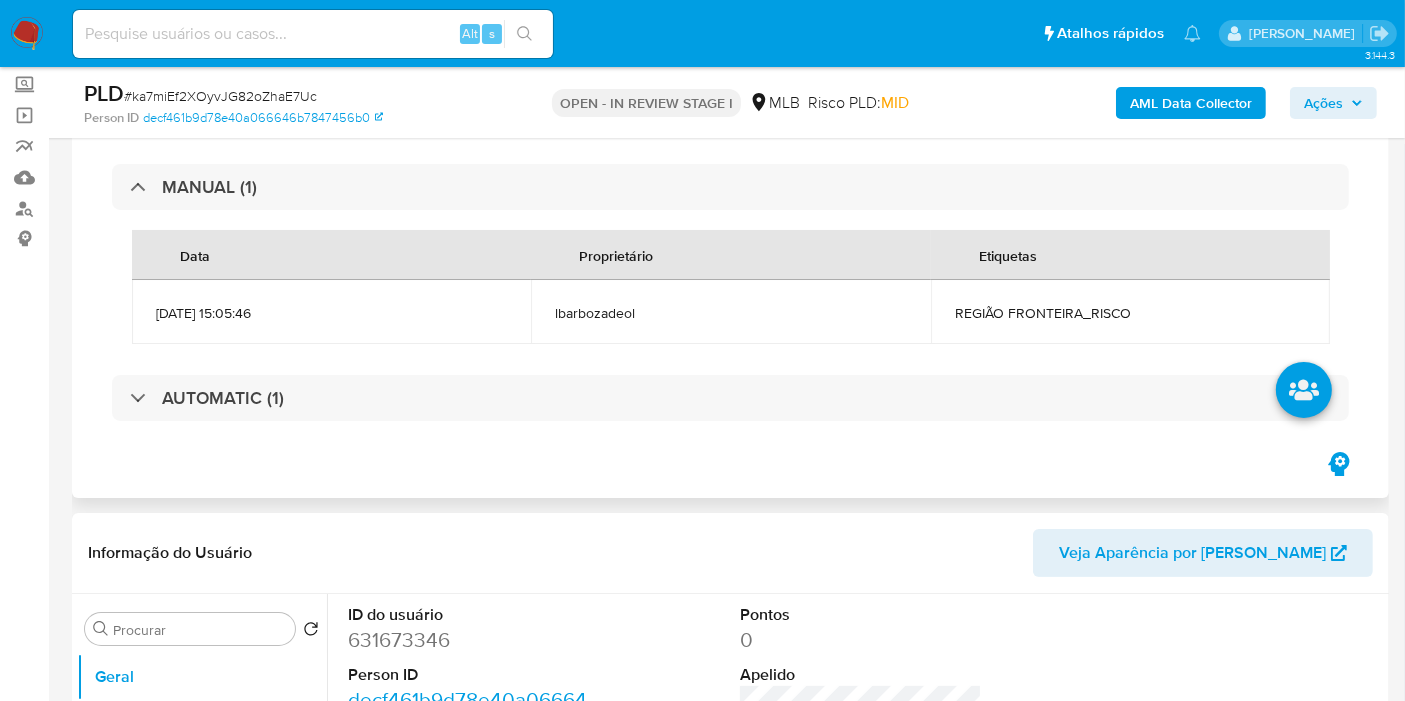 click on "REGIÃO FRONTEIRA_RISCO" at bounding box center [1130, 313] 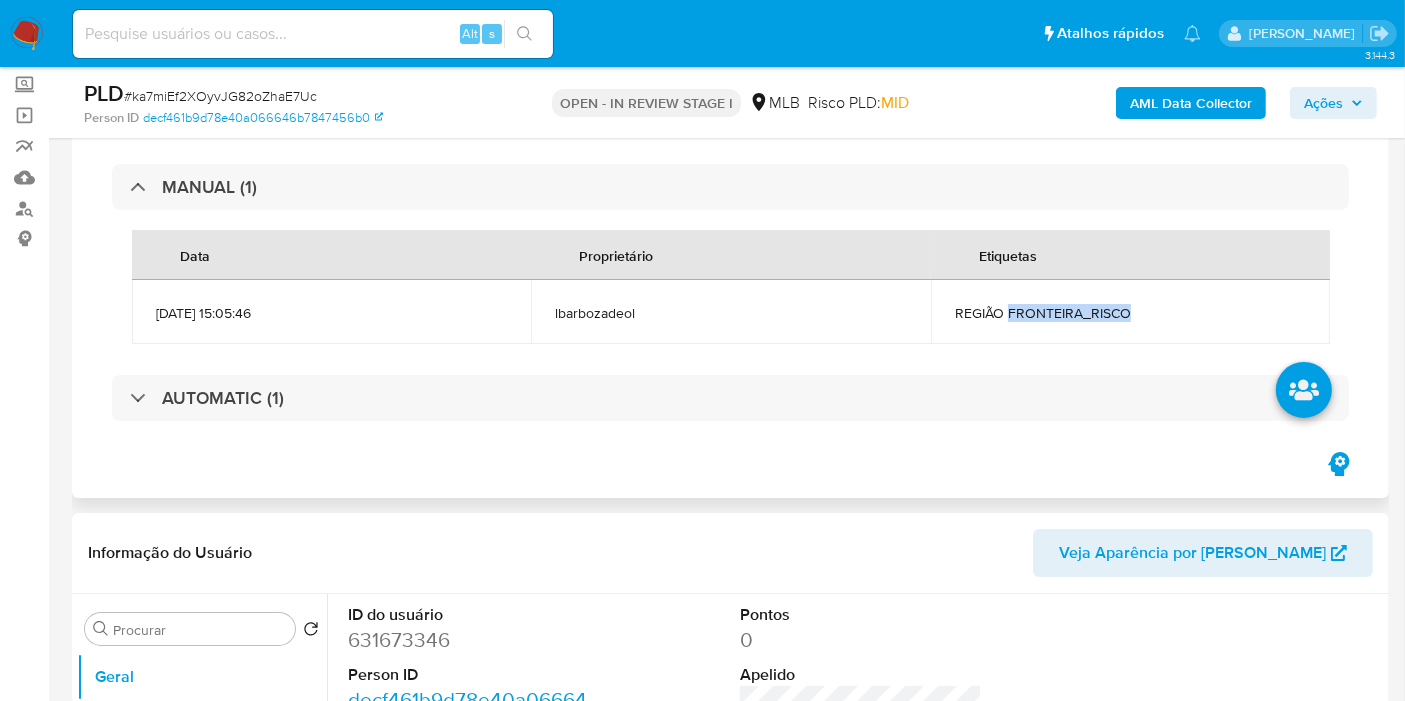 click on "REGIÃO FRONTEIRA_RISCO" at bounding box center (1130, 313) 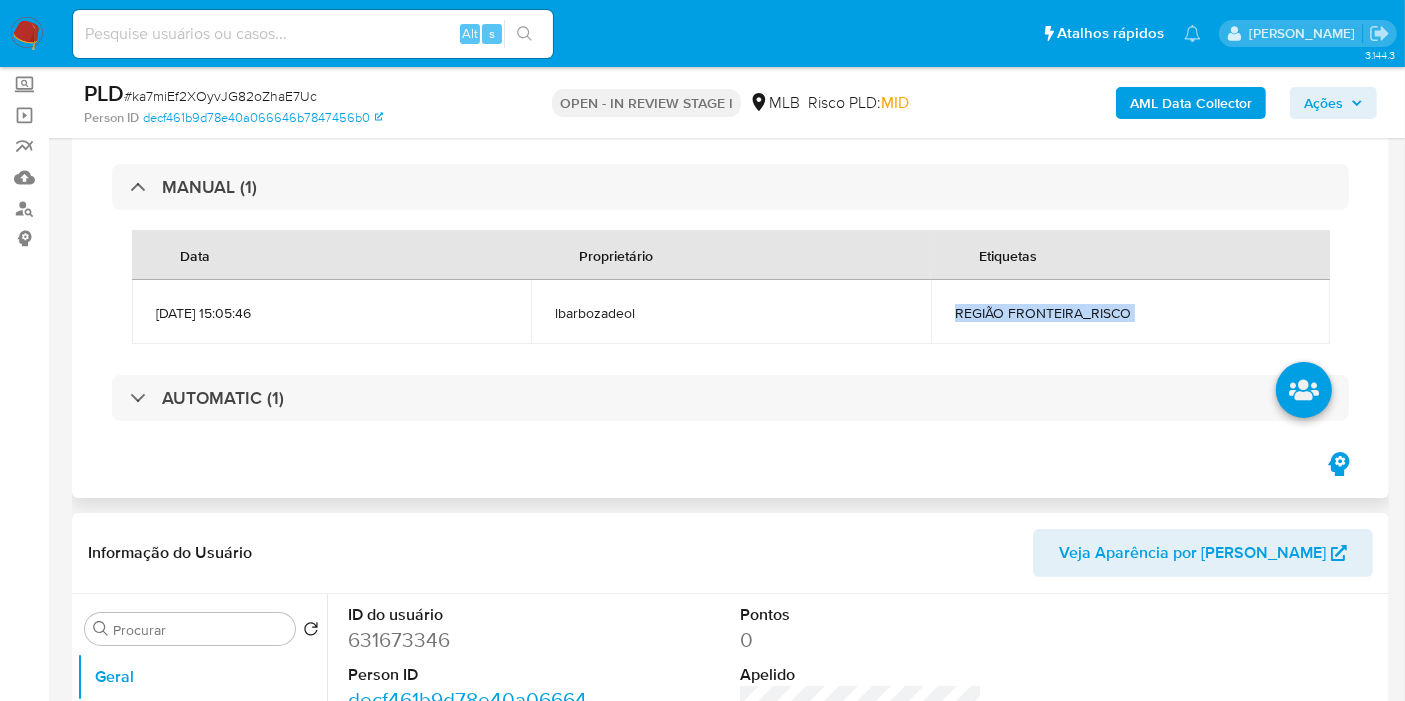 click on "REGIÃO FRONTEIRA_RISCO" at bounding box center (1130, 313) 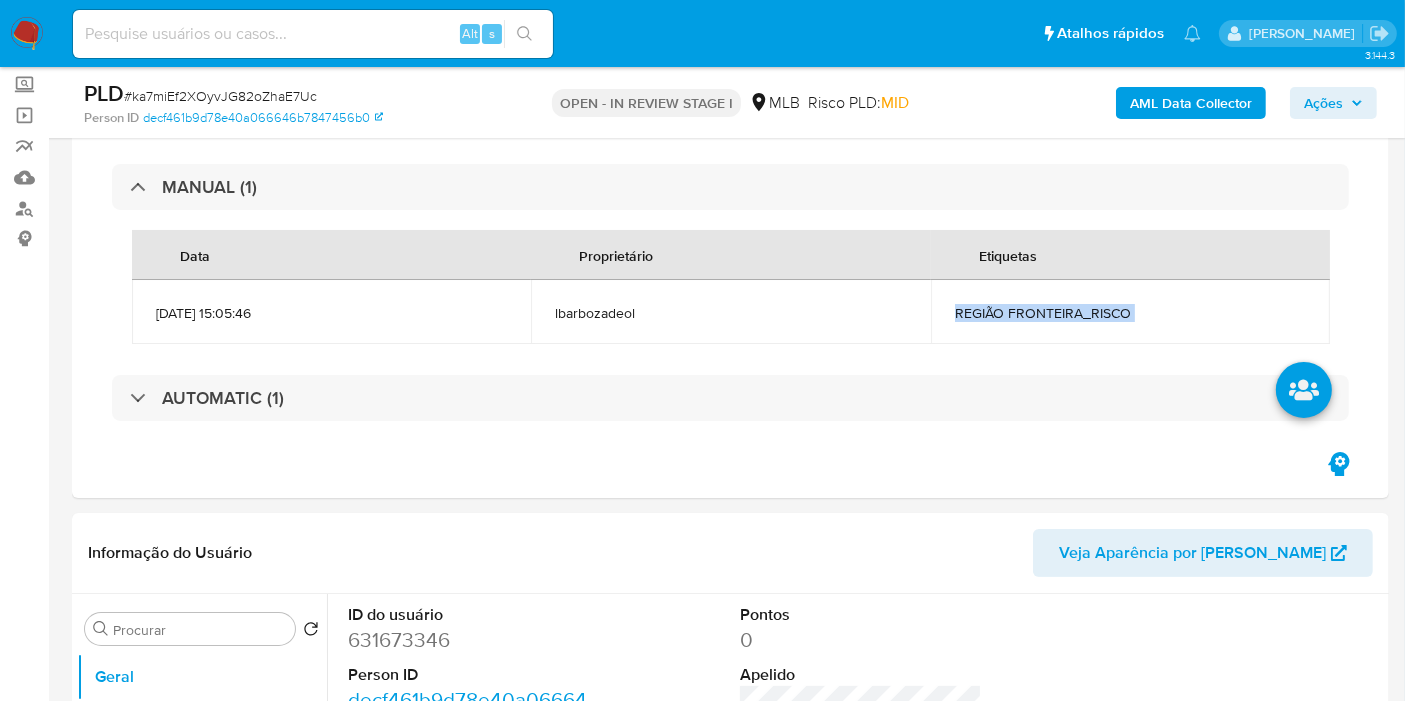 copy on "REGIÃO FRONTEIRA_RISCO" 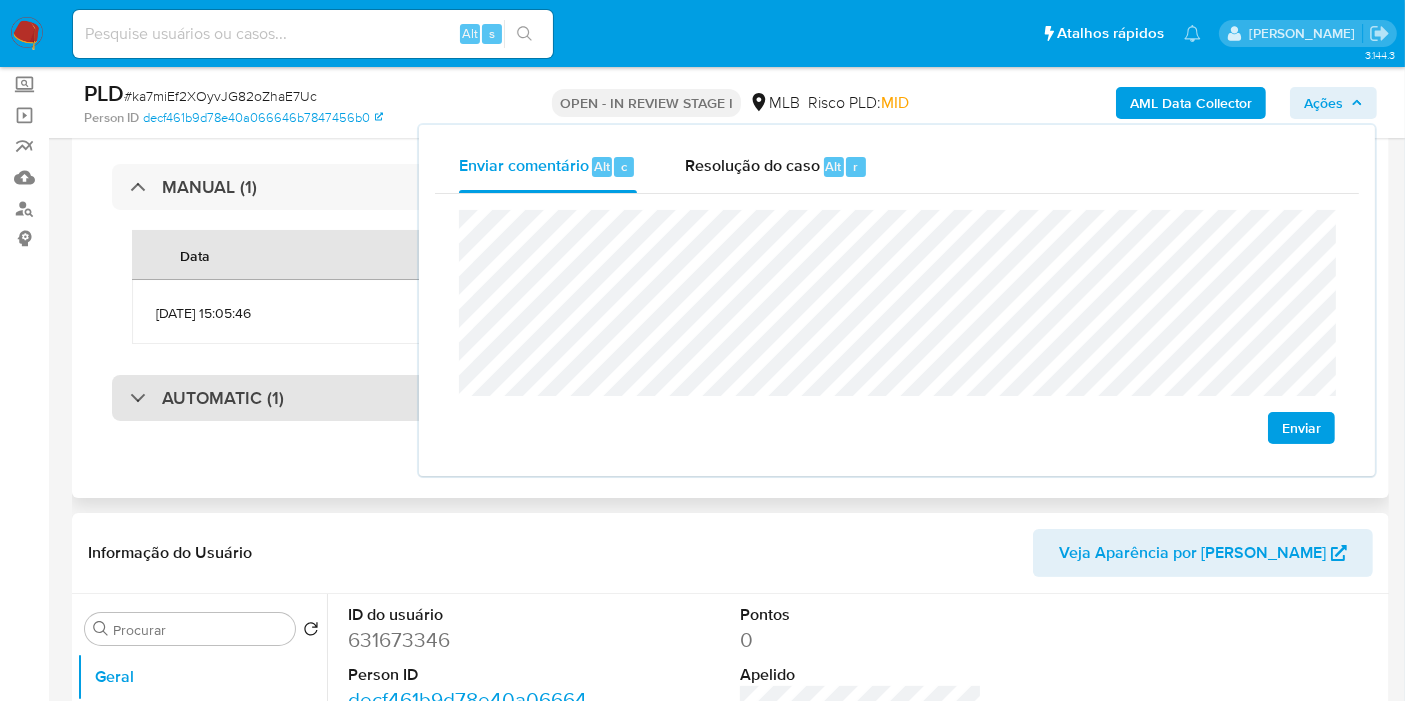 click on "AUTOMATIC (1)" at bounding box center [730, 398] 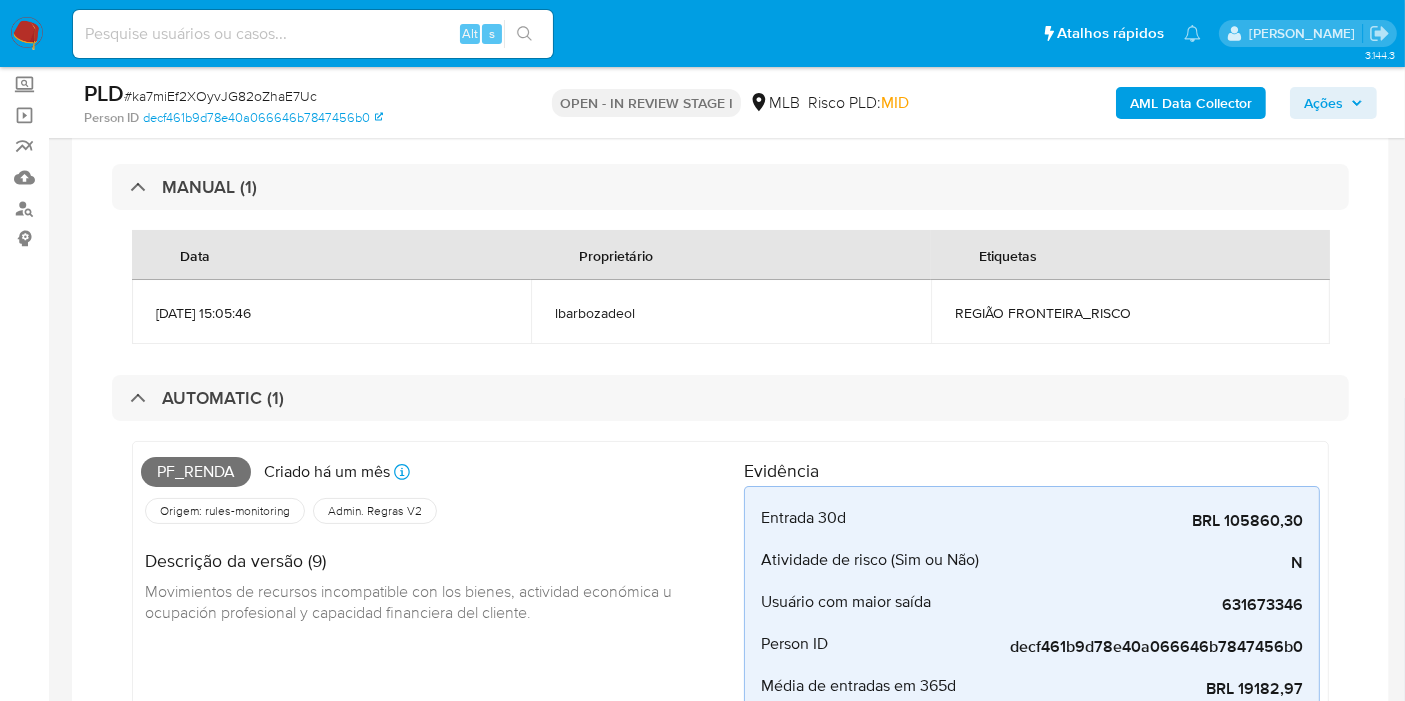 click on "Pf_renda" at bounding box center [196, 472] 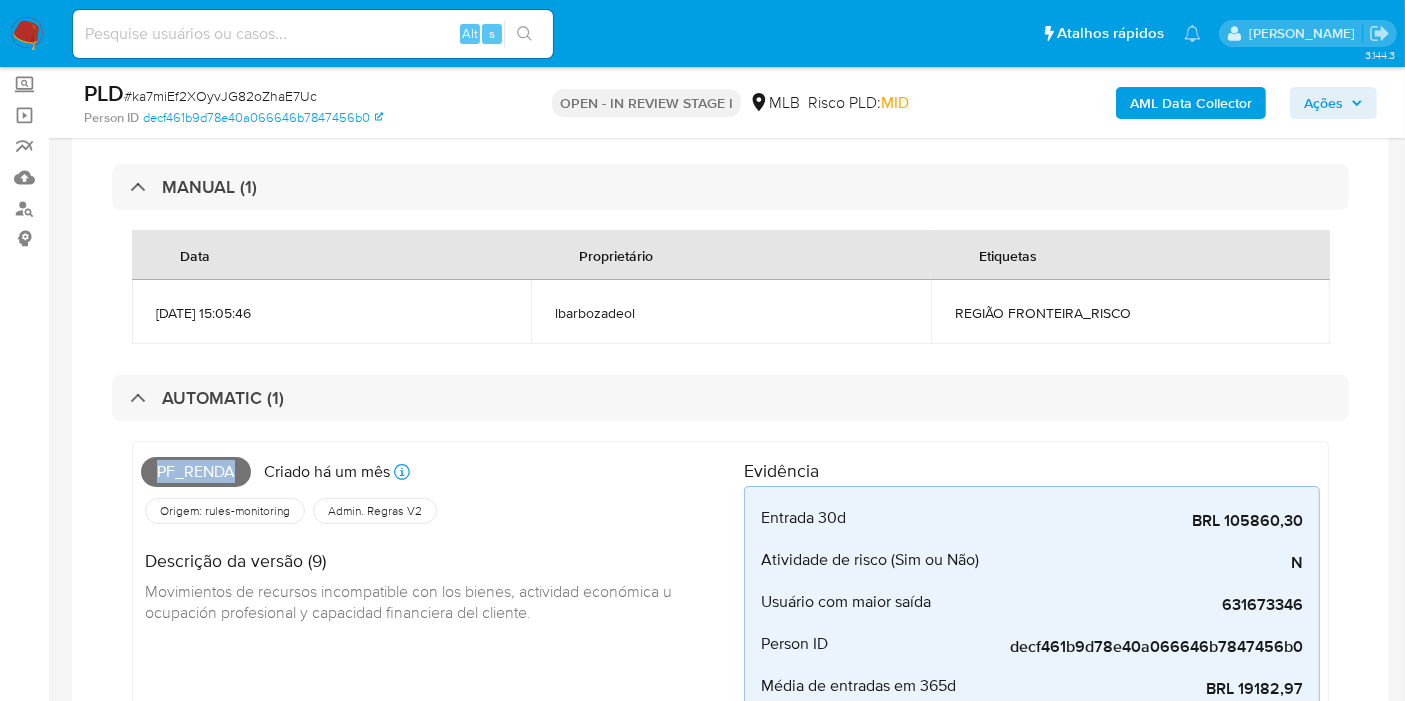 click on "Pf_renda" at bounding box center (196, 472) 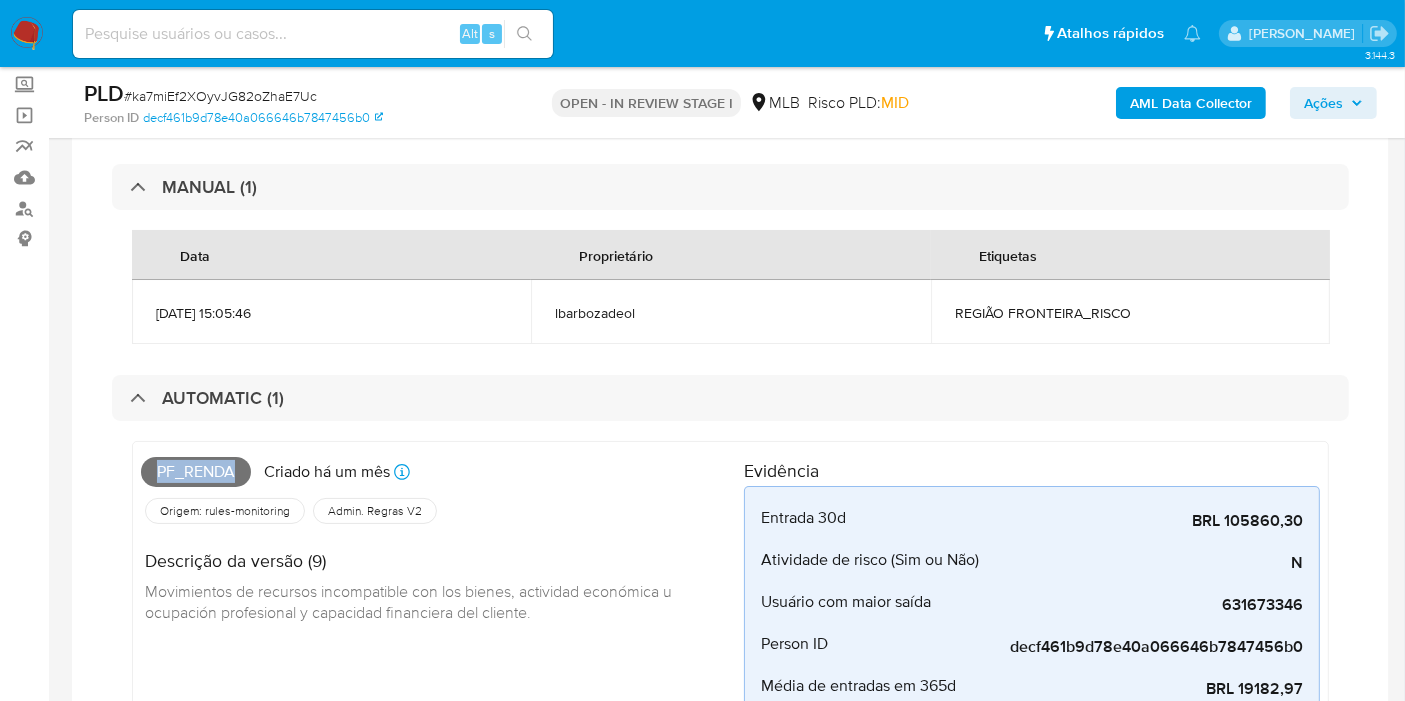 click on "Ações" at bounding box center [1323, 103] 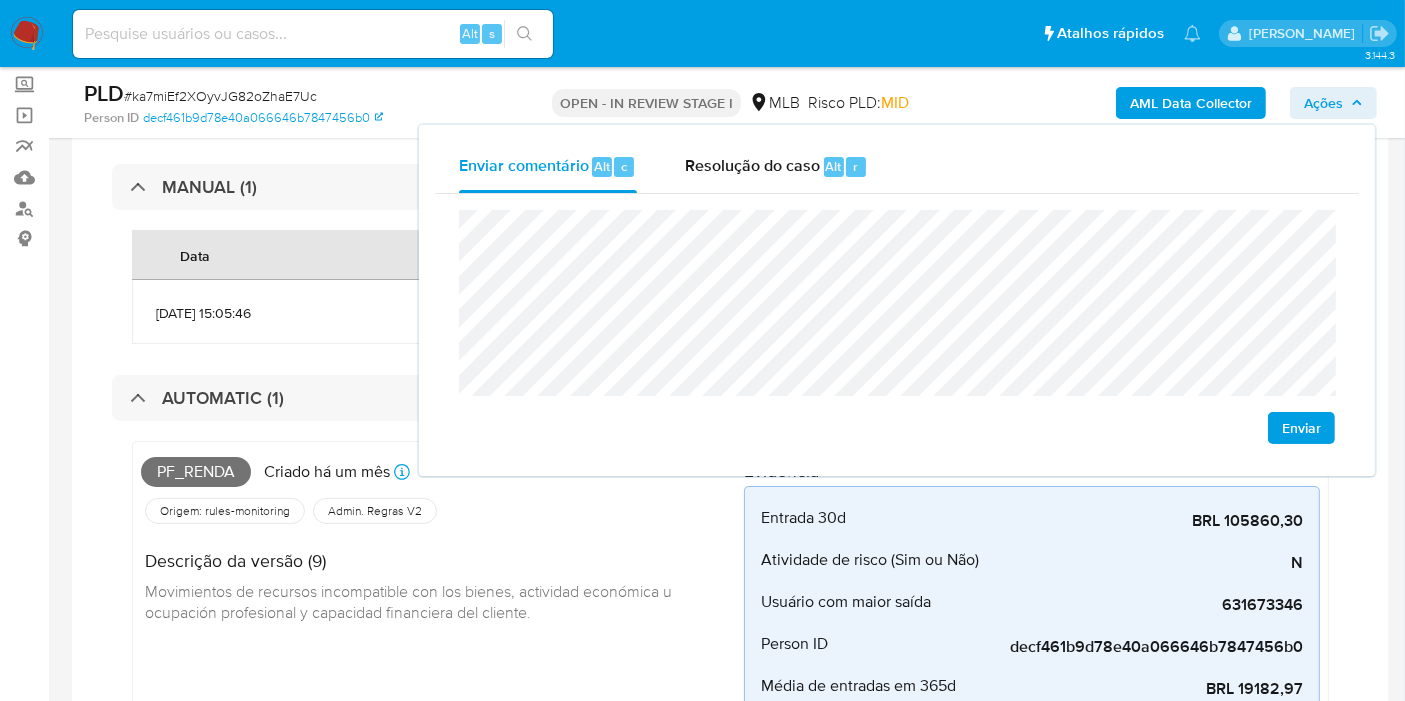 click on "13/06/2025 15:05:46" at bounding box center (331, 312) 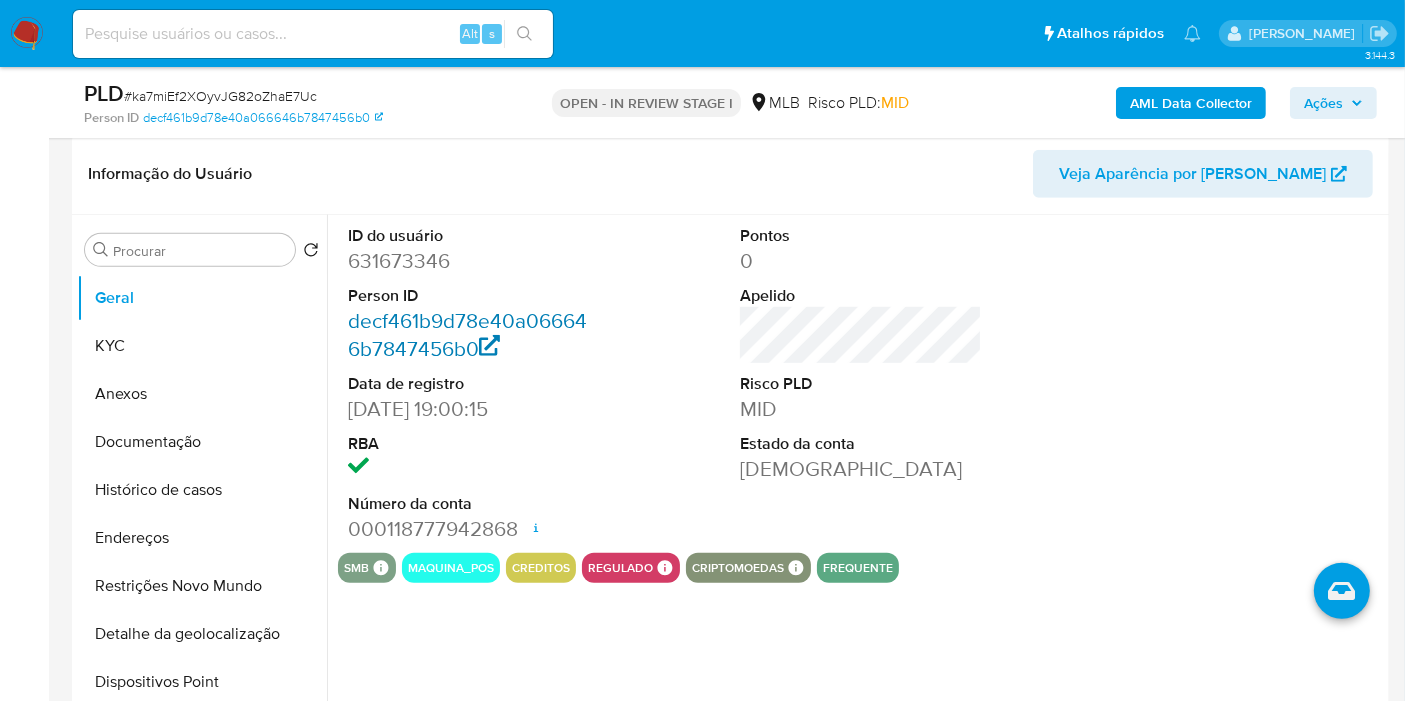 scroll, scrollTop: 1111, scrollLeft: 0, axis: vertical 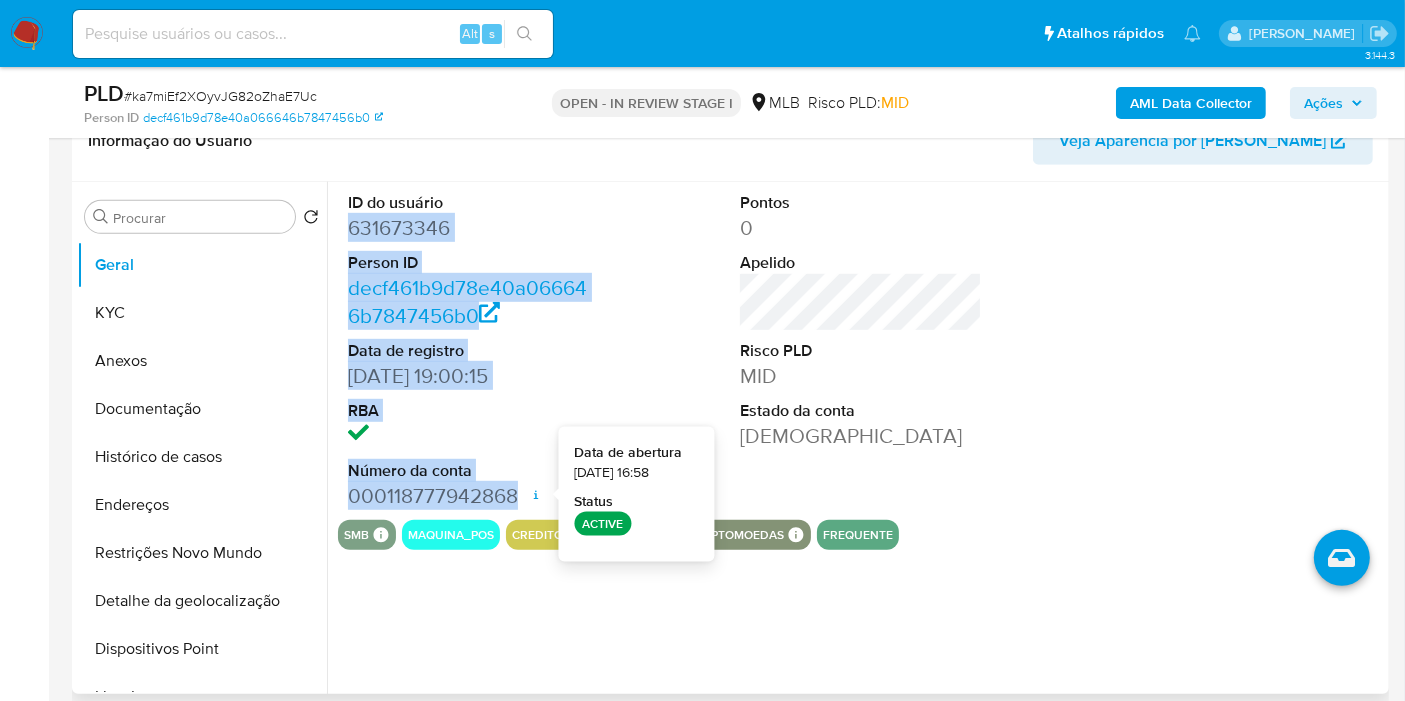 drag, startPoint x: 348, startPoint y: 227, endPoint x: 523, endPoint y: 488, distance: 314.23877 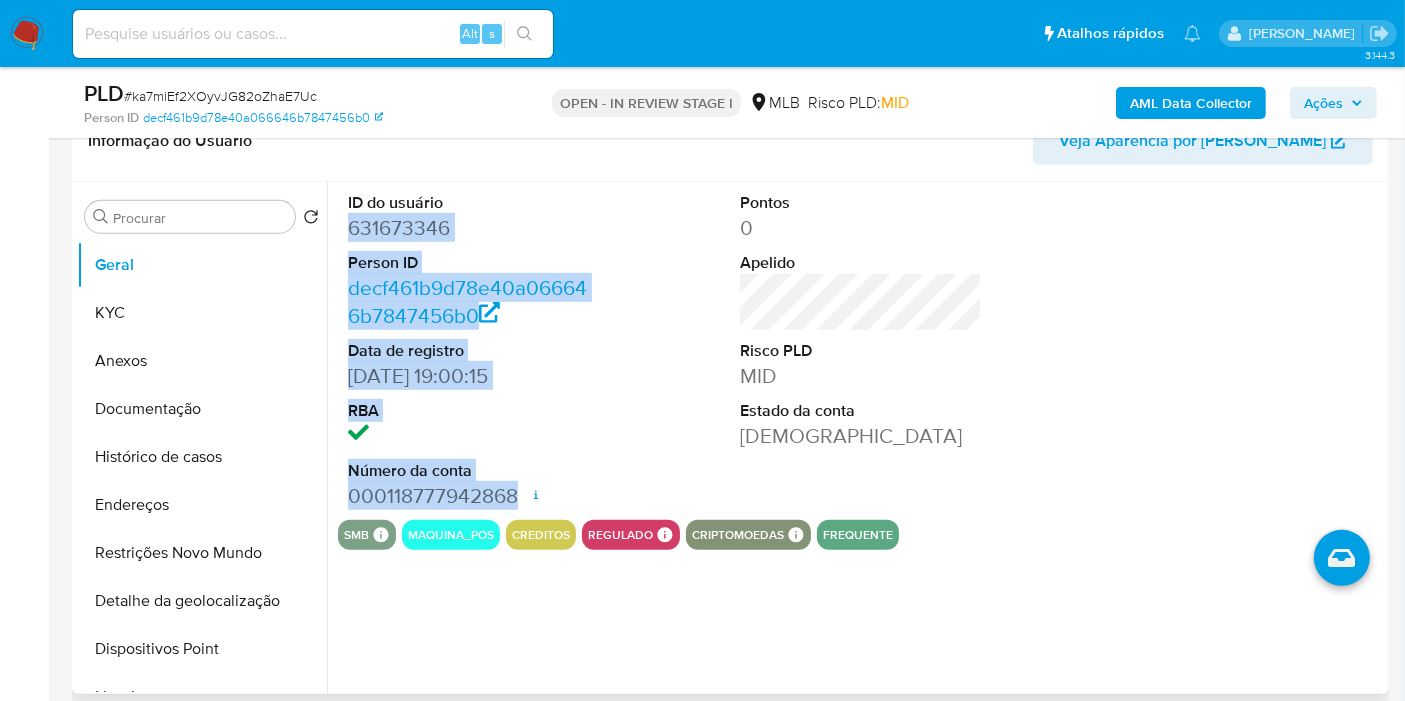 copy on "631673346 Person ID decf461b9d78e40a066646b7847456b0 Data de registro 25/08/2020 19:00:15 RBA Número da conta 000118777942868" 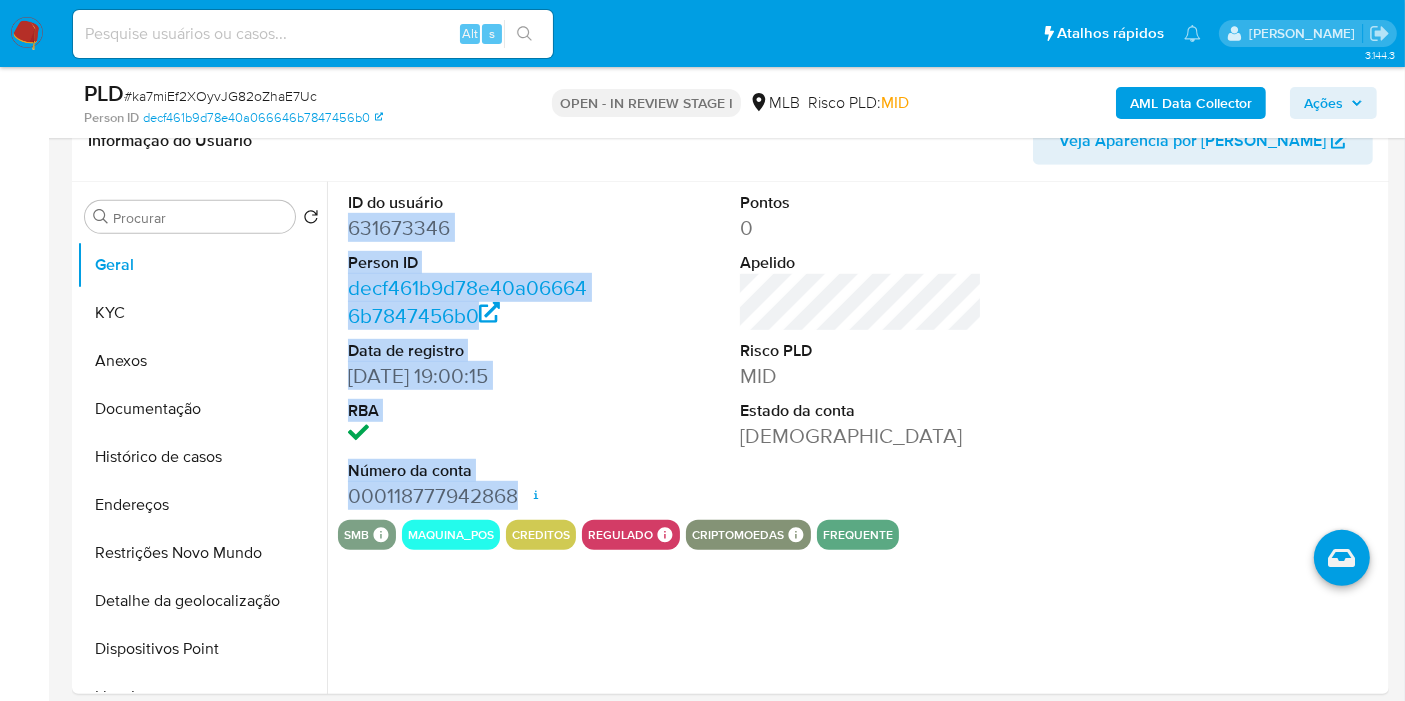 click on "Ações" at bounding box center (1333, 103) 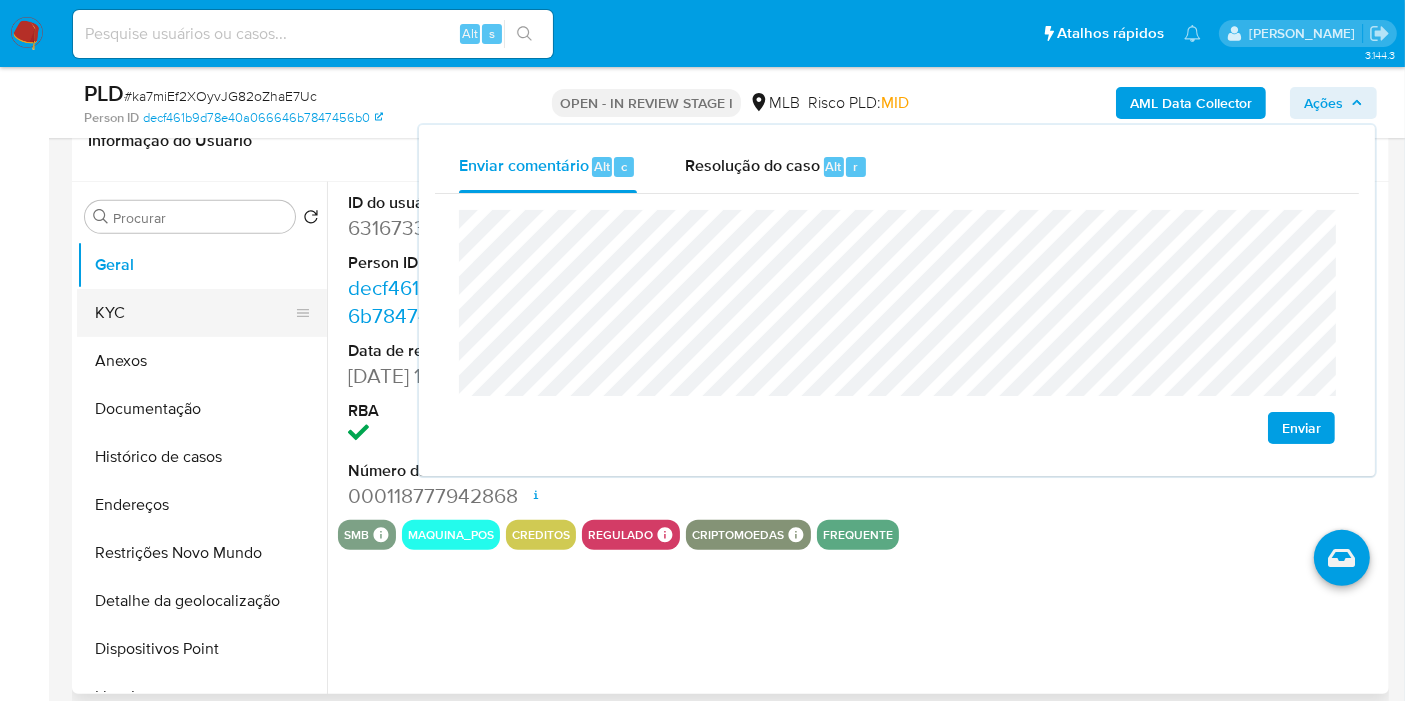 click on "KYC" at bounding box center [194, 313] 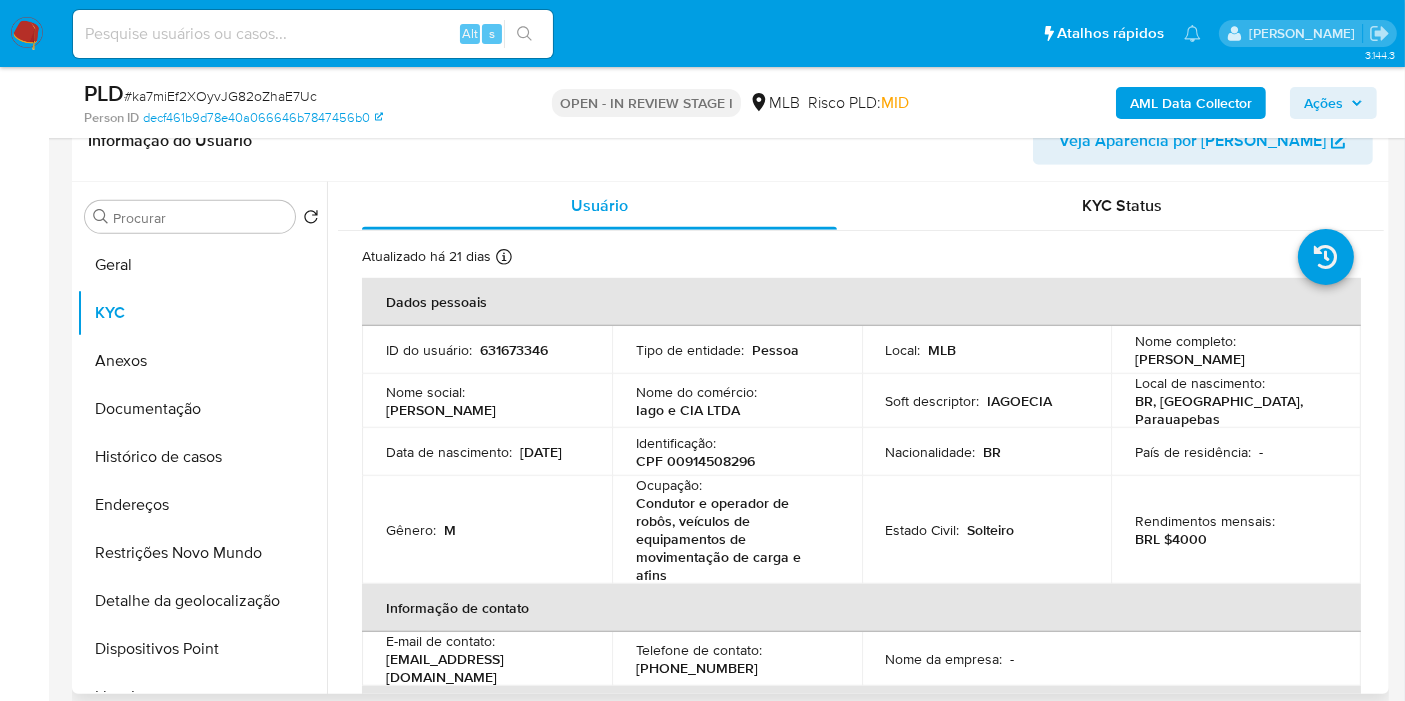 click on "CPF 00914508296" at bounding box center [695, 461] 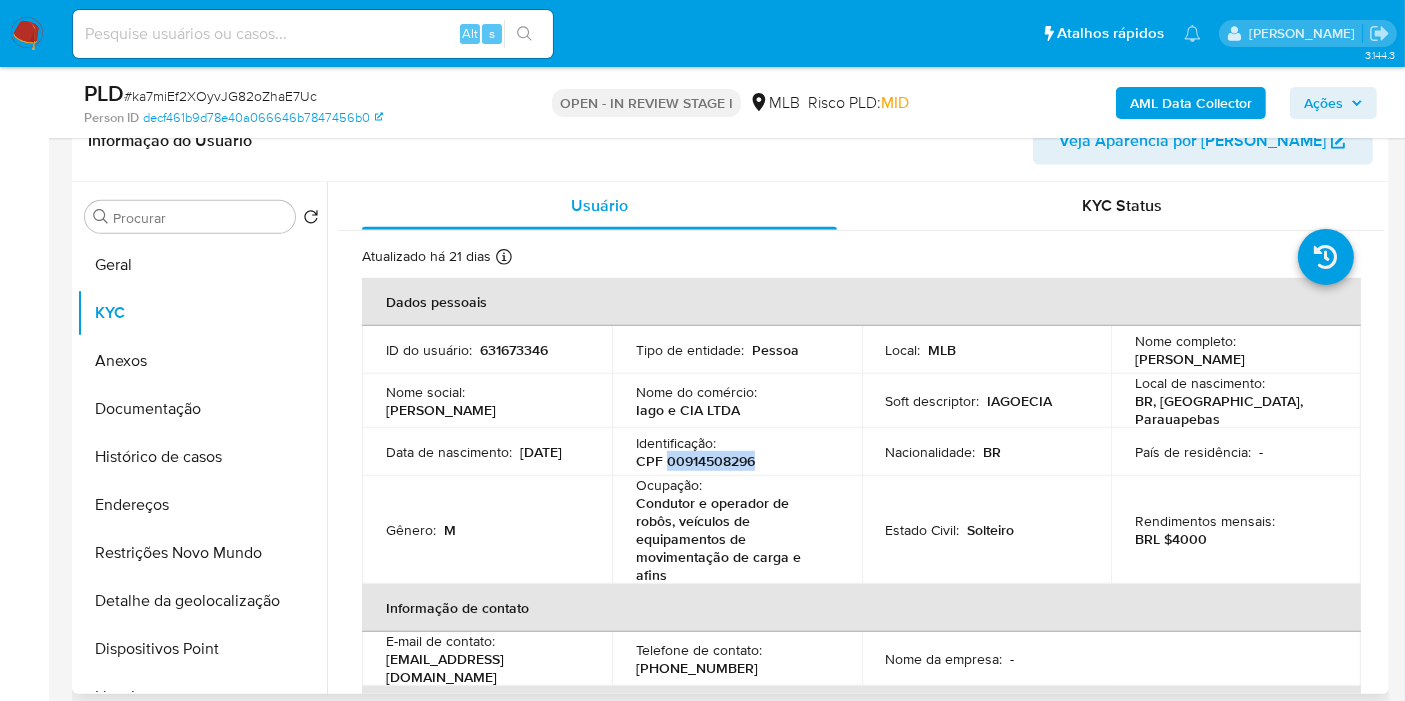 click on "CPF 00914508296" at bounding box center [695, 461] 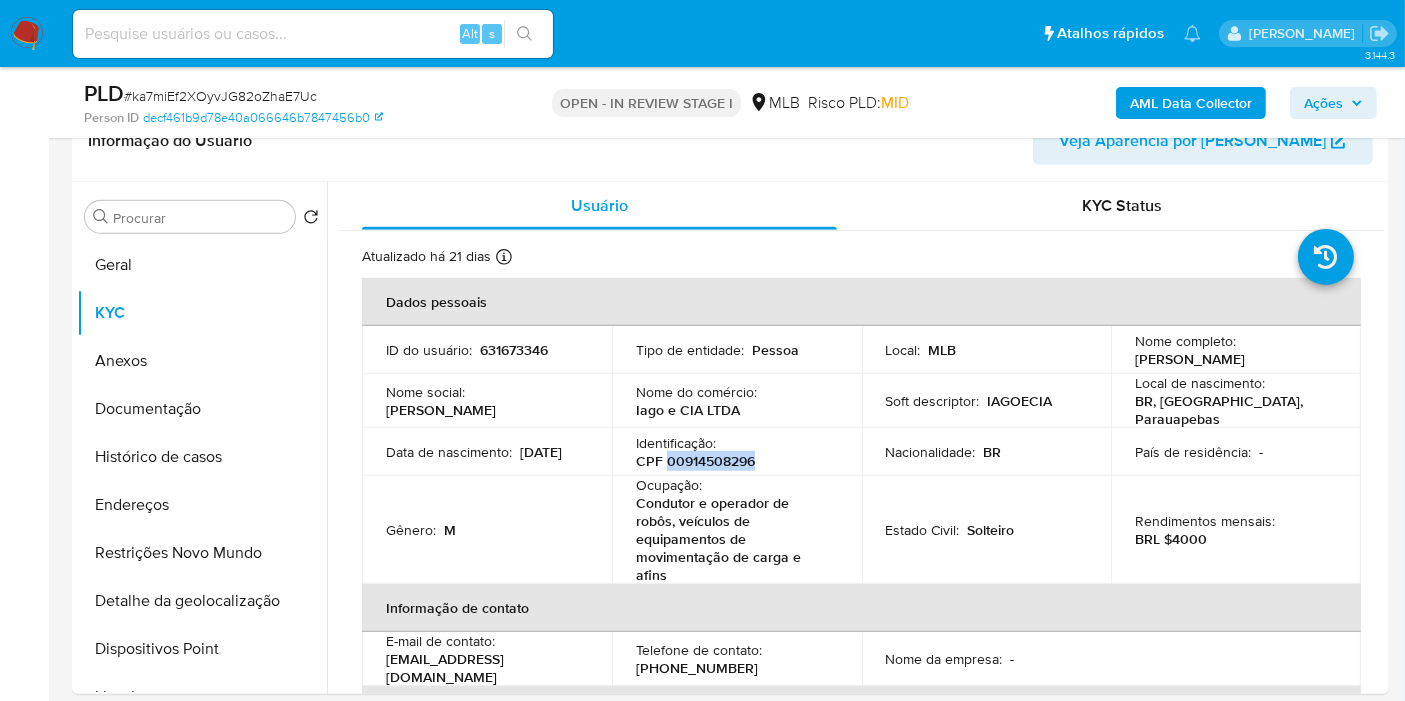 click on "Ações" at bounding box center [1333, 103] 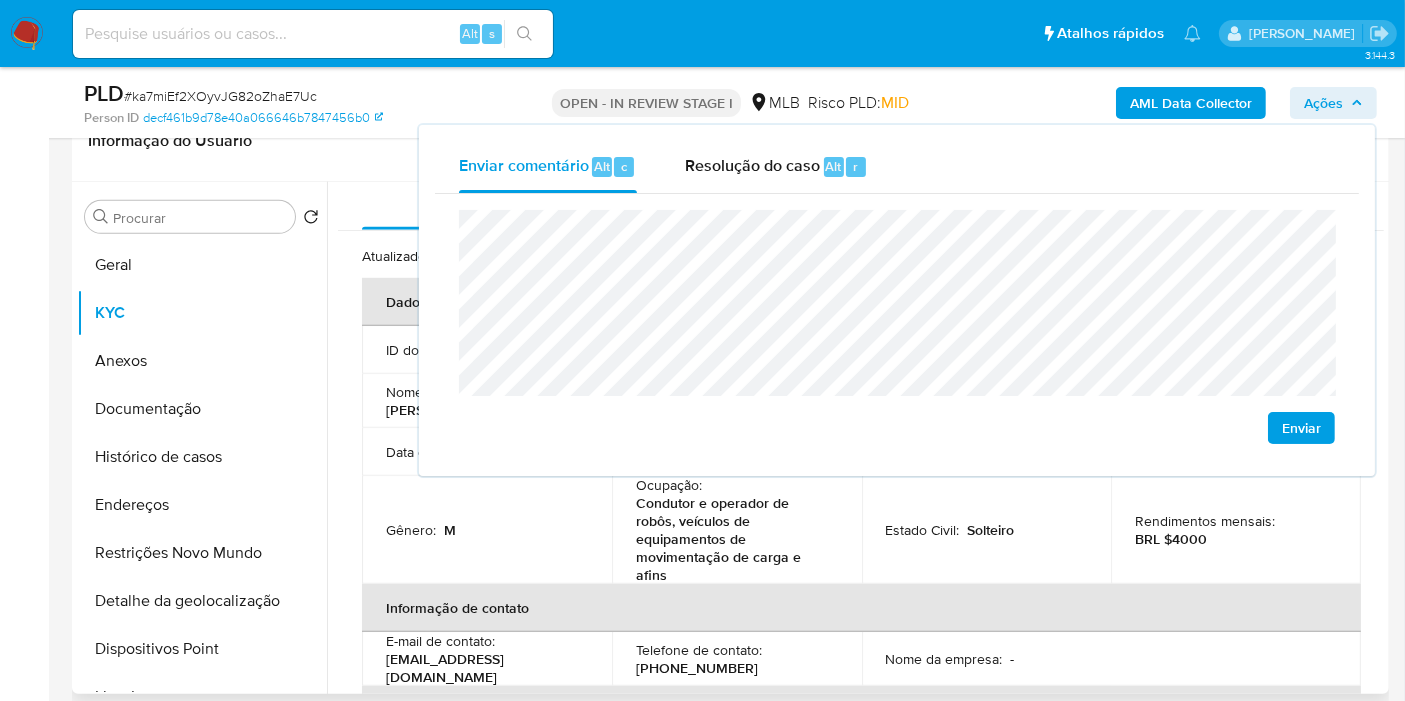 click on "Gênero :    M" at bounding box center (487, 530) 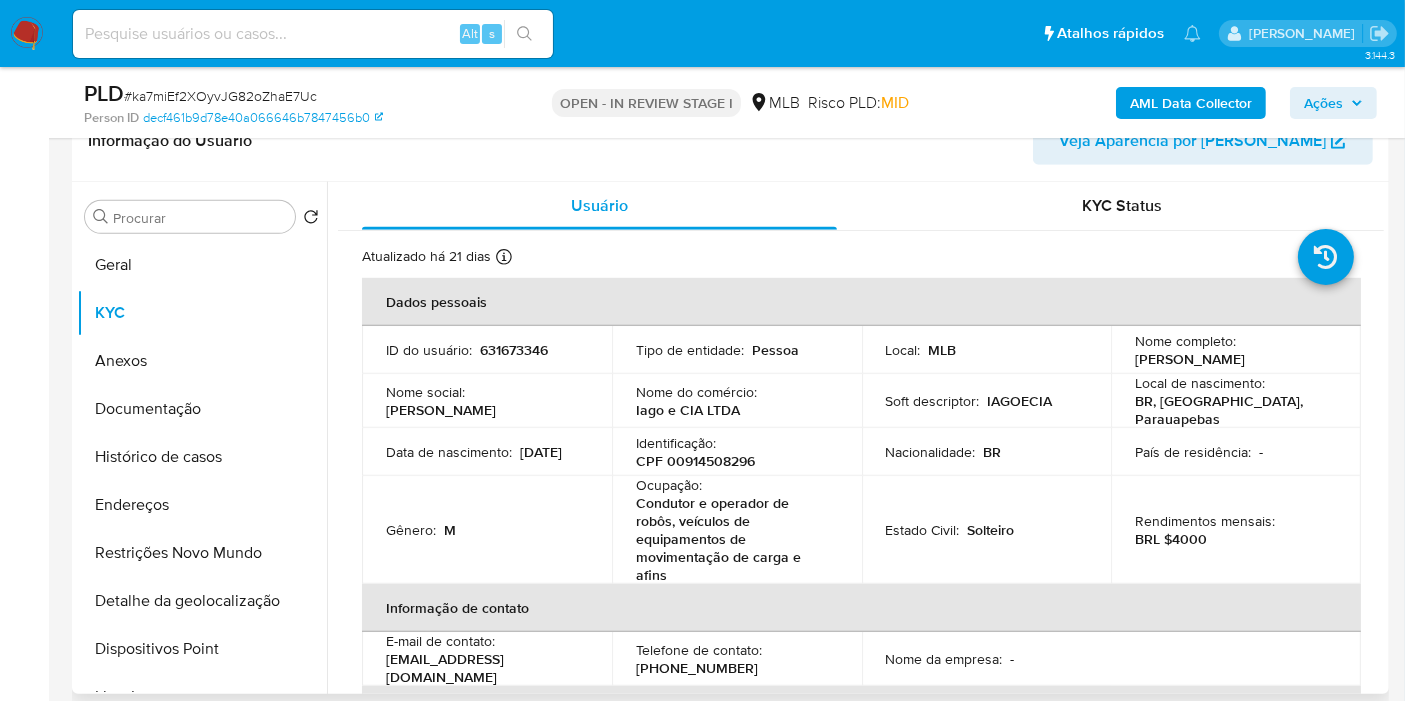 click on "Condutor e operador de robôs, veículos de equipamentos de movimentação de carga e afins" at bounding box center (733, 539) 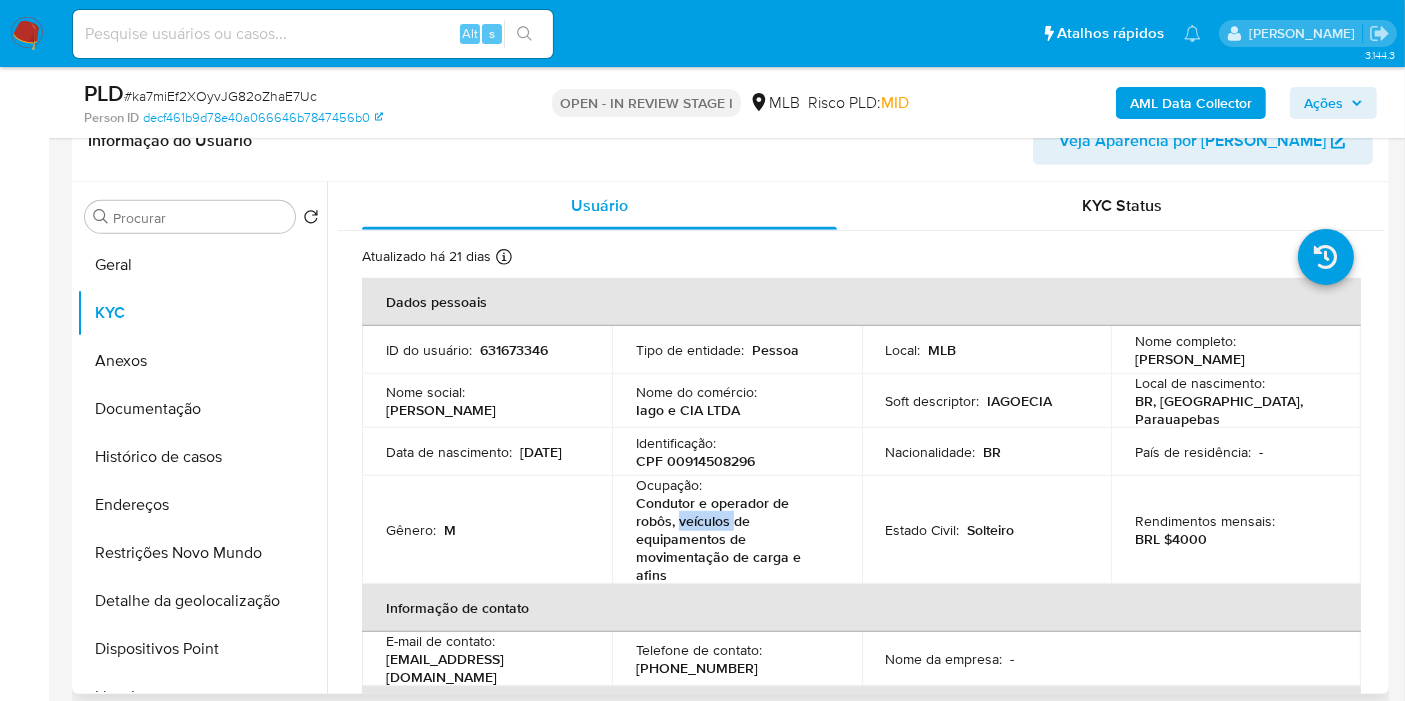click on "Condutor e operador de robôs, veículos de equipamentos de movimentação de carga e afins" at bounding box center [733, 539] 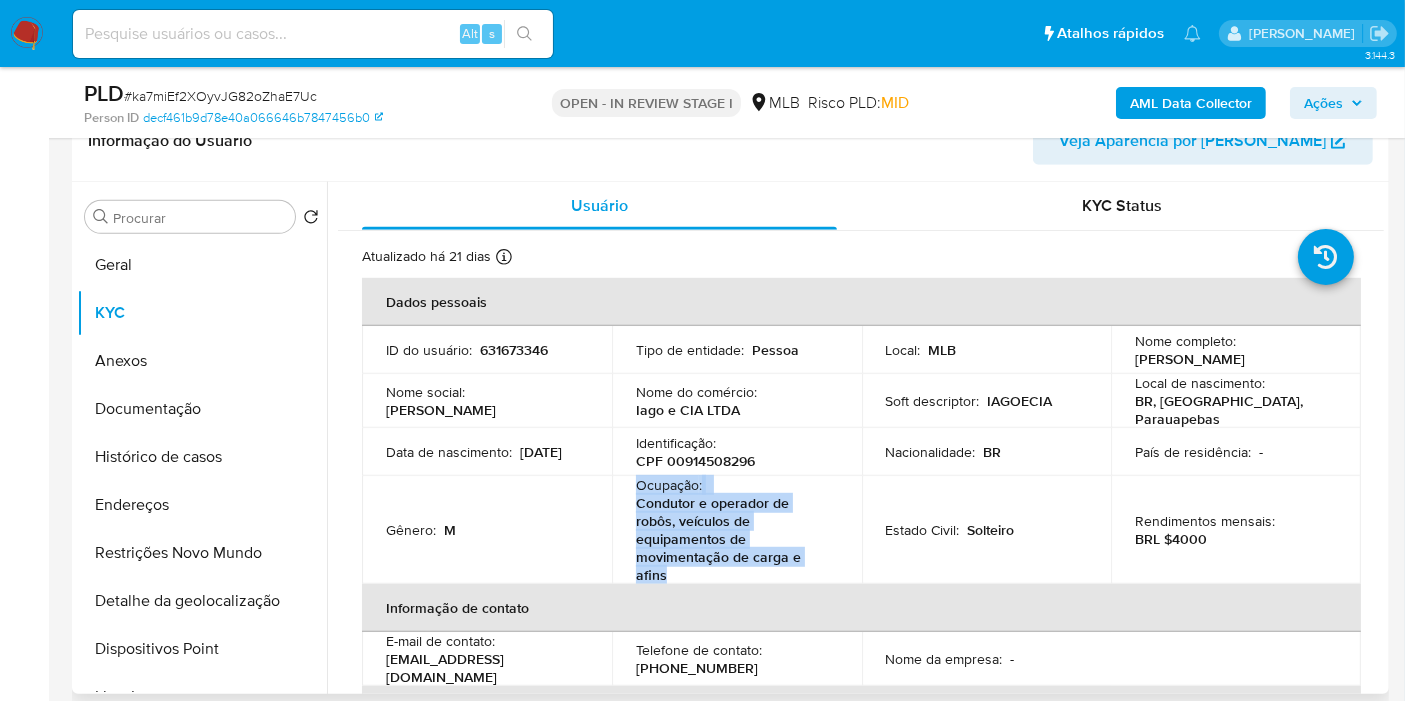 click on "Condutor e operador de robôs, veículos de equipamentos de movimentação de carga e afins" at bounding box center [733, 539] 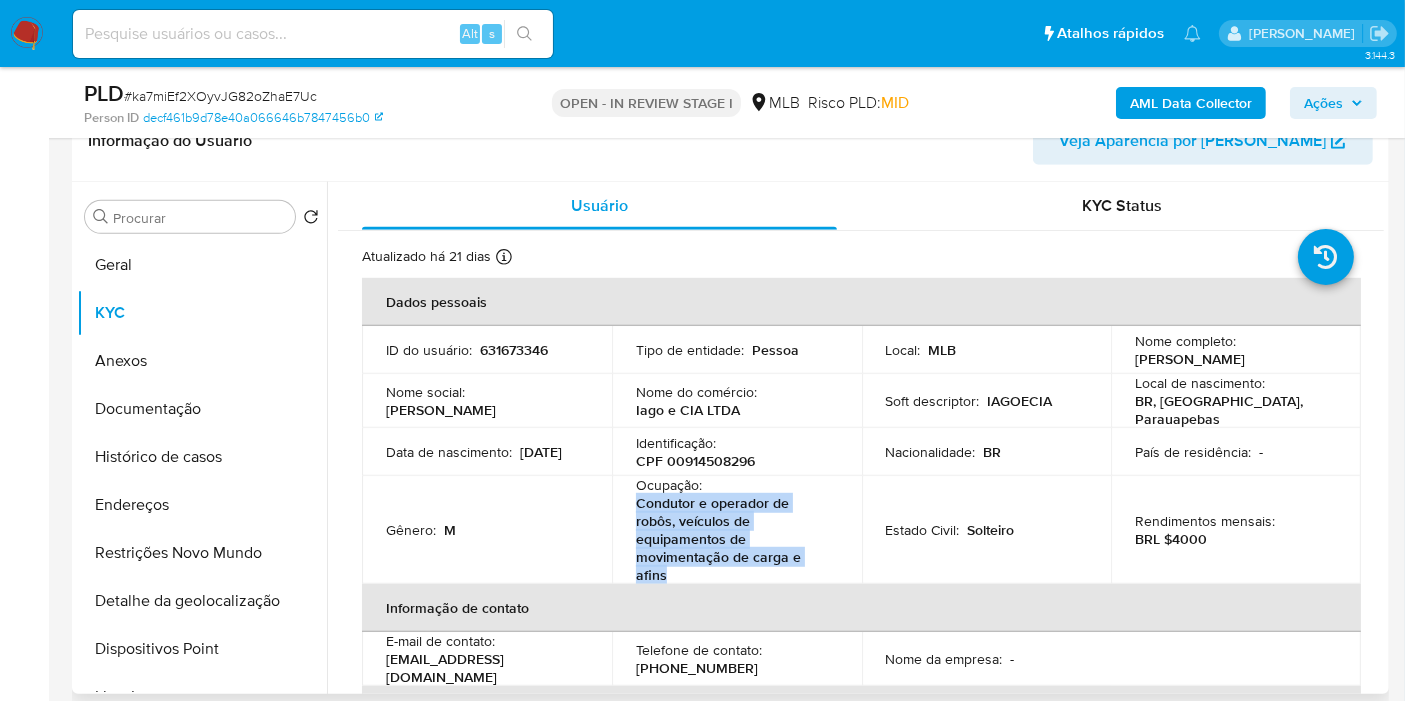 drag, startPoint x: 636, startPoint y: 495, endPoint x: 677, endPoint y: 561, distance: 77.698135 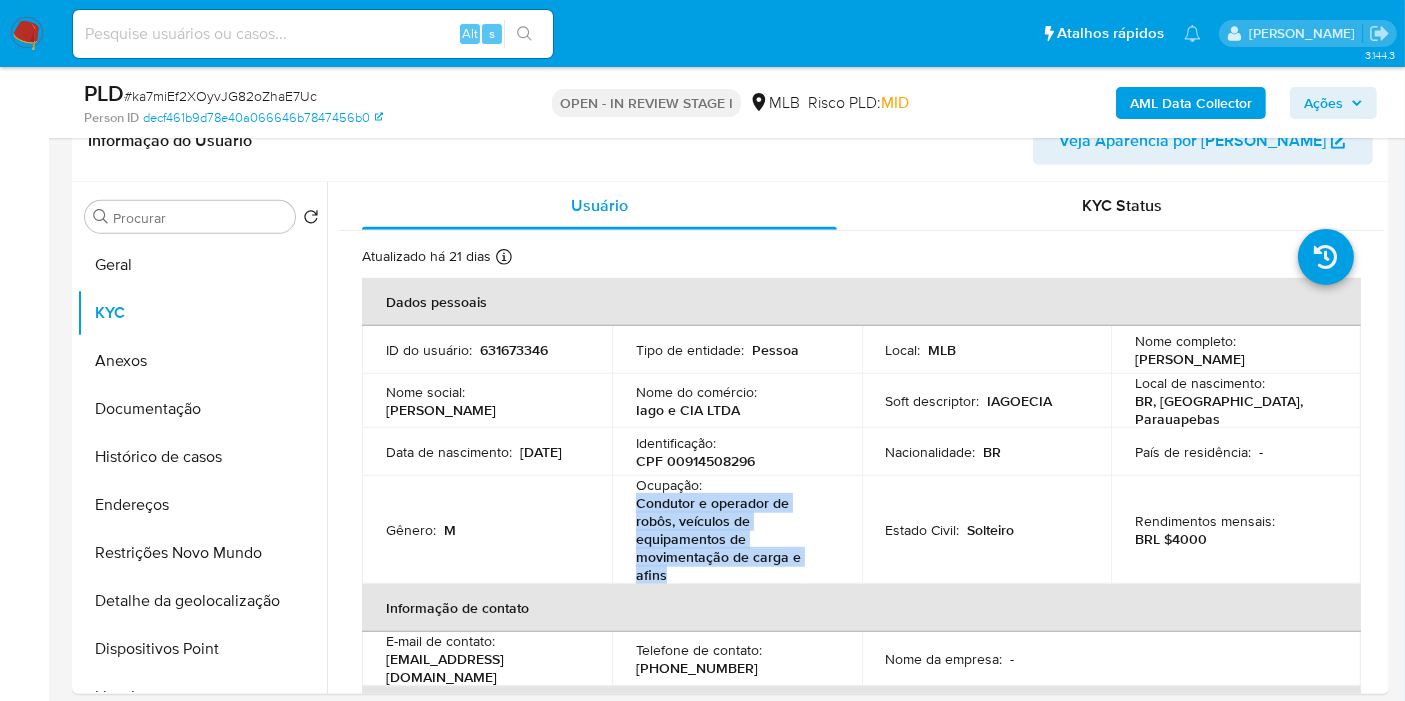click on "Ações" at bounding box center (1333, 103) 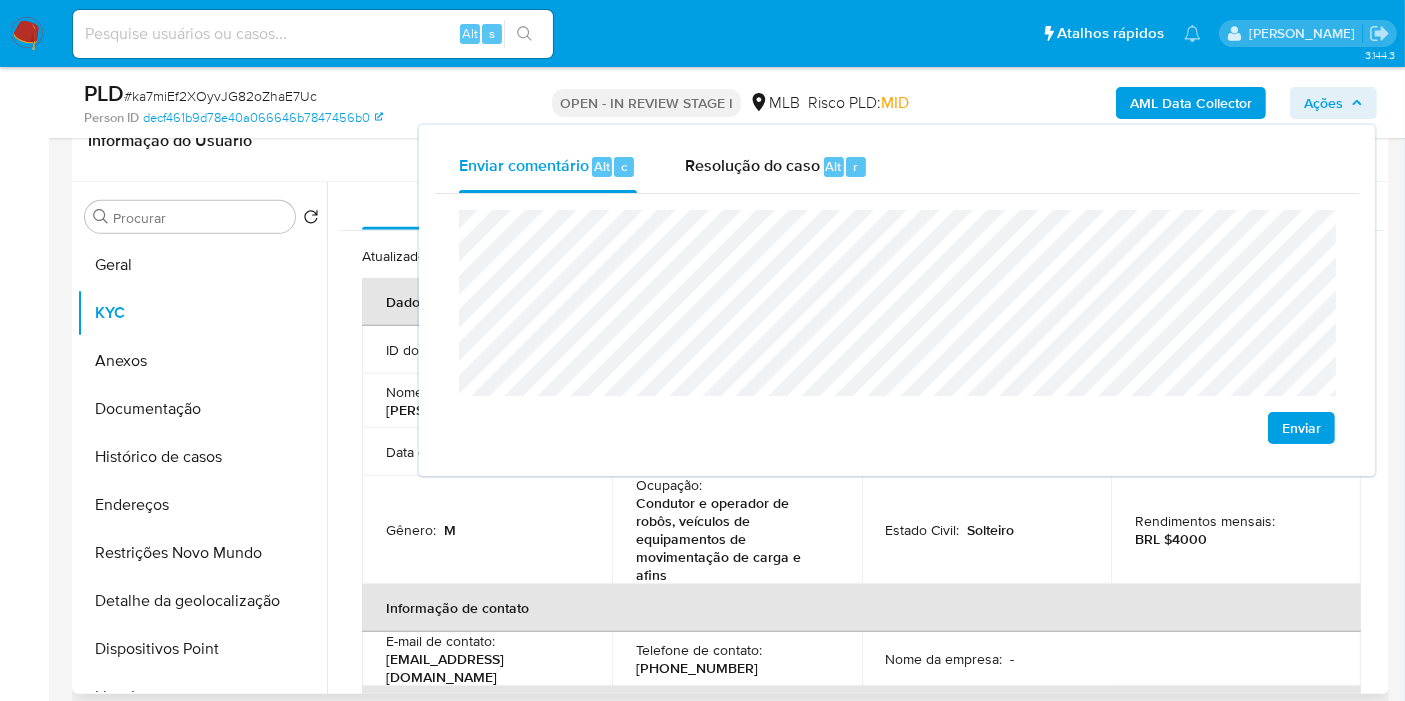 click on "Estado Civil :    Solteiro" at bounding box center (987, 530) 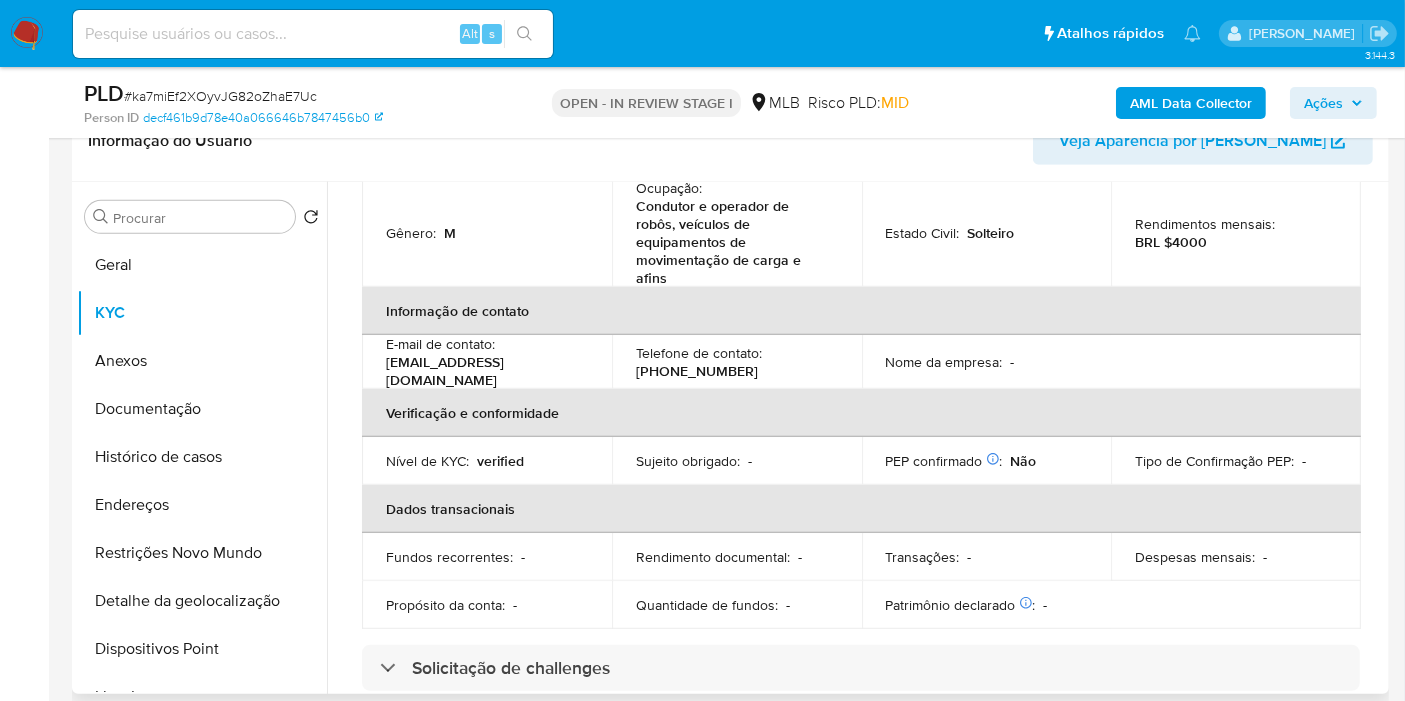 scroll, scrollTop: 0, scrollLeft: 0, axis: both 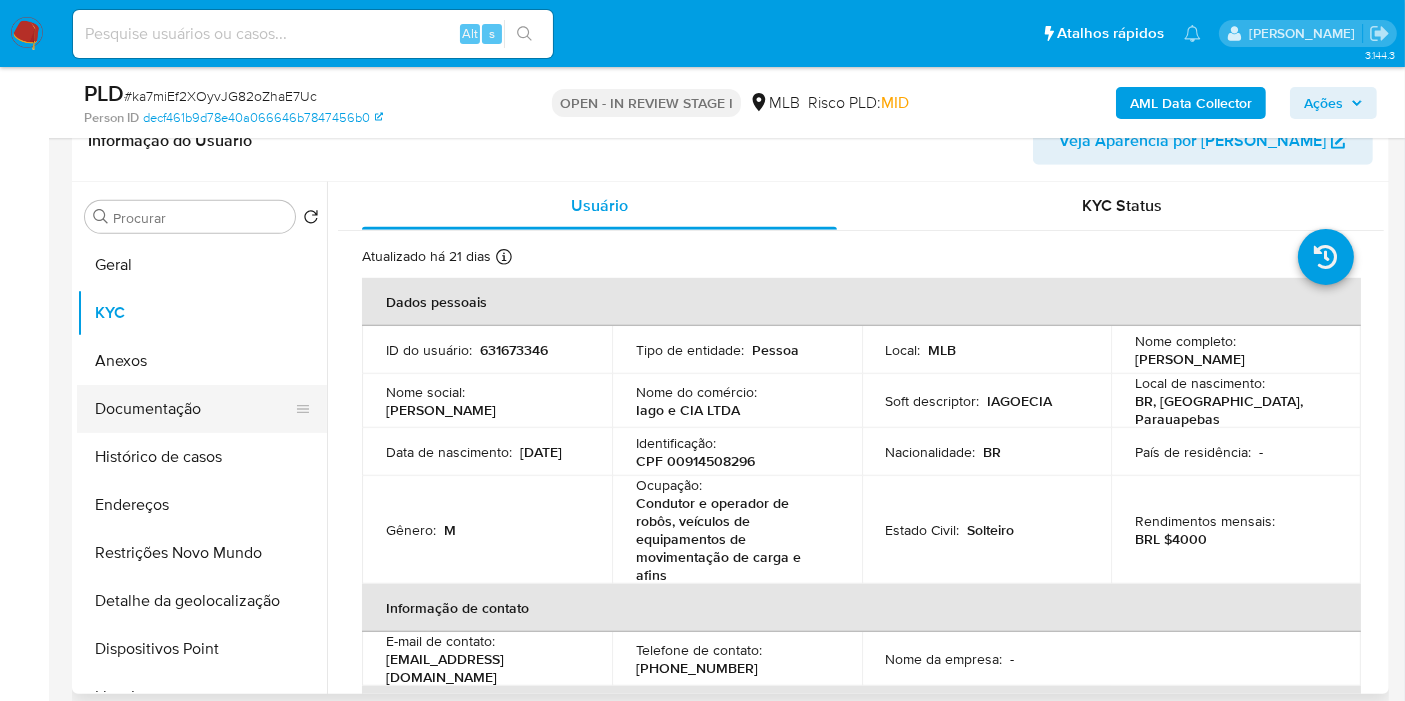 click on "Documentação" at bounding box center (194, 409) 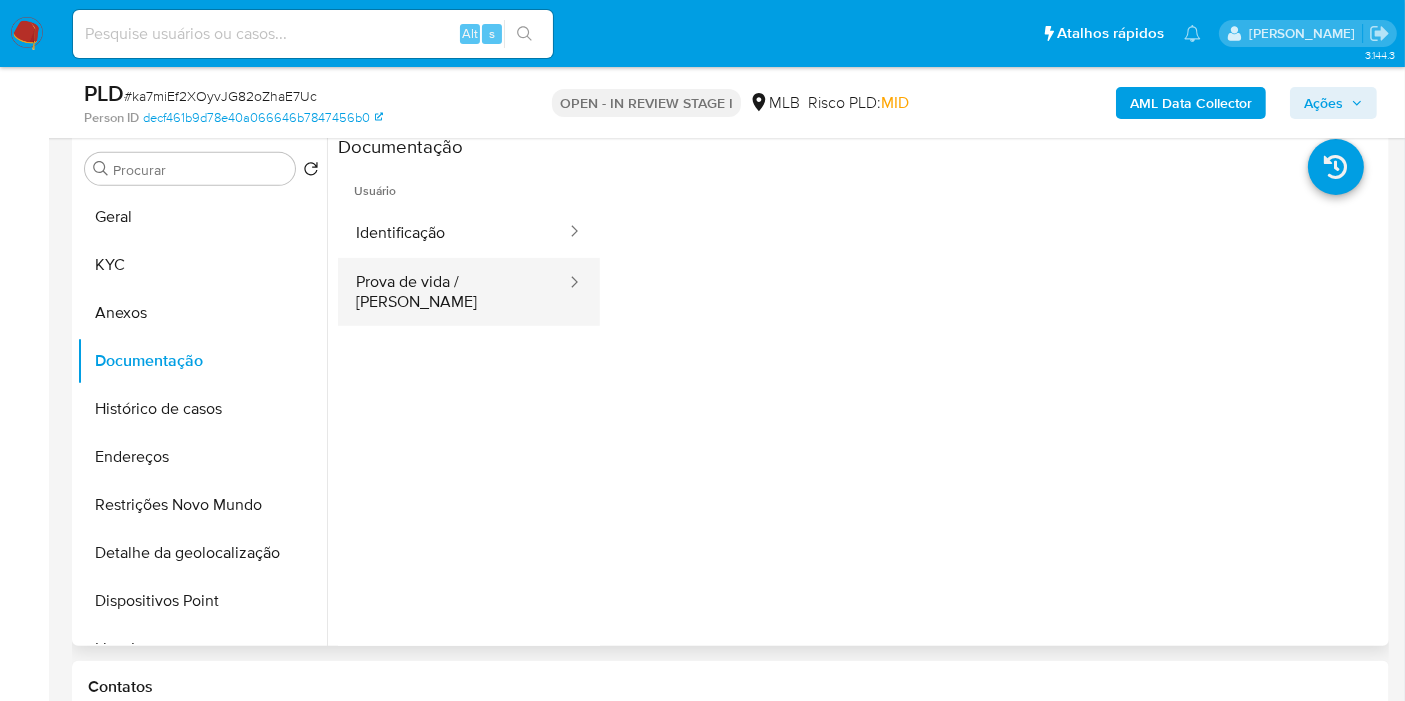 click on "Prova de vida / [PERSON_NAME]" at bounding box center (453, 292) 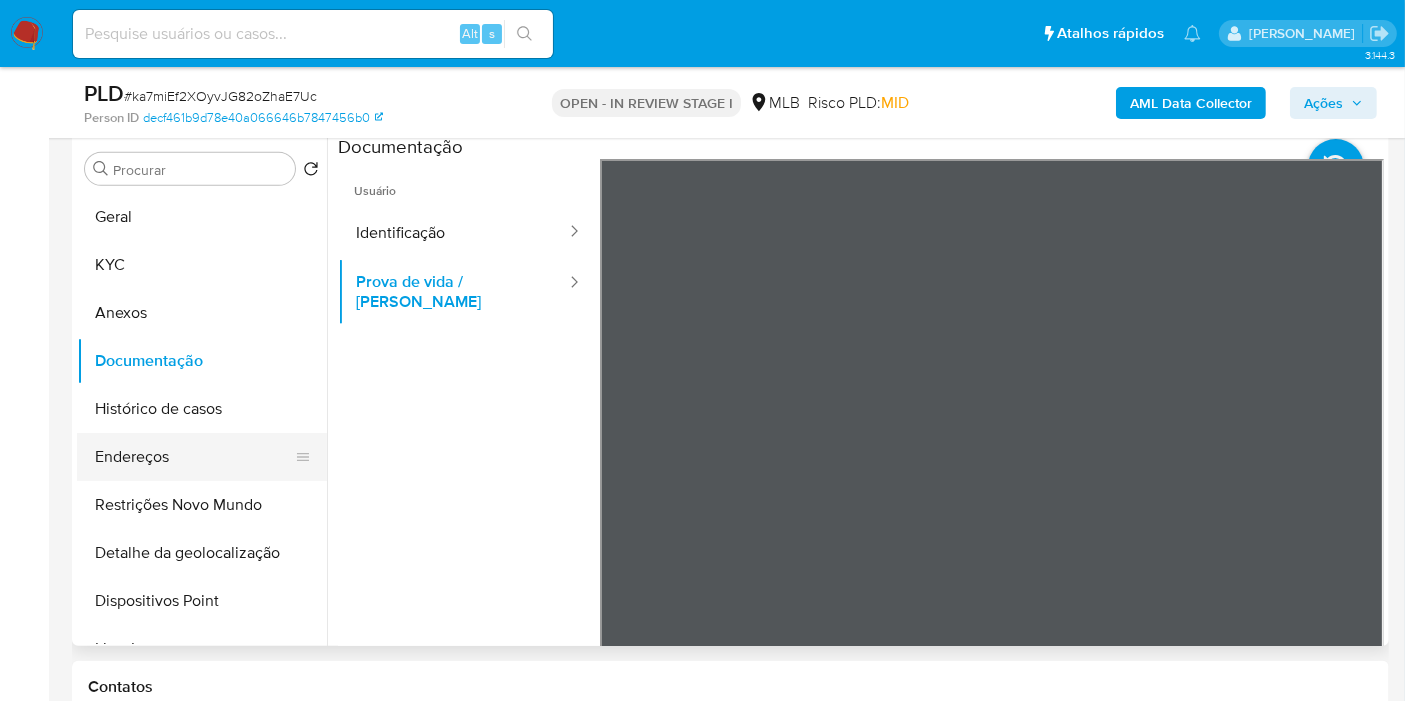click on "Endereços" at bounding box center (194, 457) 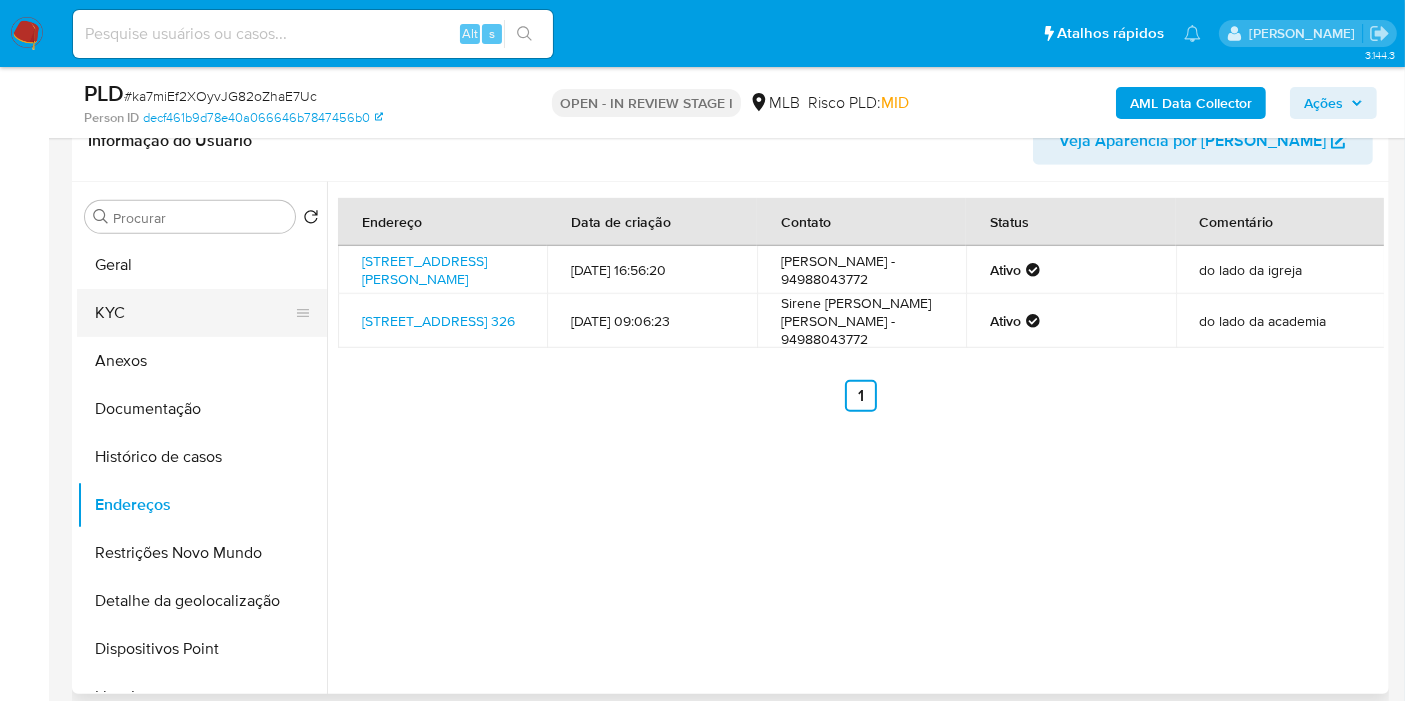 click on "KYC" at bounding box center (194, 313) 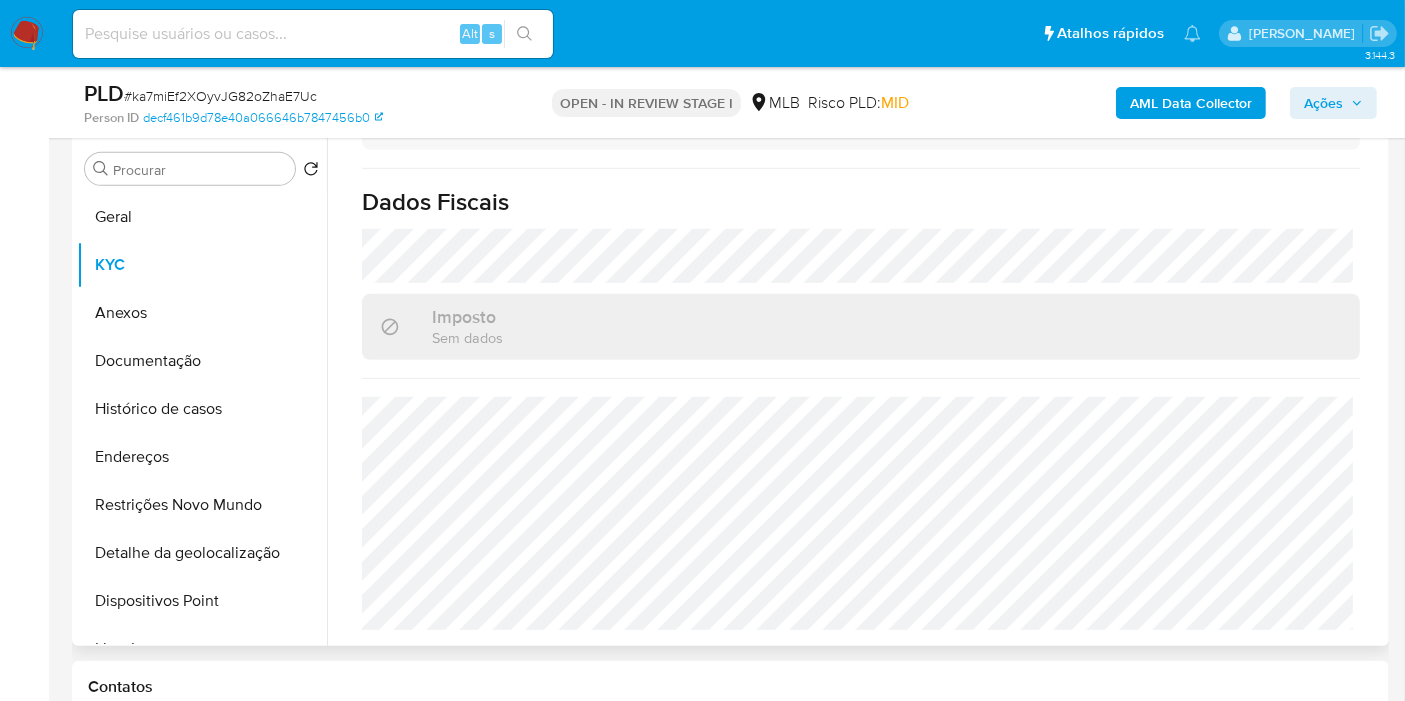 scroll, scrollTop: 968, scrollLeft: 0, axis: vertical 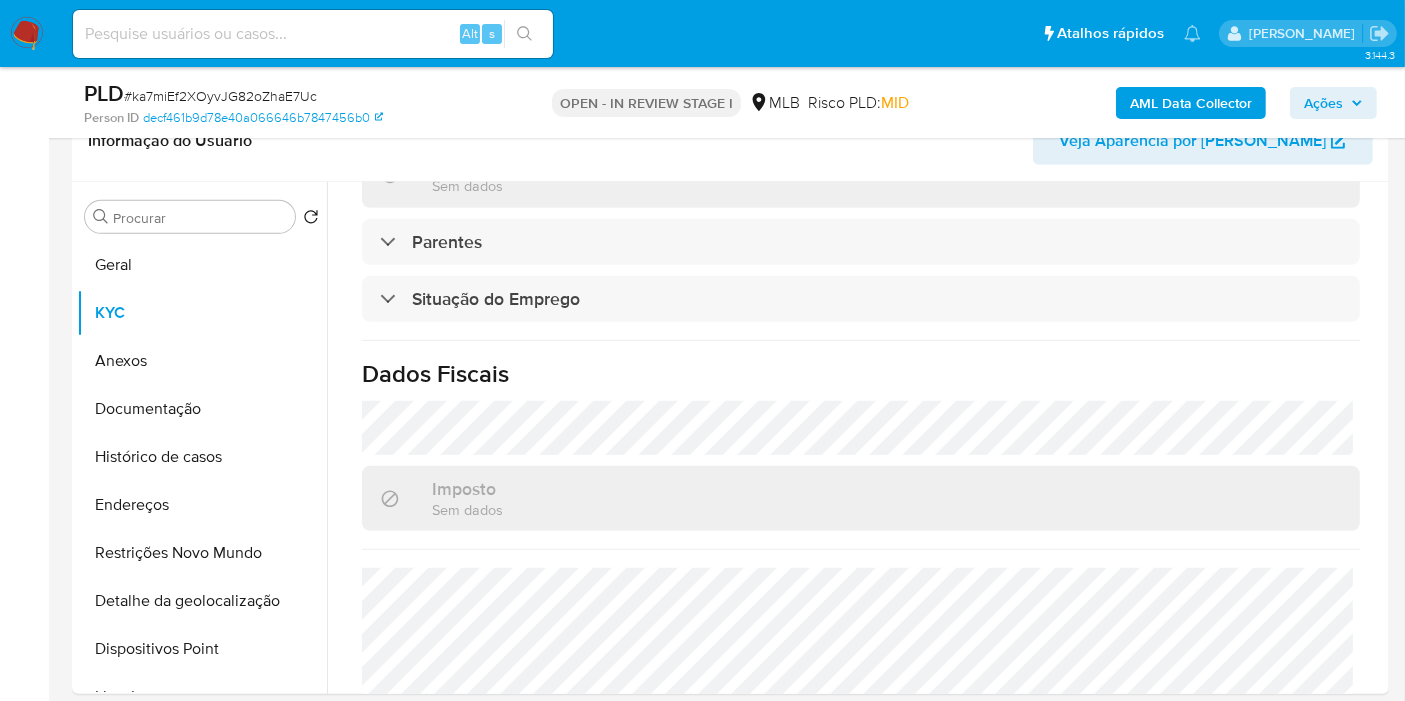 click on "Ações" at bounding box center (1323, 103) 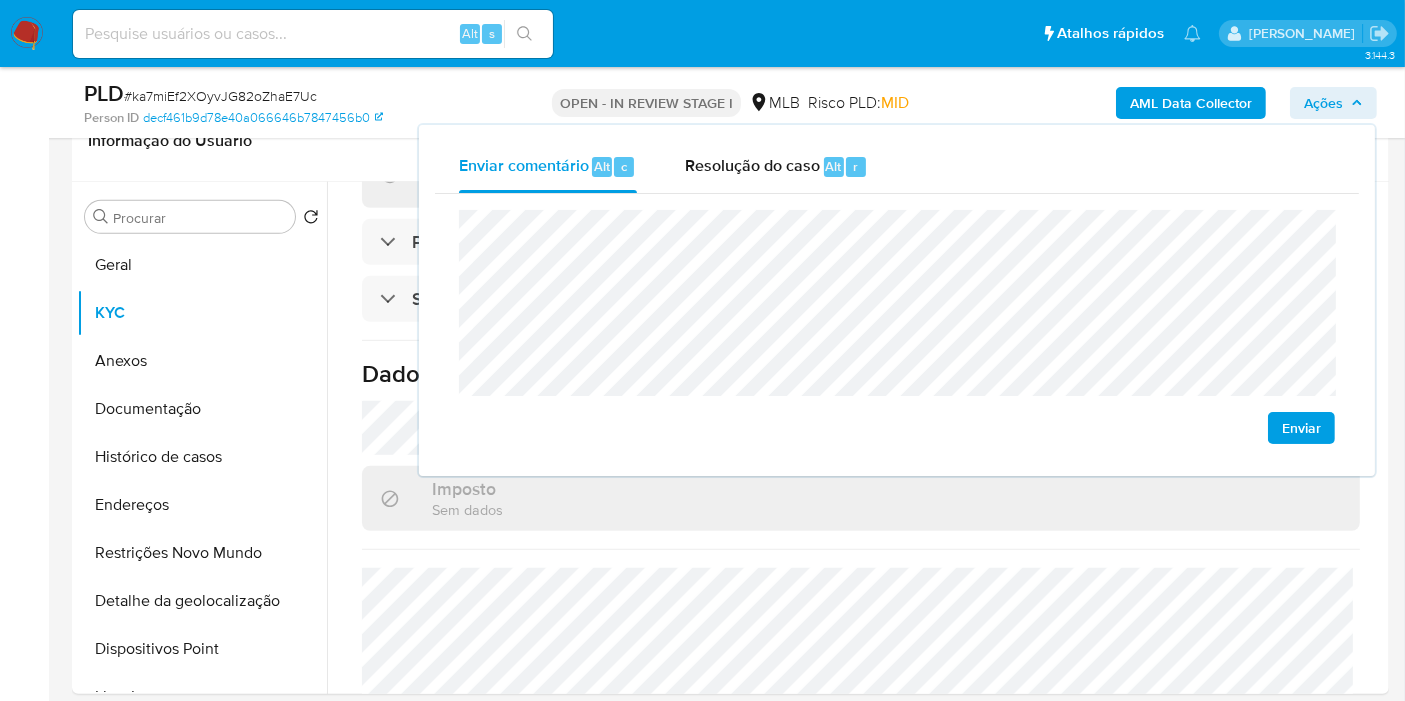 click on "de pres í dio" 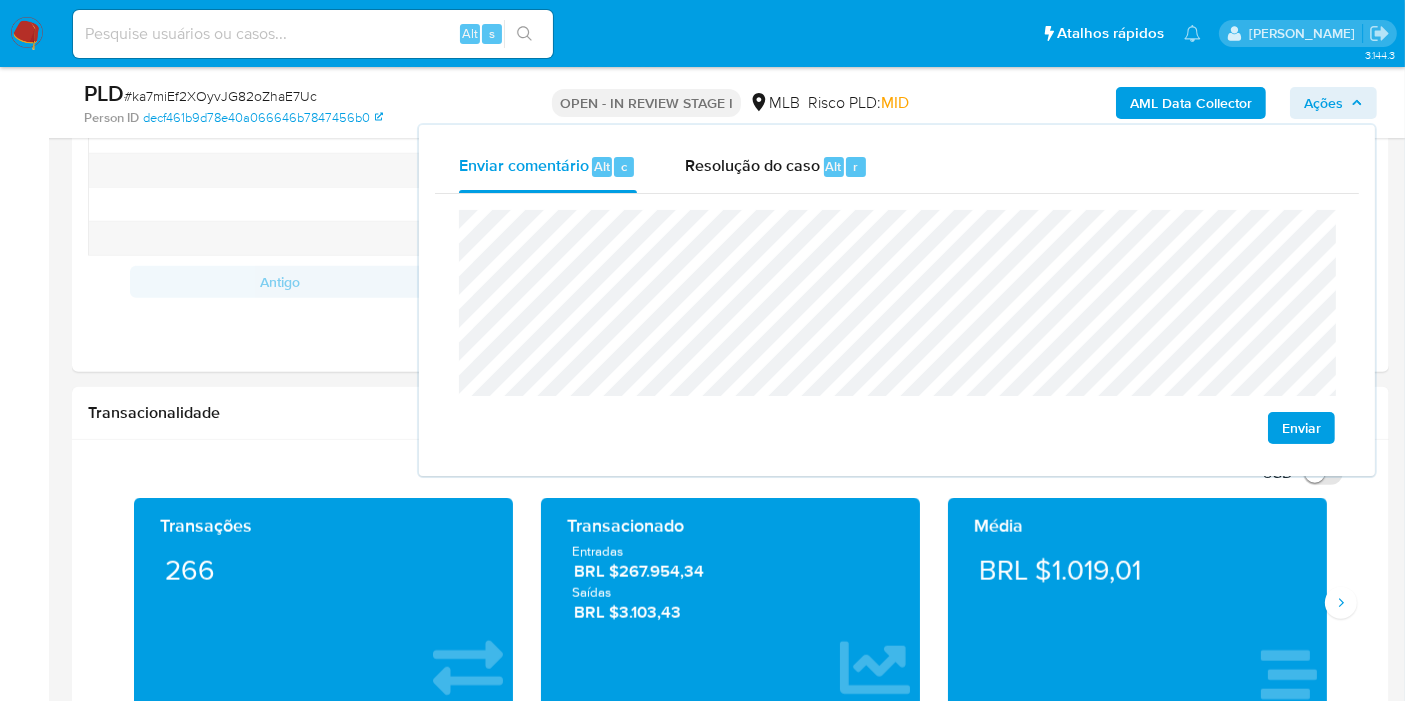 click on "Bandeja Painel Screening Pesquisa em Listas Watchlist Ferramentas Operações em massa relatórios Mulan Localizador de pessoas Consolidado" at bounding box center [24, 485] 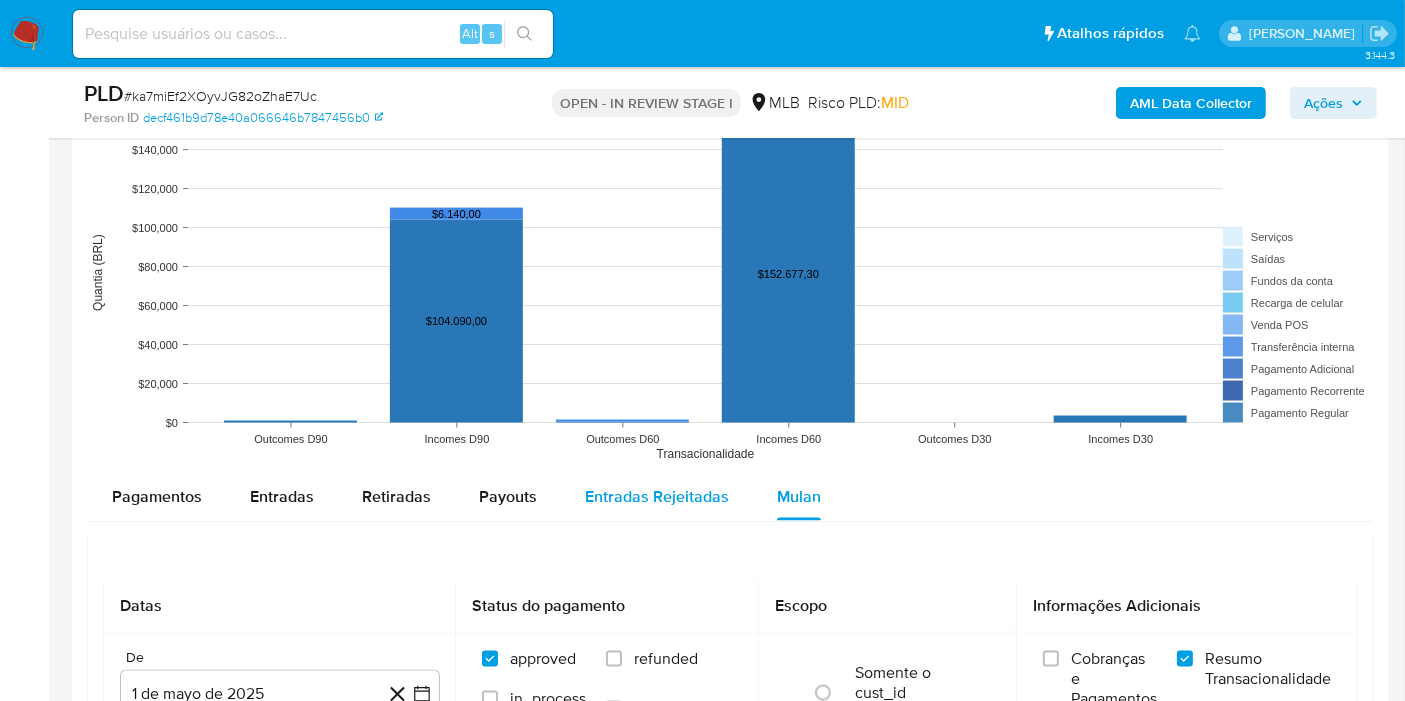 scroll, scrollTop: 3000, scrollLeft: 0, axis: vertical 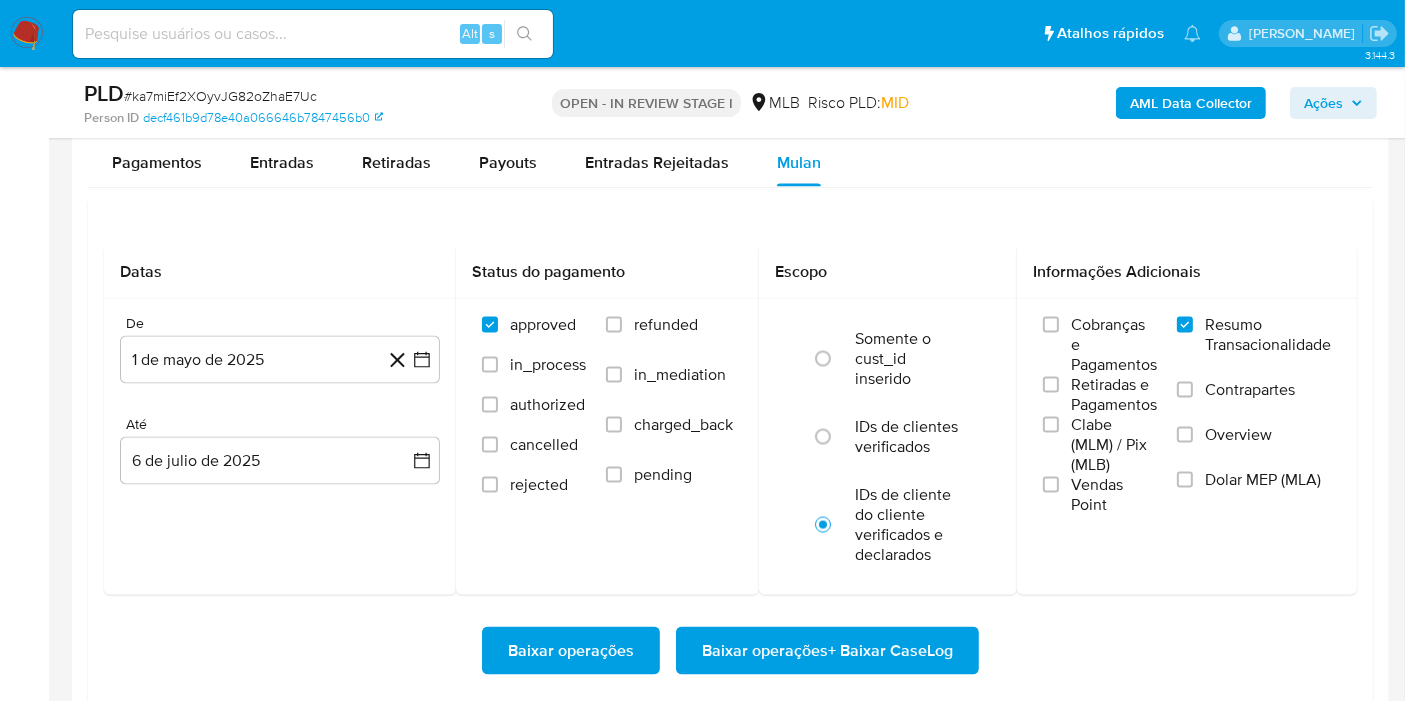 click on "Baixar operações  +   Baixar CaseLog" at bounding box center (827, 651) 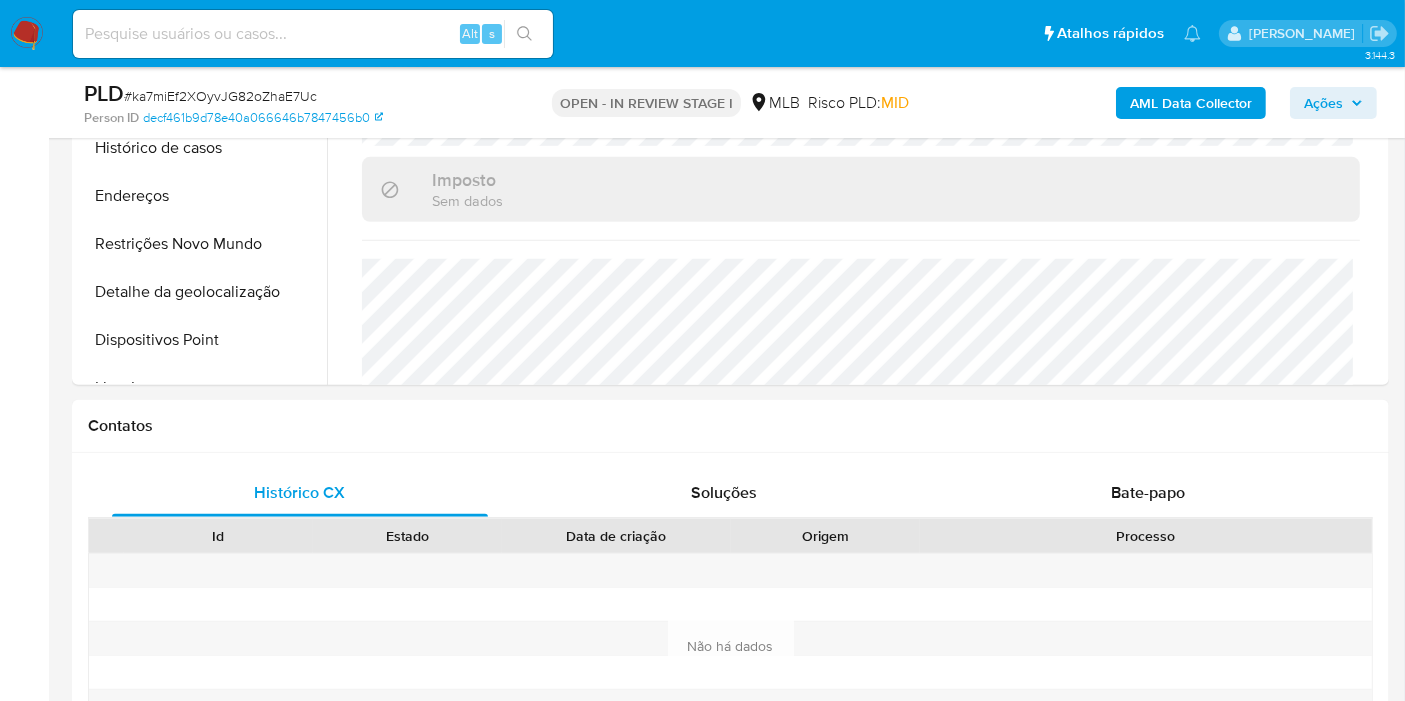 scroll, scrollTop: 1222, scrollLeft: 0, axis: vertical 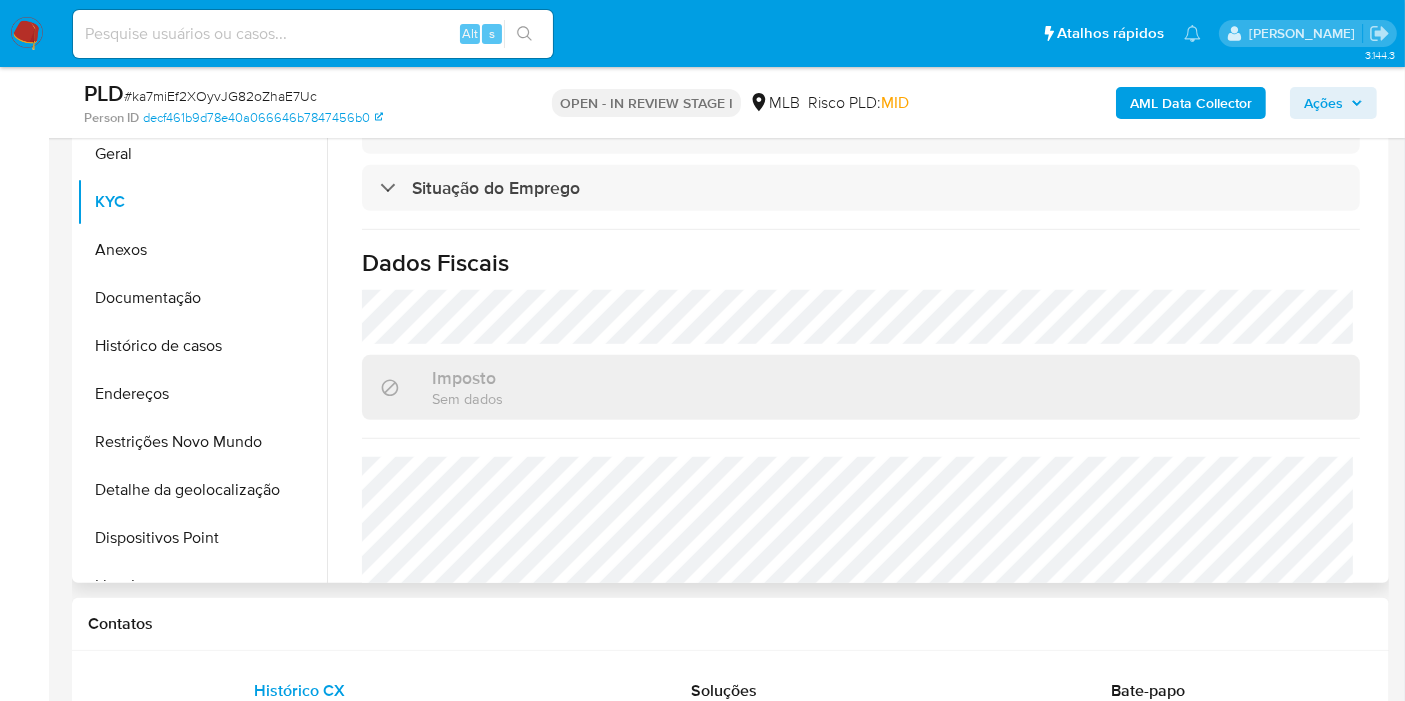 type 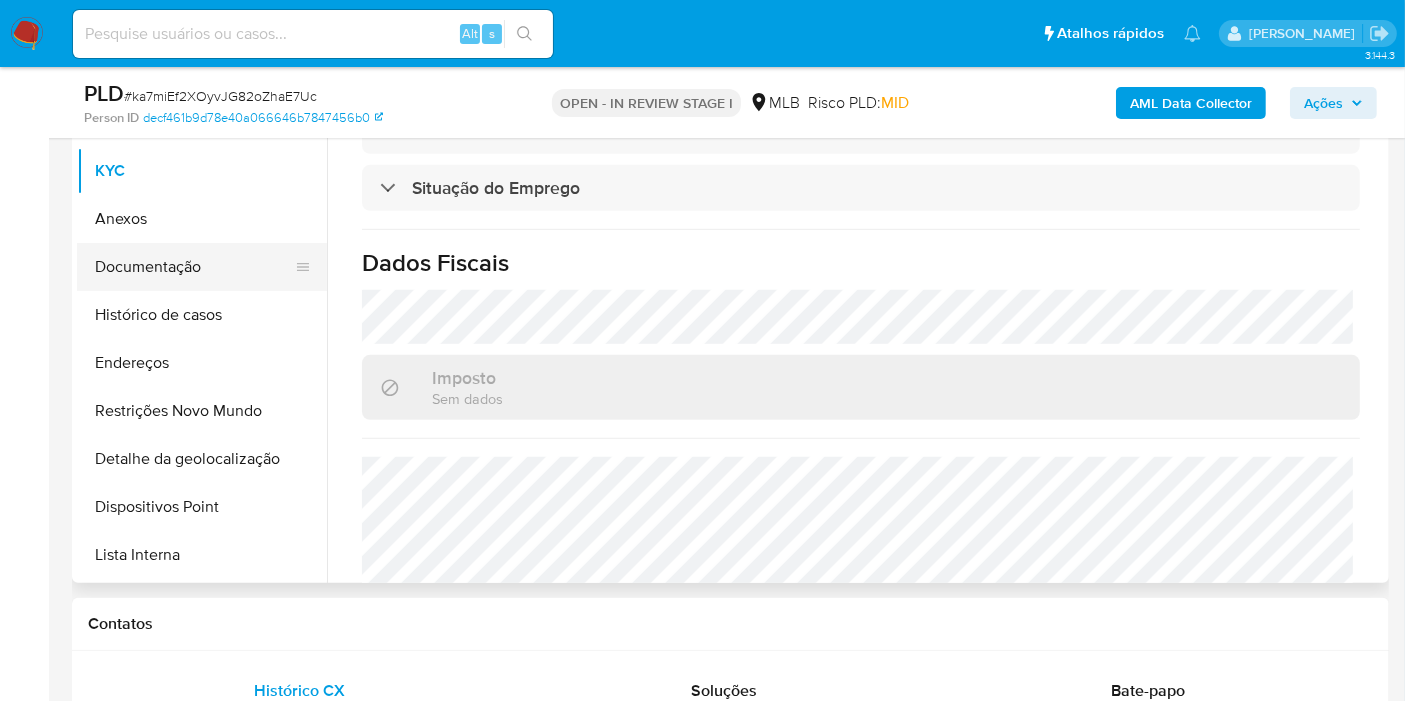 scroll, scrollTop: 0, scrollLeft: 0, axis: both 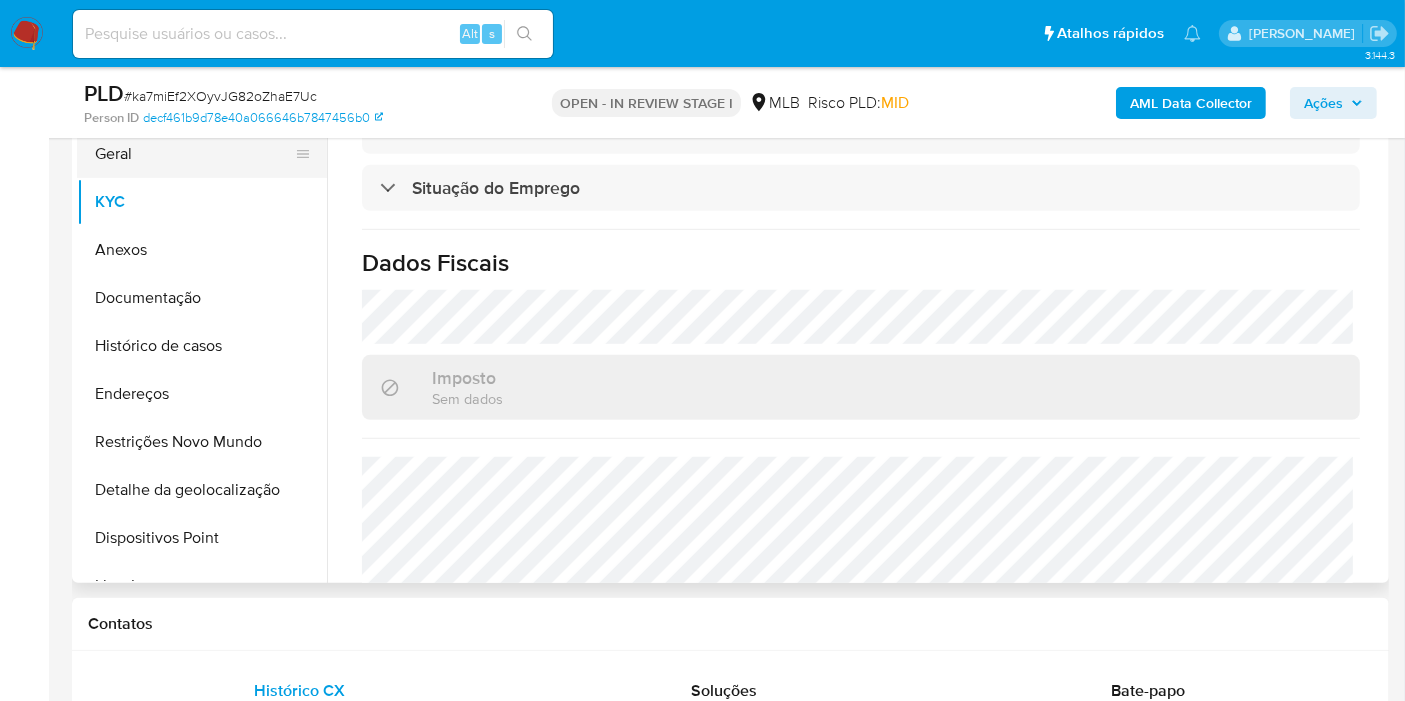 click on "Geral" at bounding box center (194, 154) 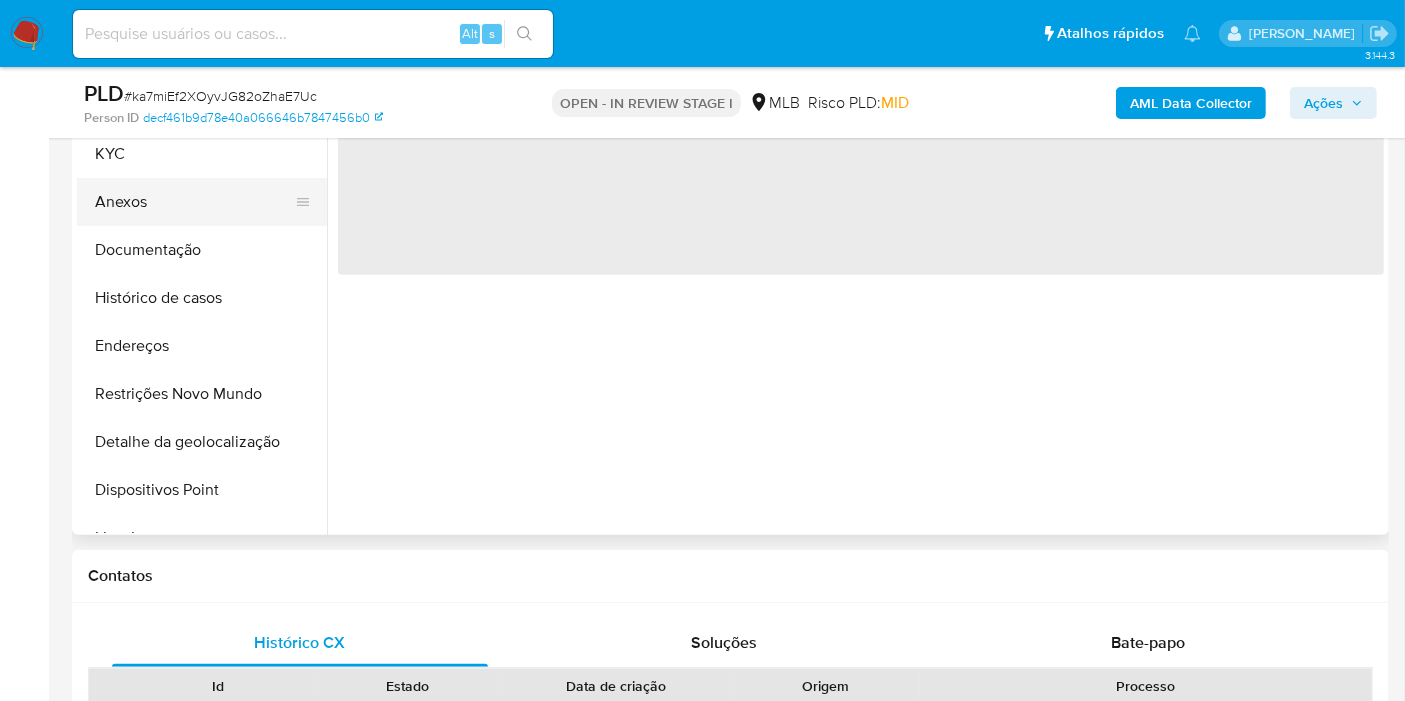 scroll, scrollTop: 0, scrollLeft: 0, axis: both 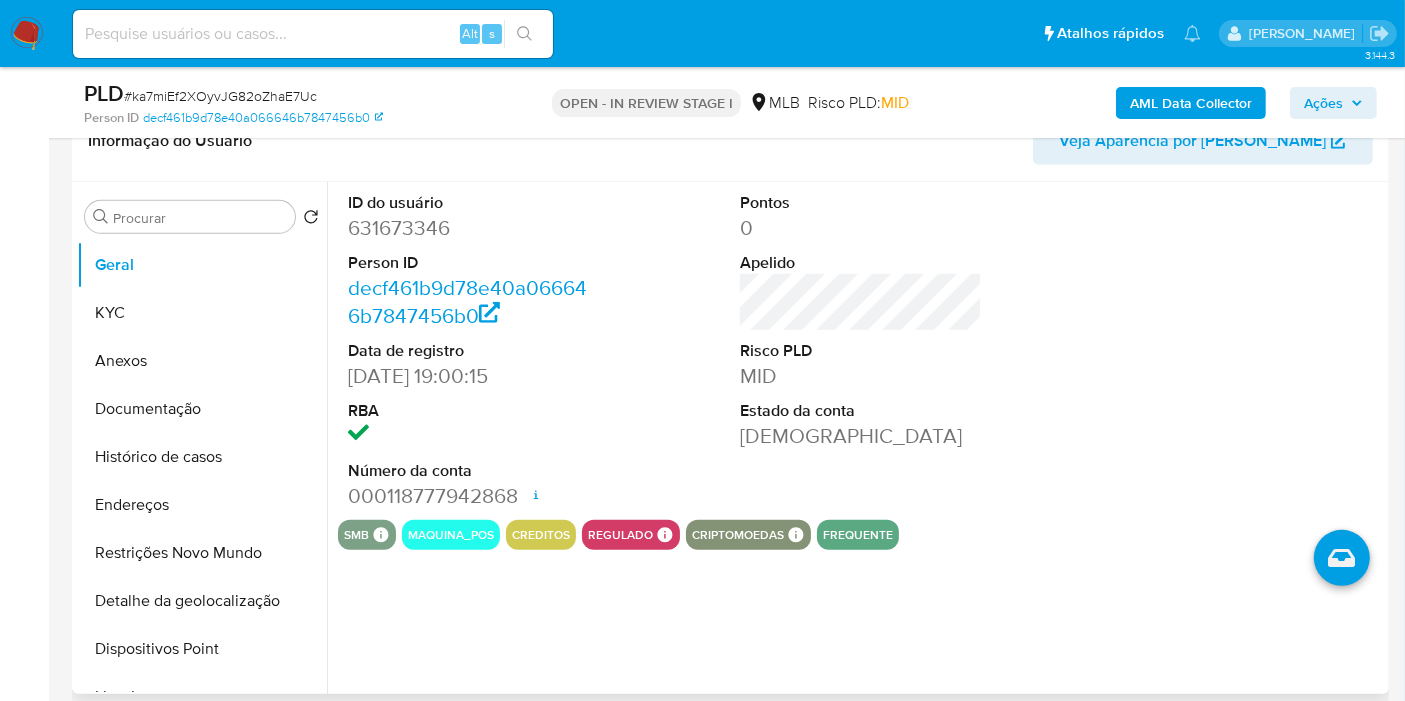 type 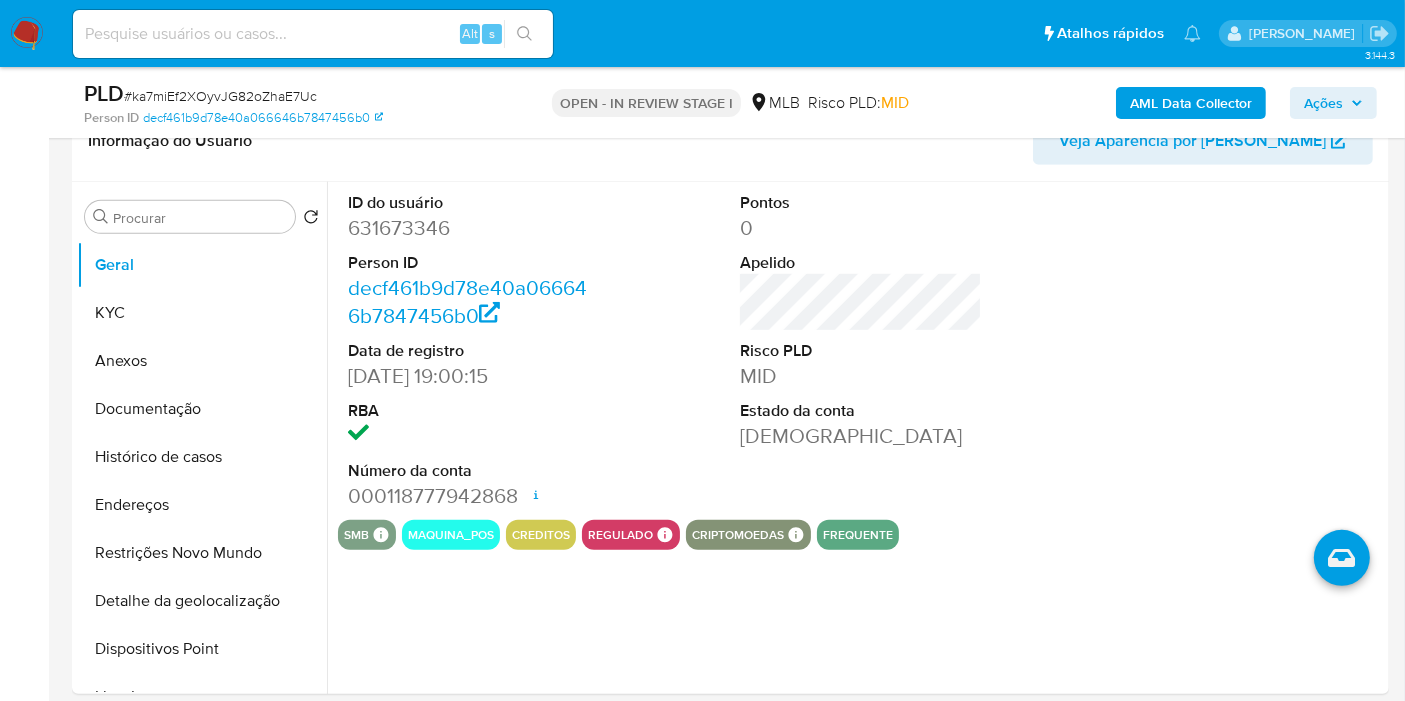 scroll, scrollTop: 1111, scrollLeft: 0, axis: vertical 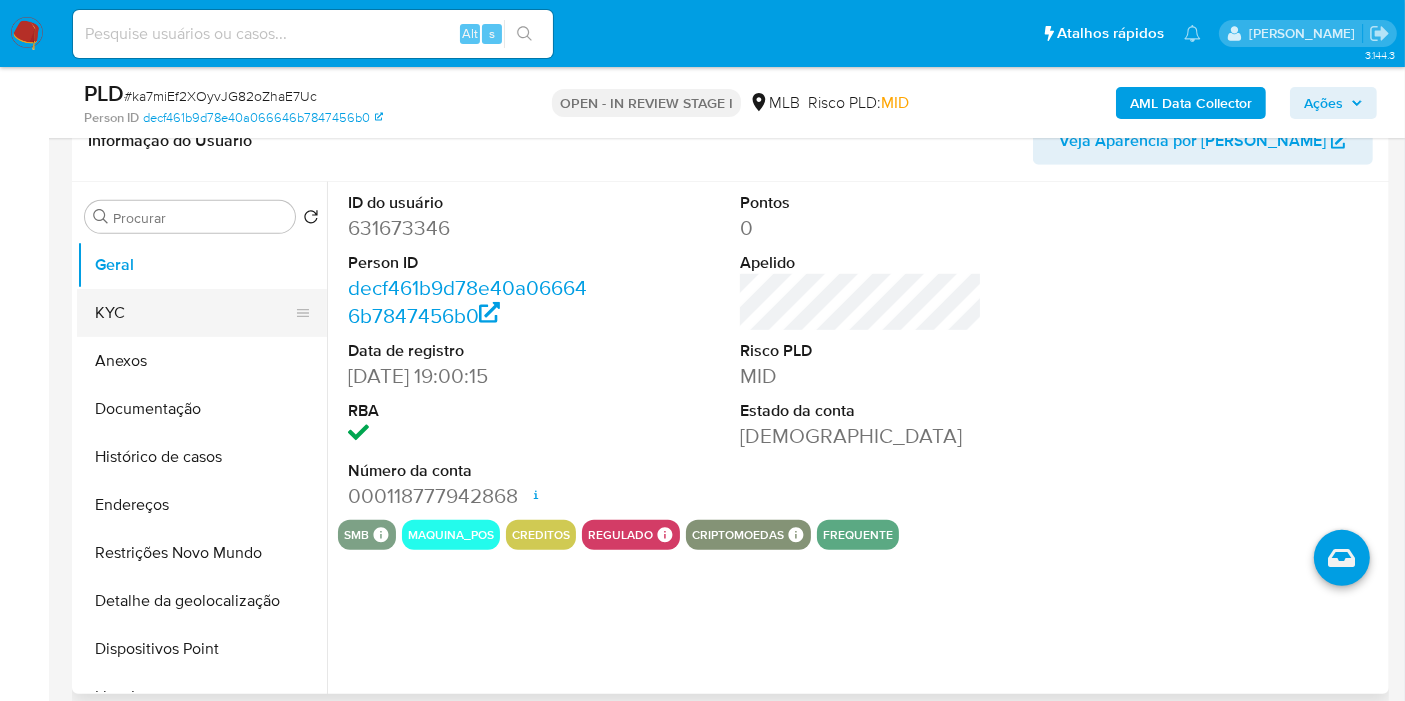 click on "KYC" at bounding box center [194, 313] 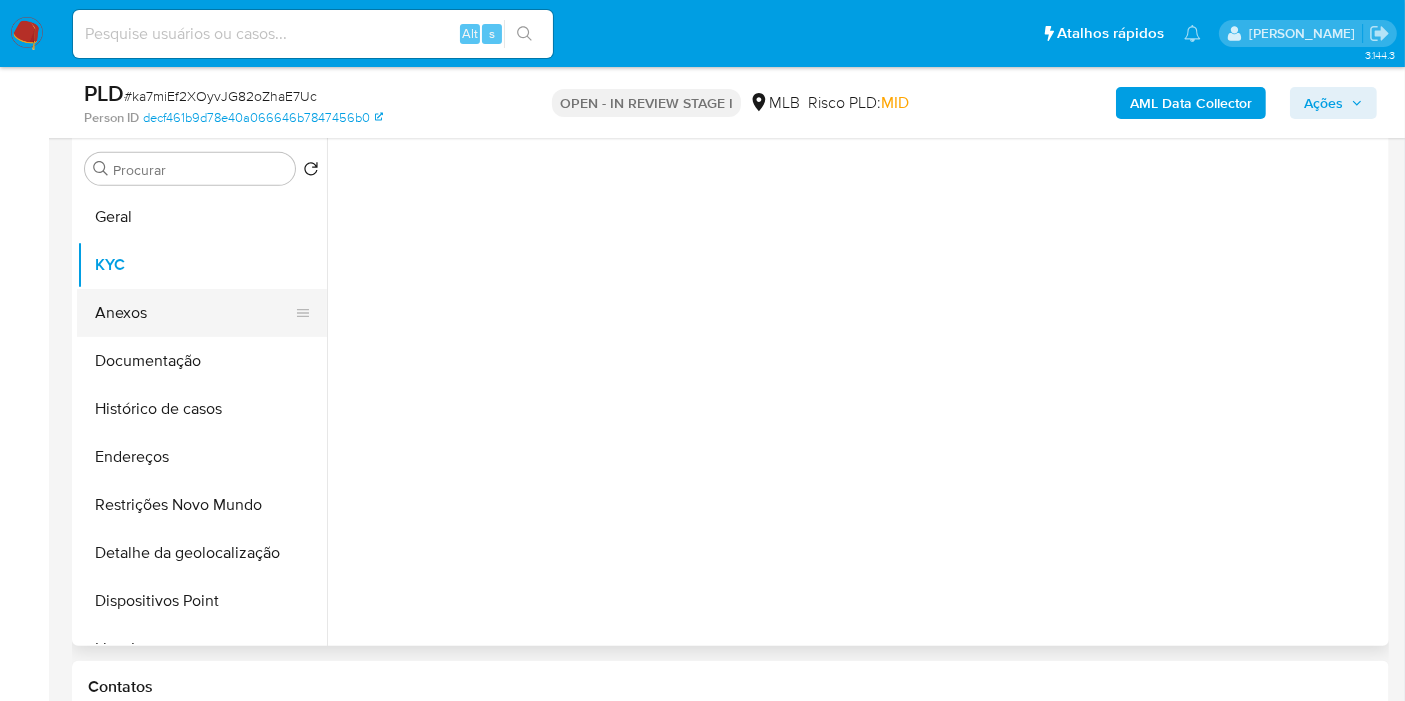 click on "Anexos" at bounding box center [194, 313] 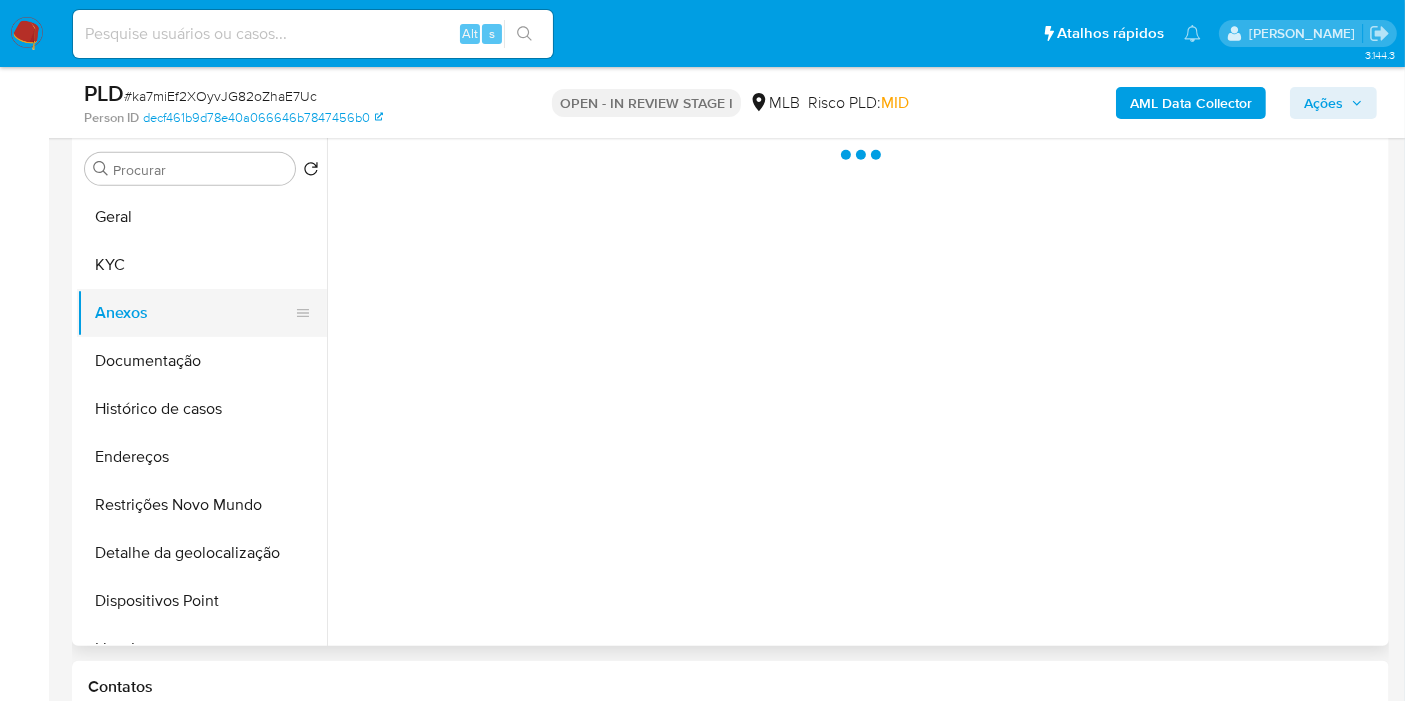 click on "Anexos" at bounding box center (194, 313) 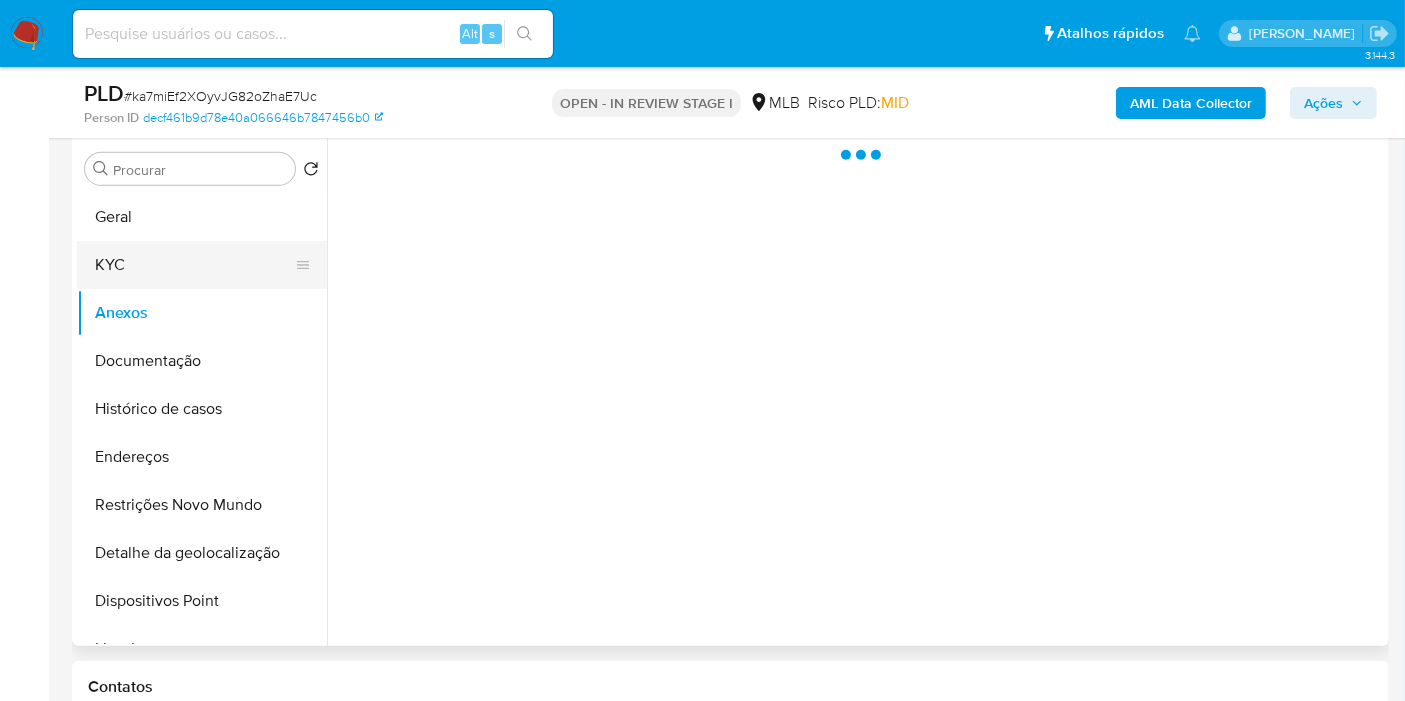 click on "KYC" at bounding box center (194, 265) 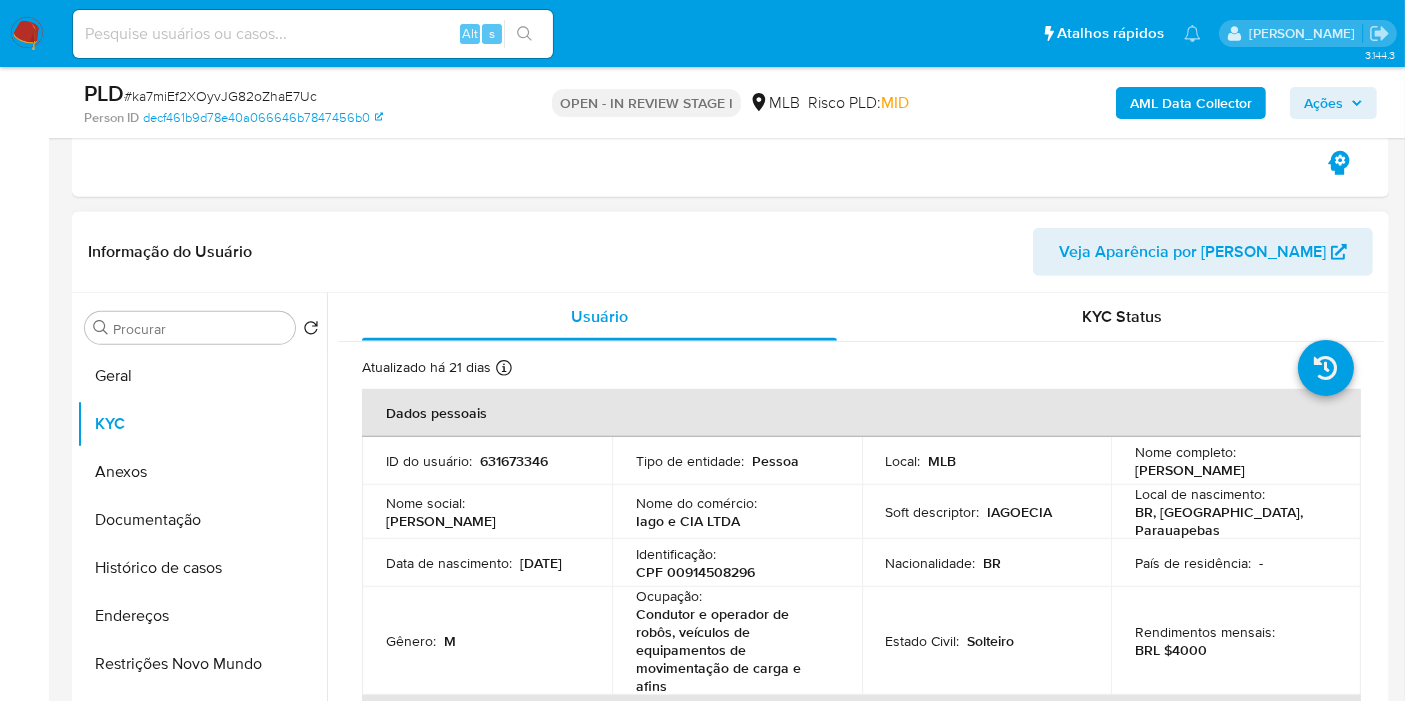 scroll, scrollTop: 1222, scrollLeft: 0, axis: vertical 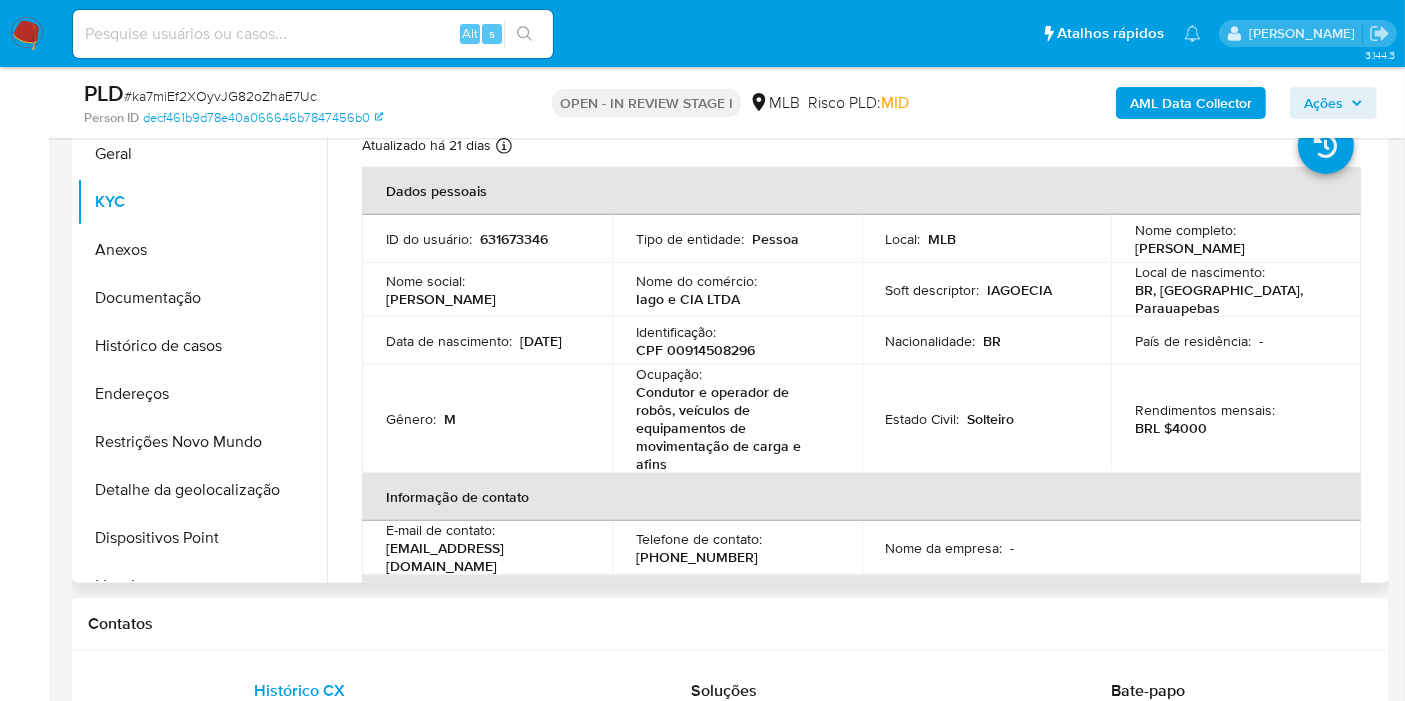 click on "Soft descriptor :    IAGOECIA" at bounding box center [987, 290] 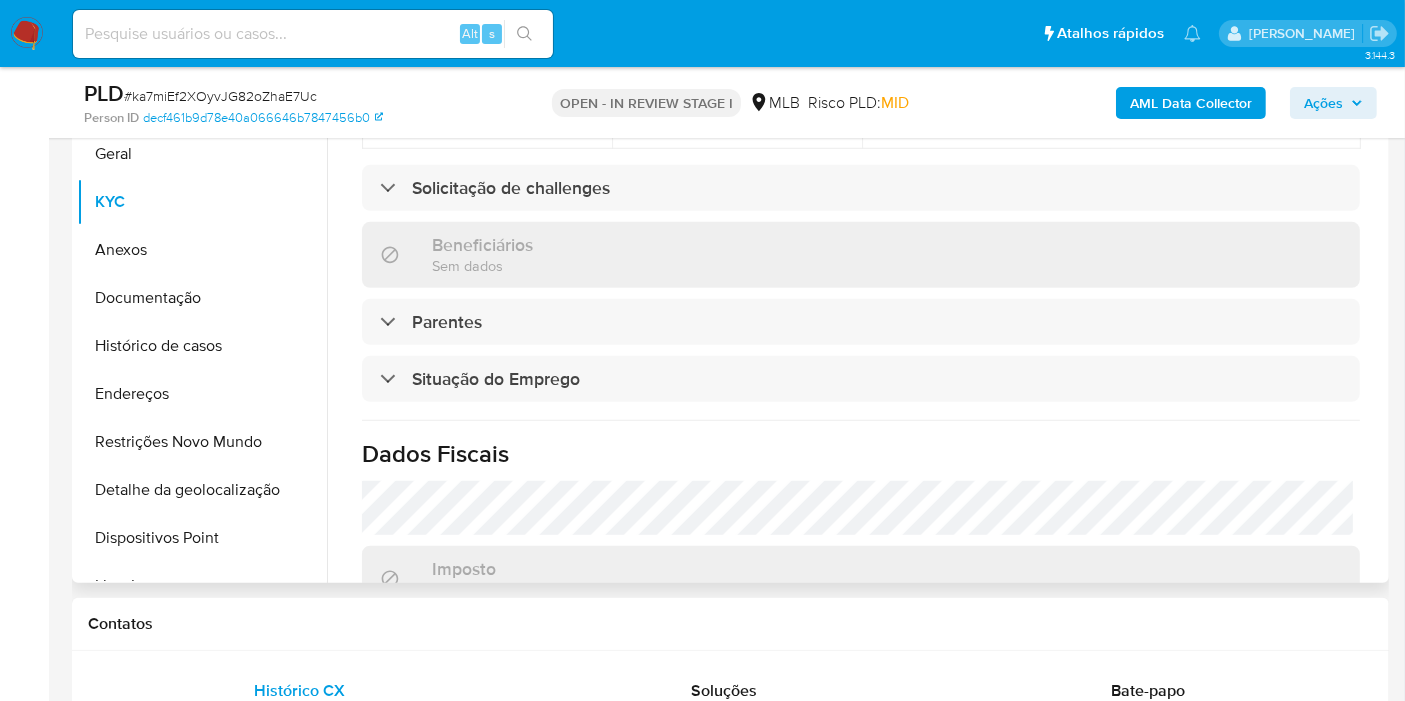 scroll, scrollTop: 968, scrollLeft: 0, axis: vertical 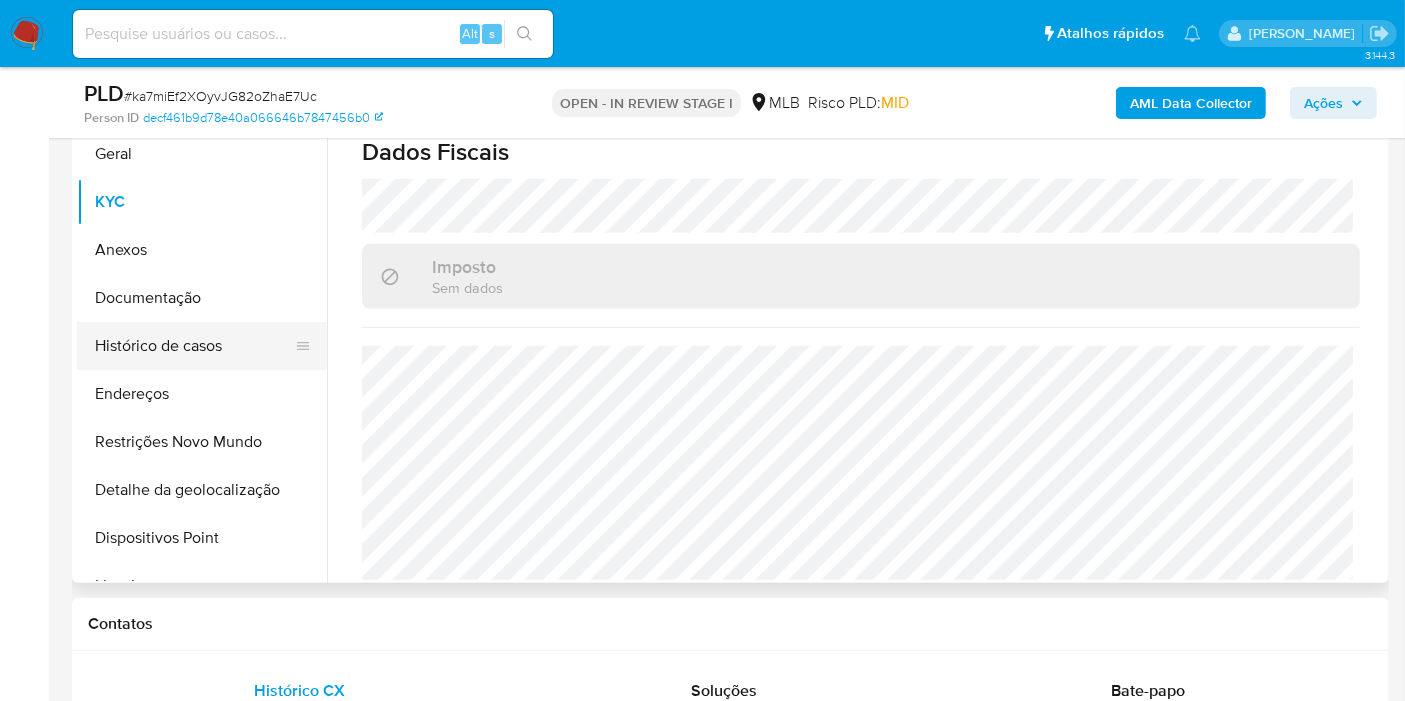 click on "Histórico de casos" at bounding box center (194, 346) 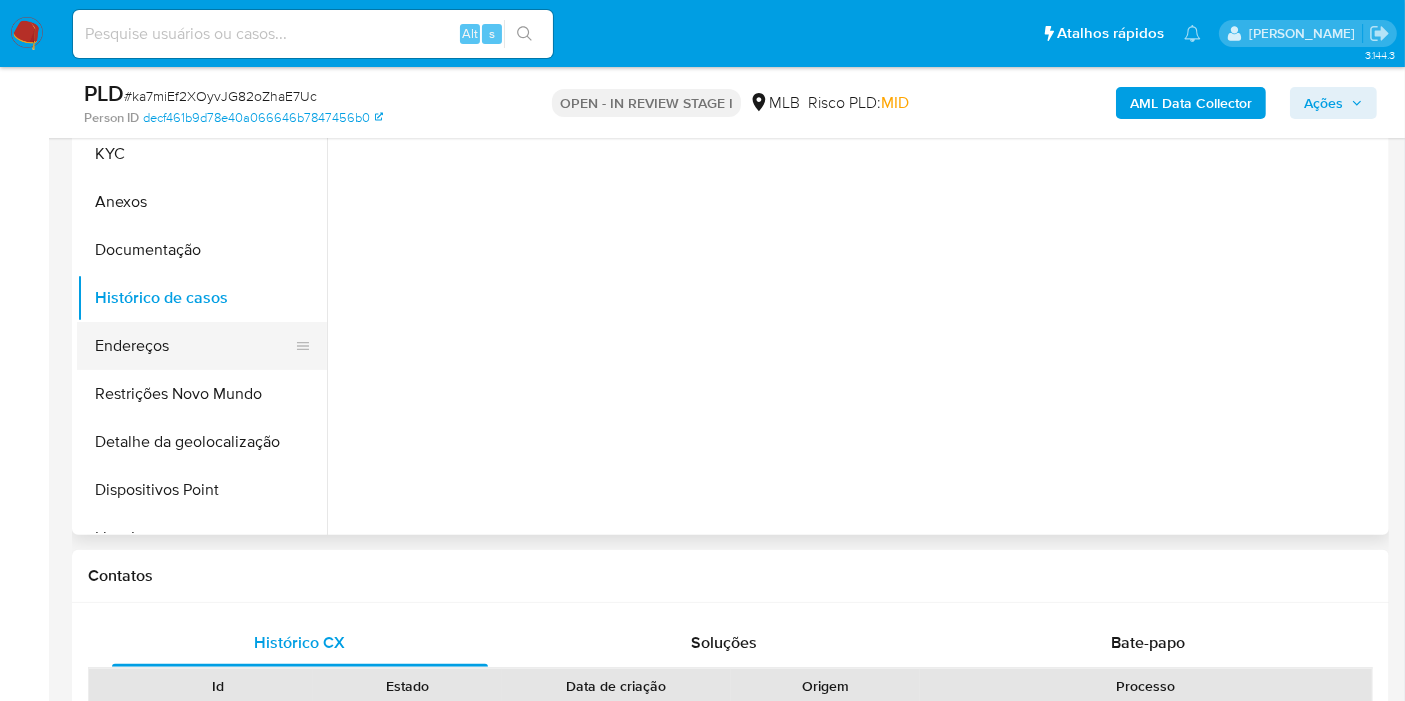 scroll, scrollTop: 0, scrollLeft: 0, axis: both 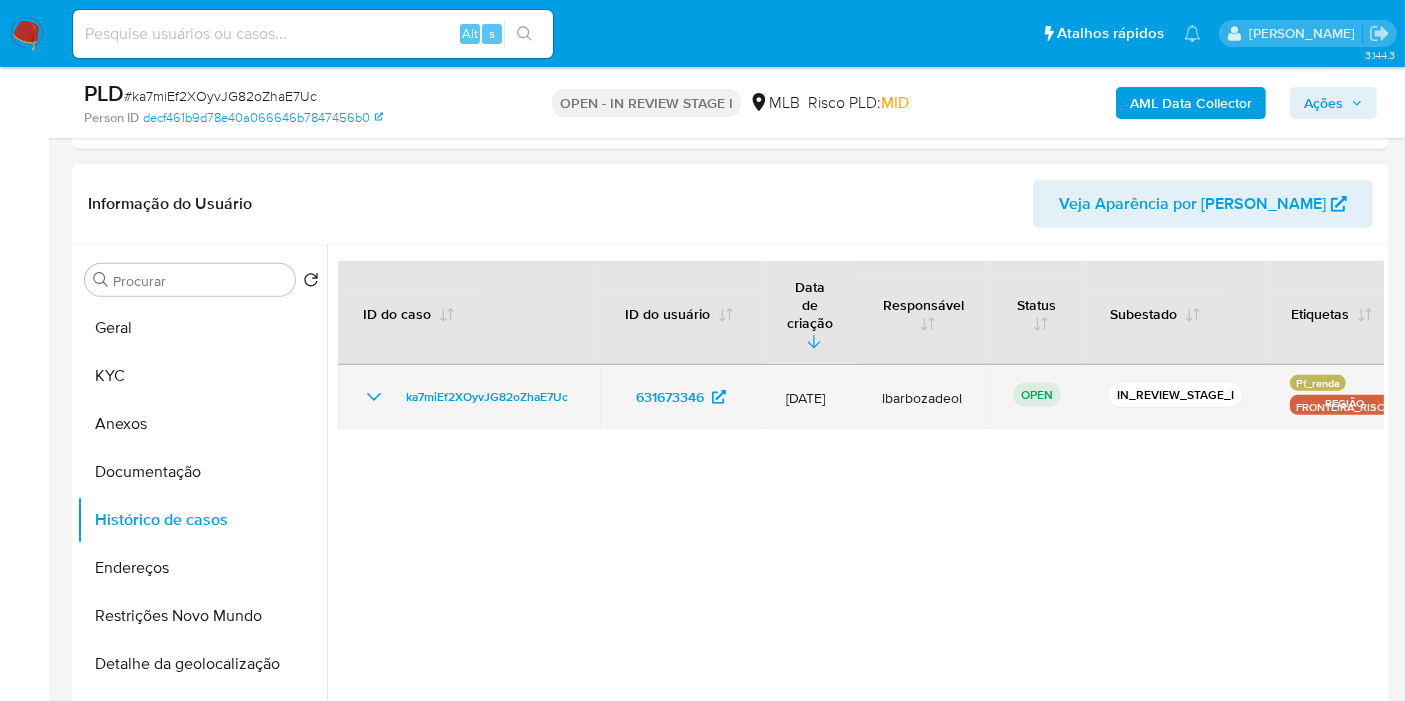 type 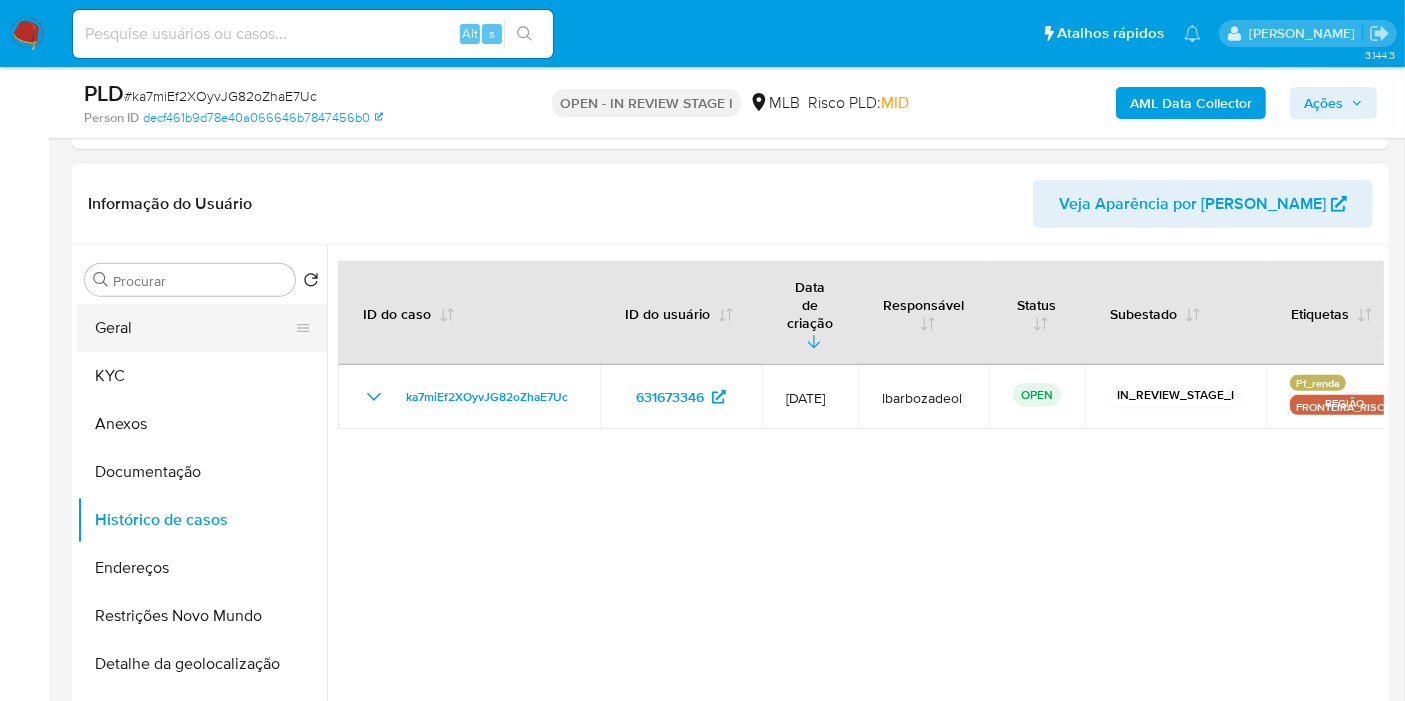 click on "Geral" at bounding box center (194, 328) 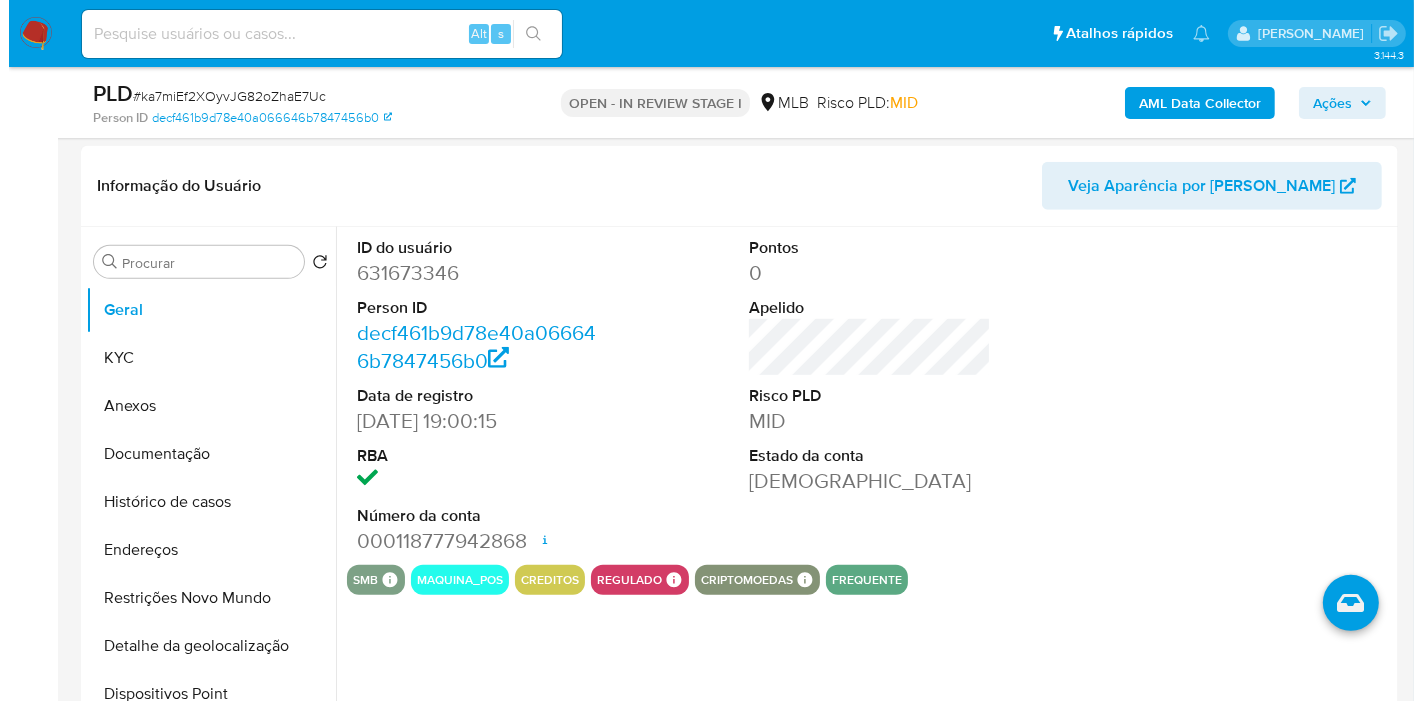 scroll, scrollTop: 1077, scrollLeft: 0, axis: vertical 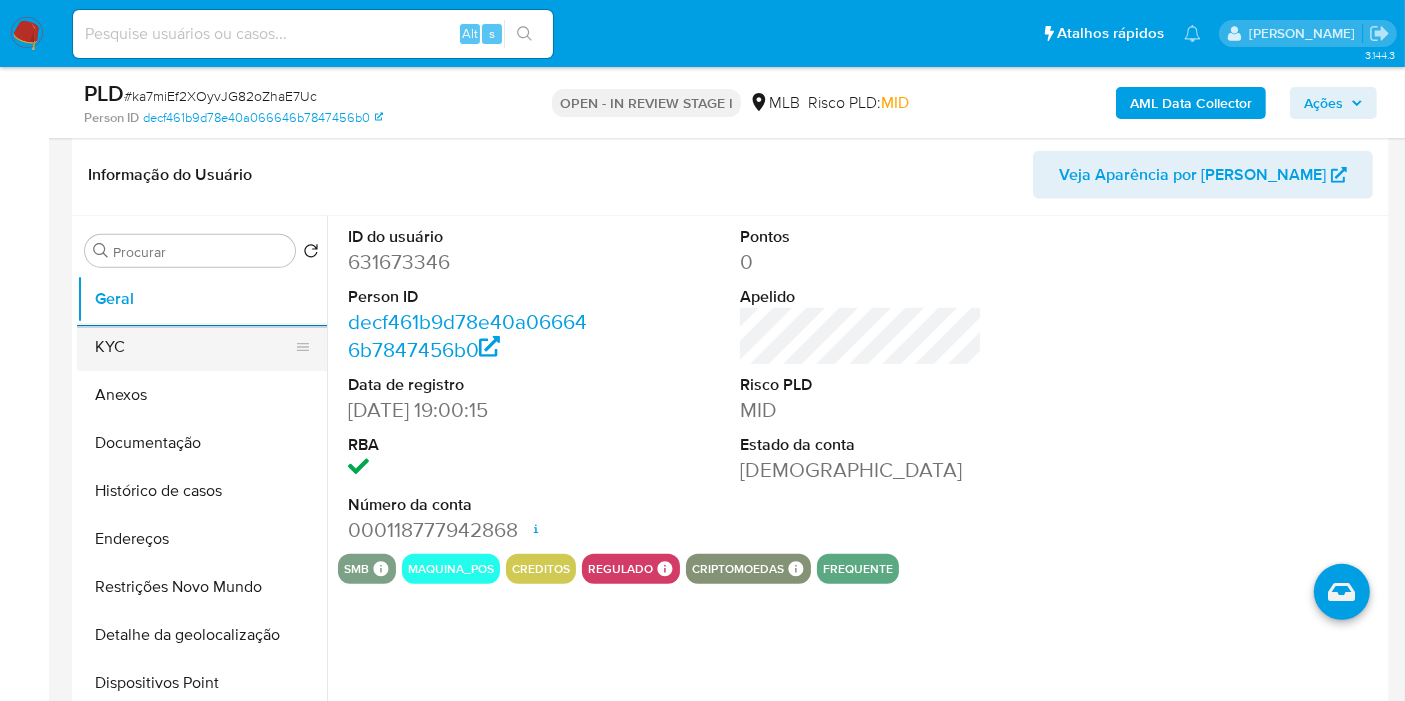 click on "KYC" at bounding box center (194, 347) 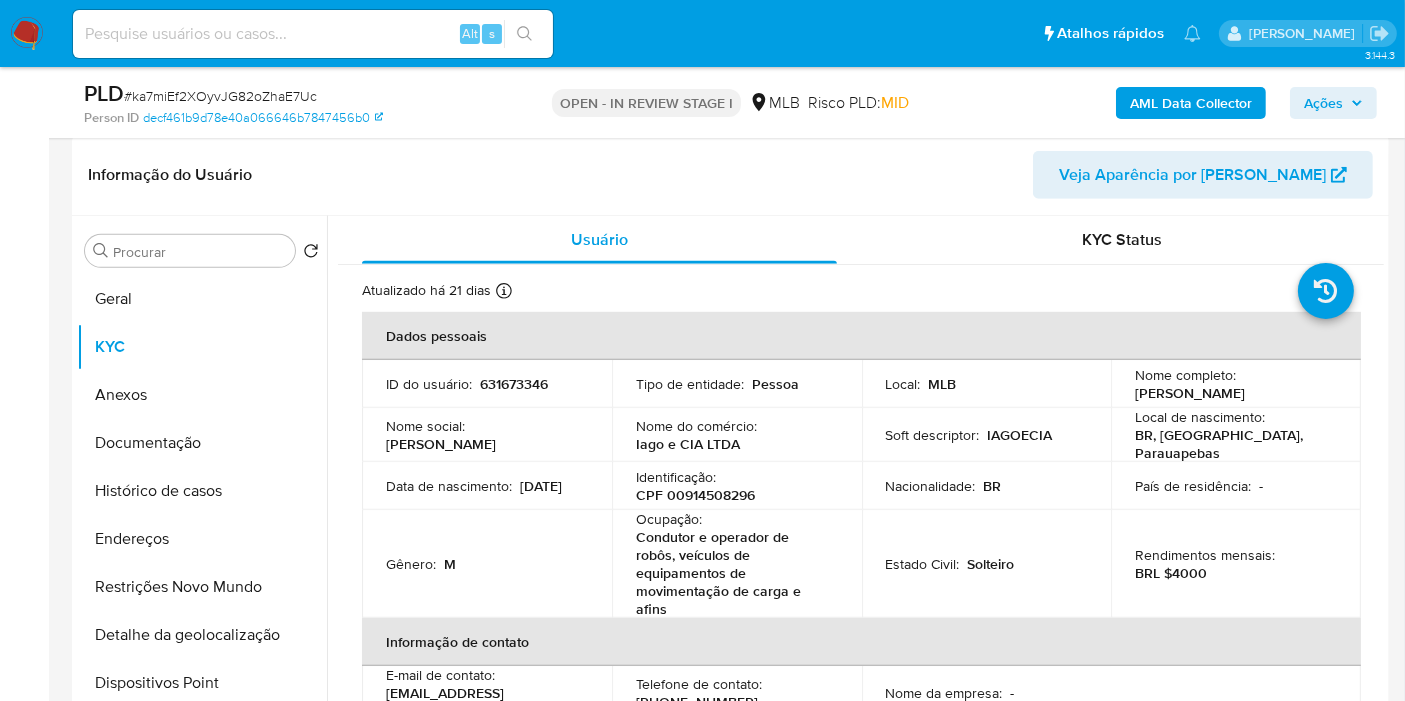 type 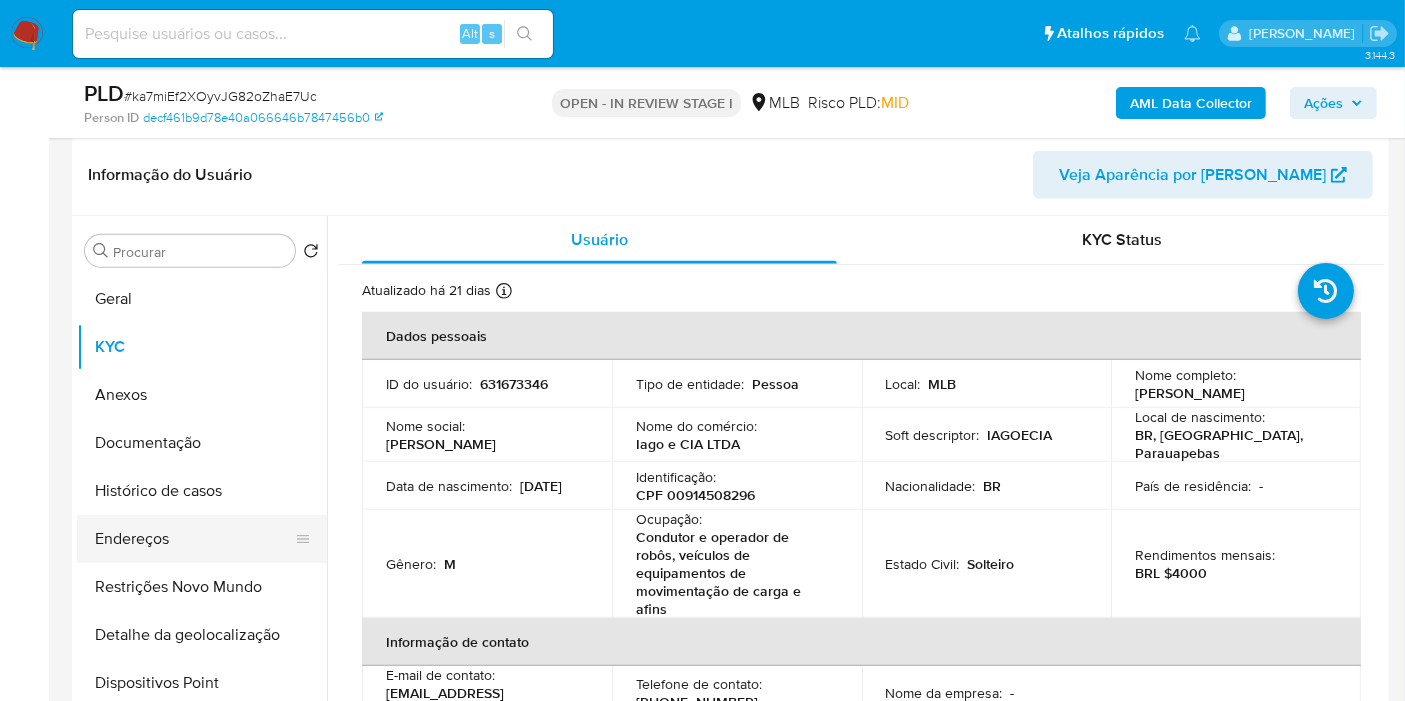 click on "Endereços" at bounding box center (194, 539) 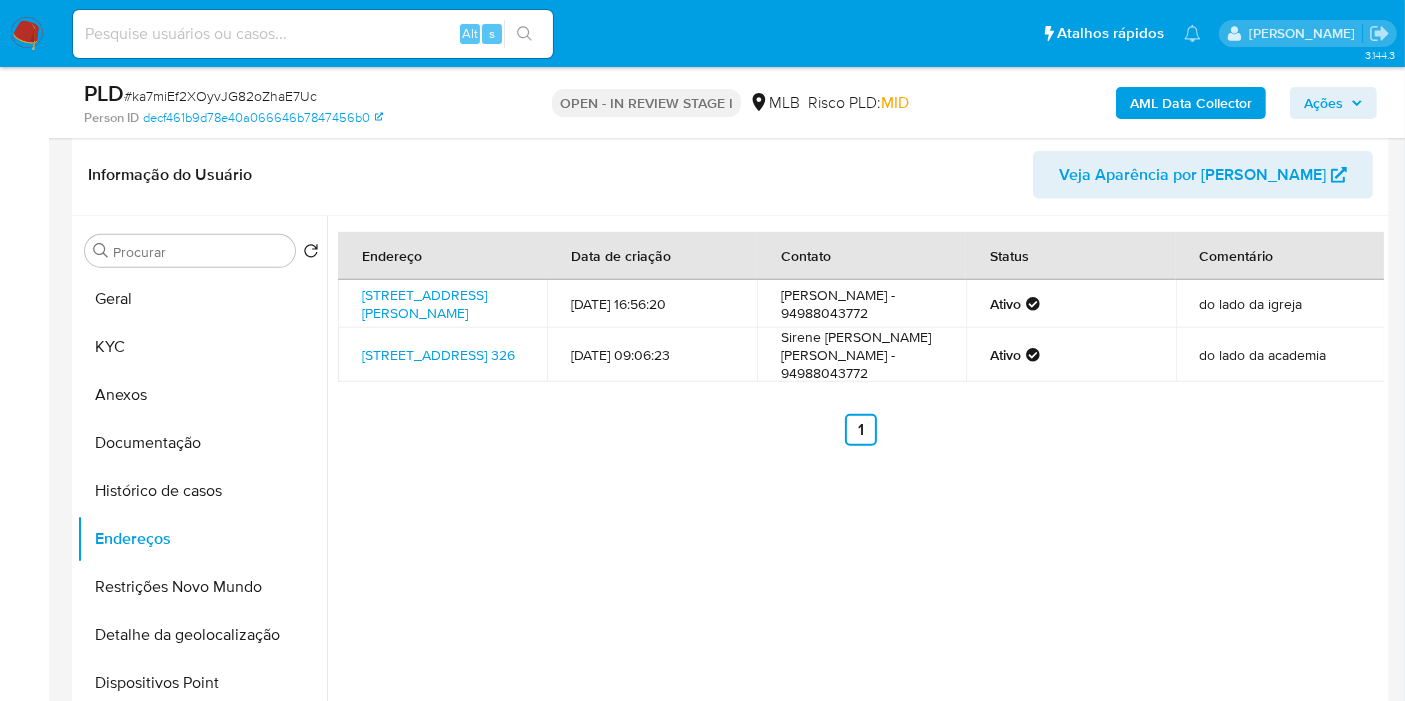 type 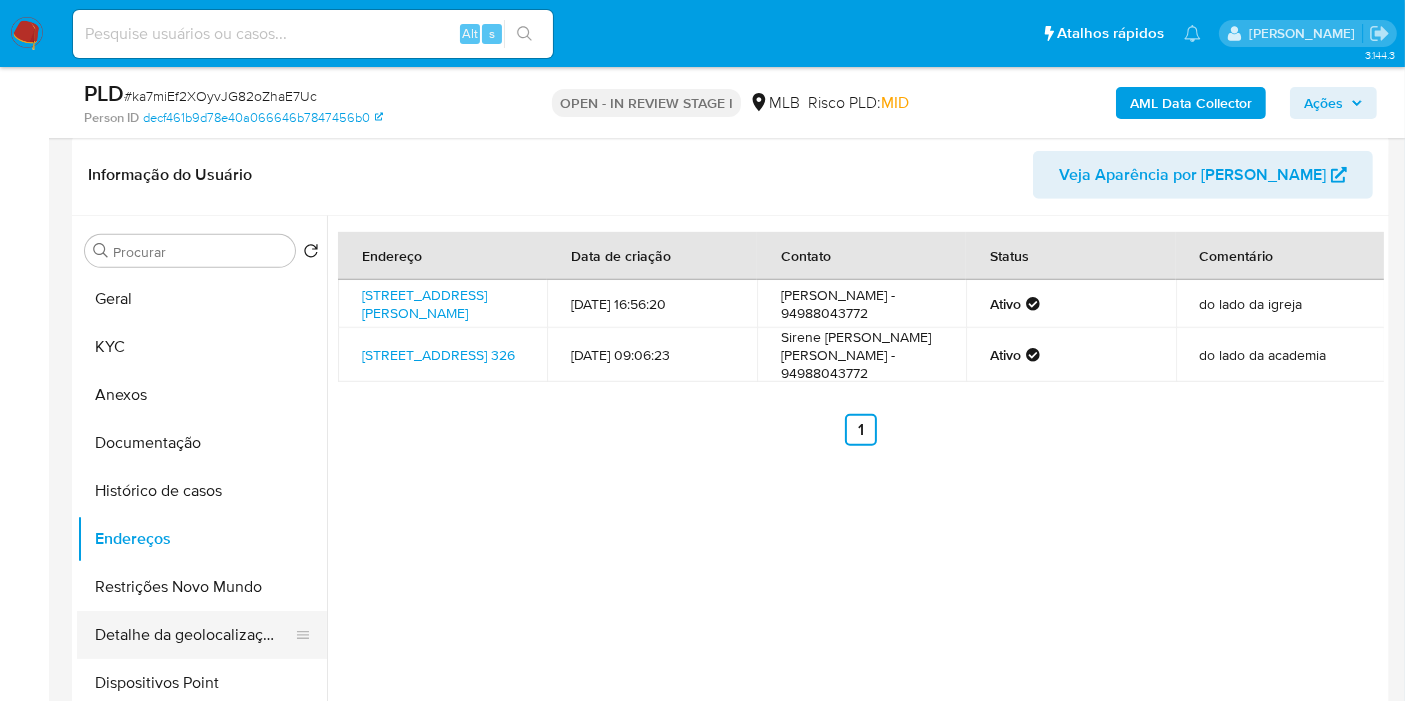 click on "Detalhe da geolocalização" at bounding box center [194, 635] 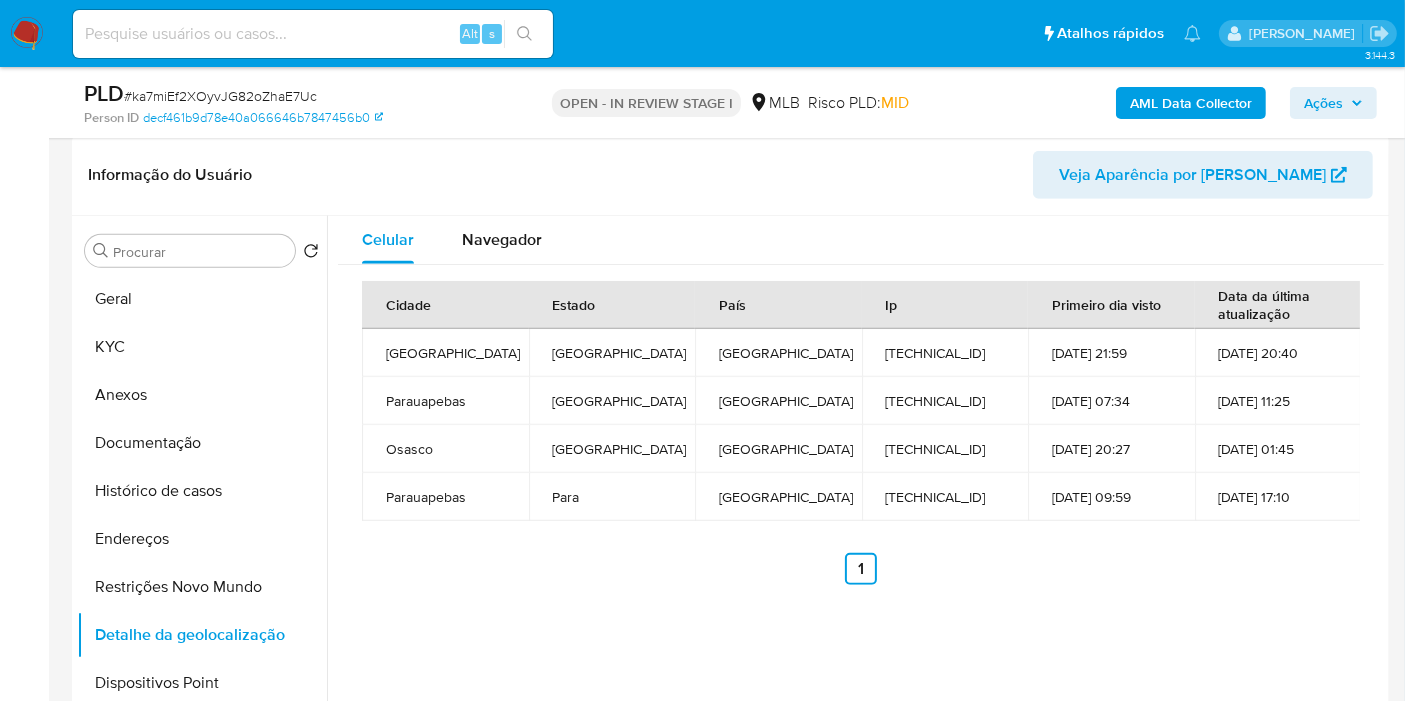 type 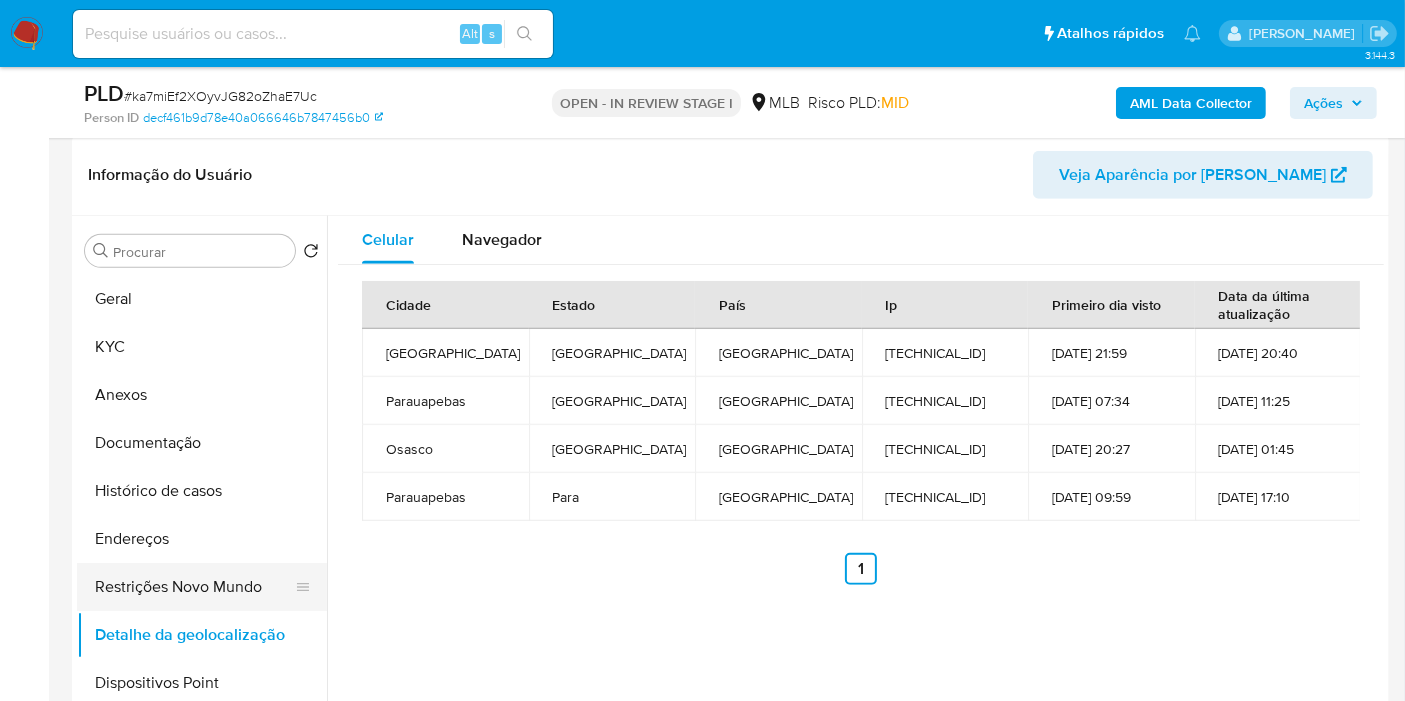 click on "Restrições Novo Mundo" at bounding box center [194, 587] 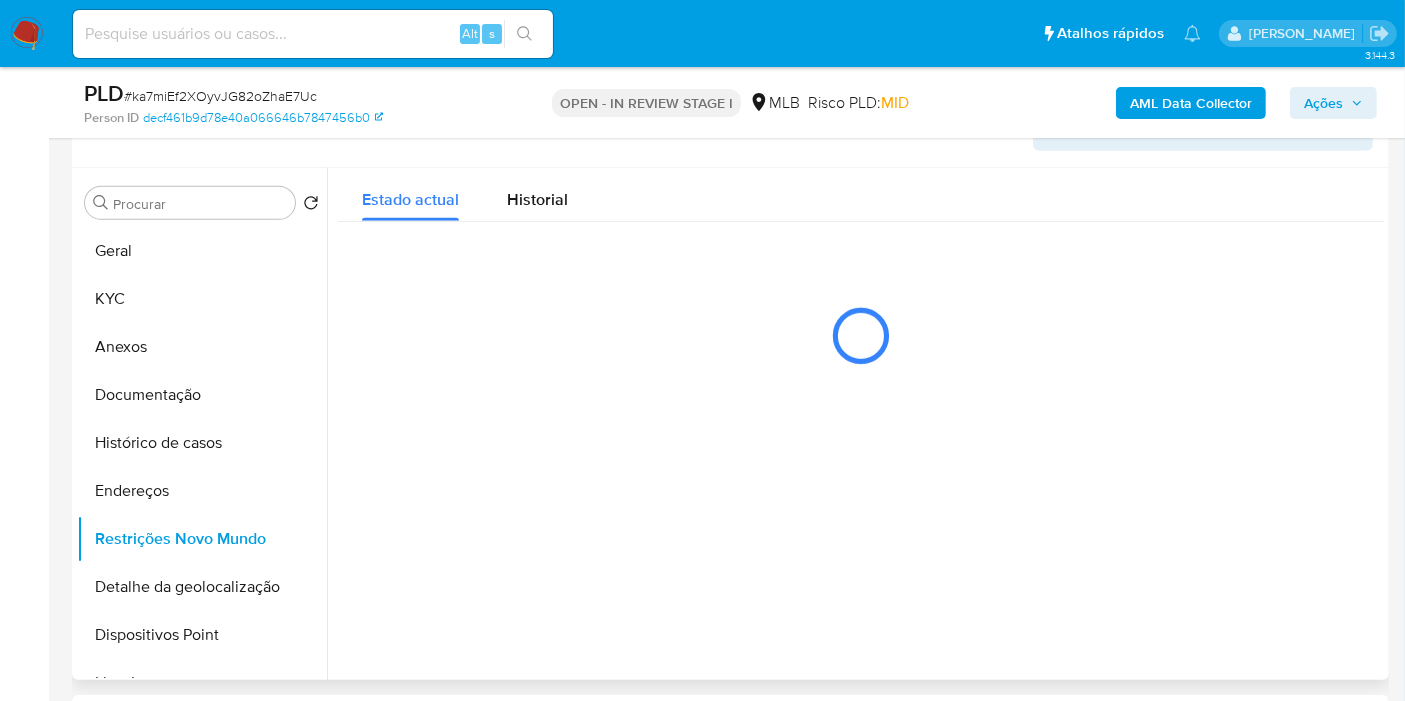 type 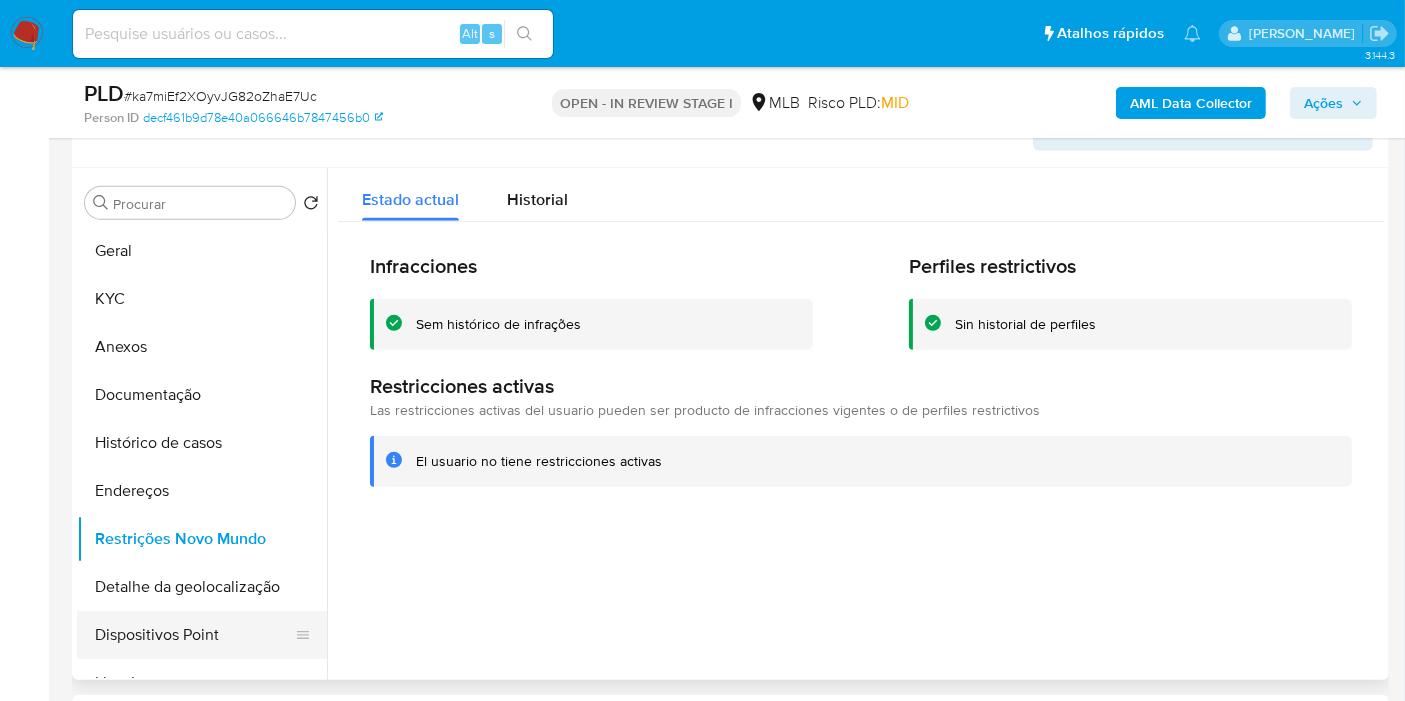 click on "Dispositivos Point" at bounding box center [194, 635] 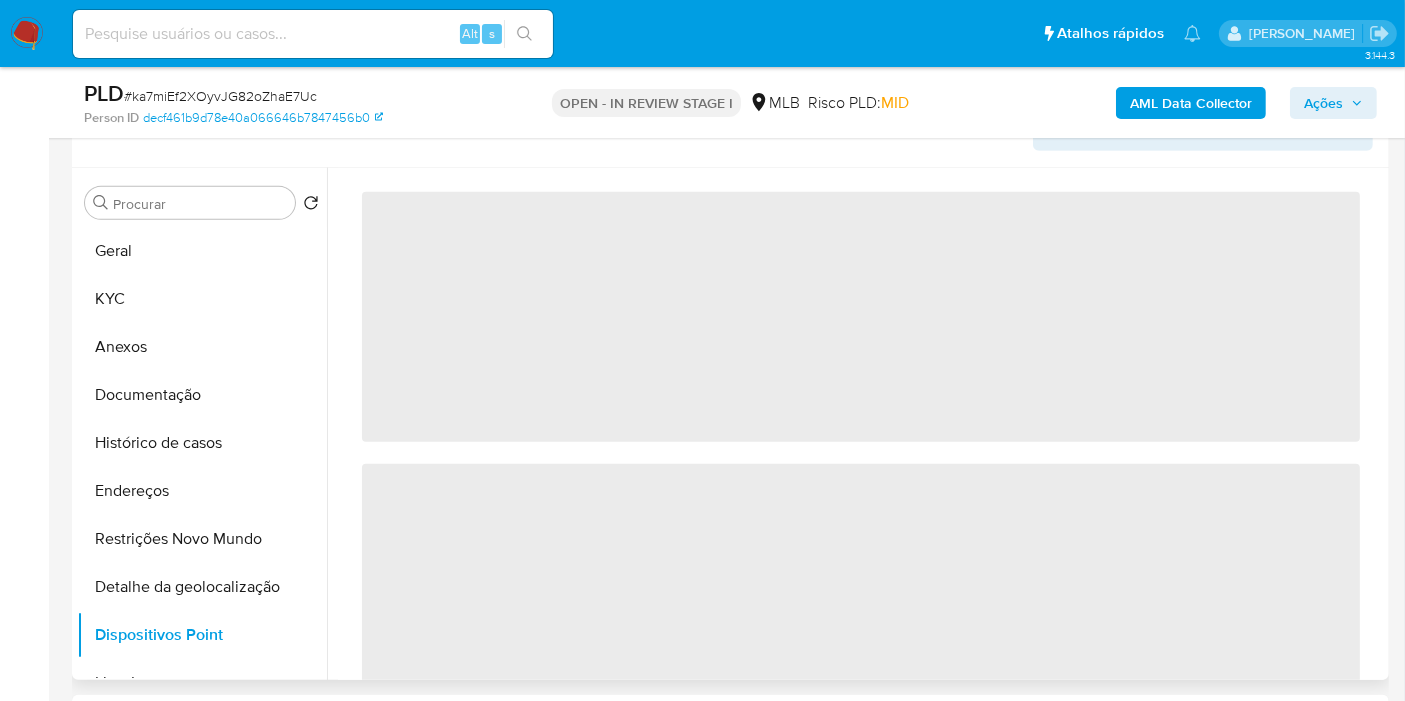 type 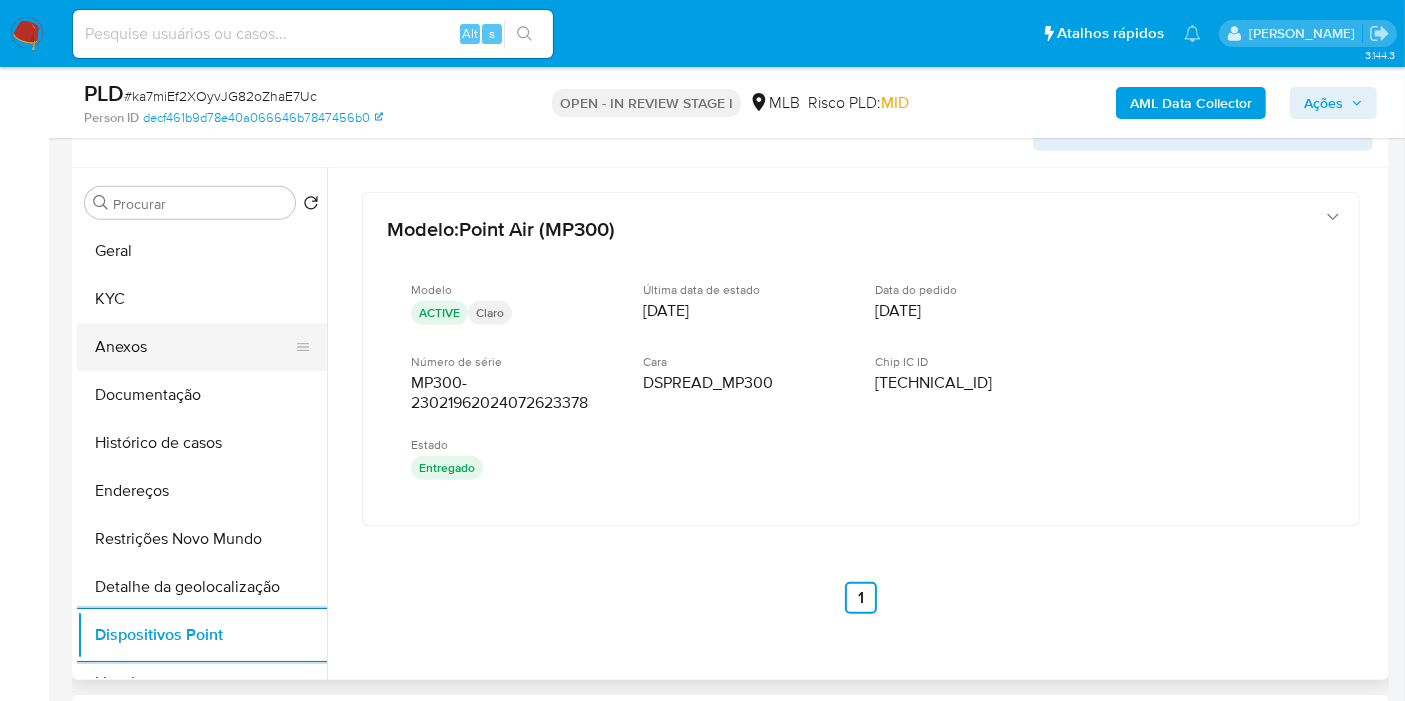 click on "Anexos" at bounding box center [194, 347] 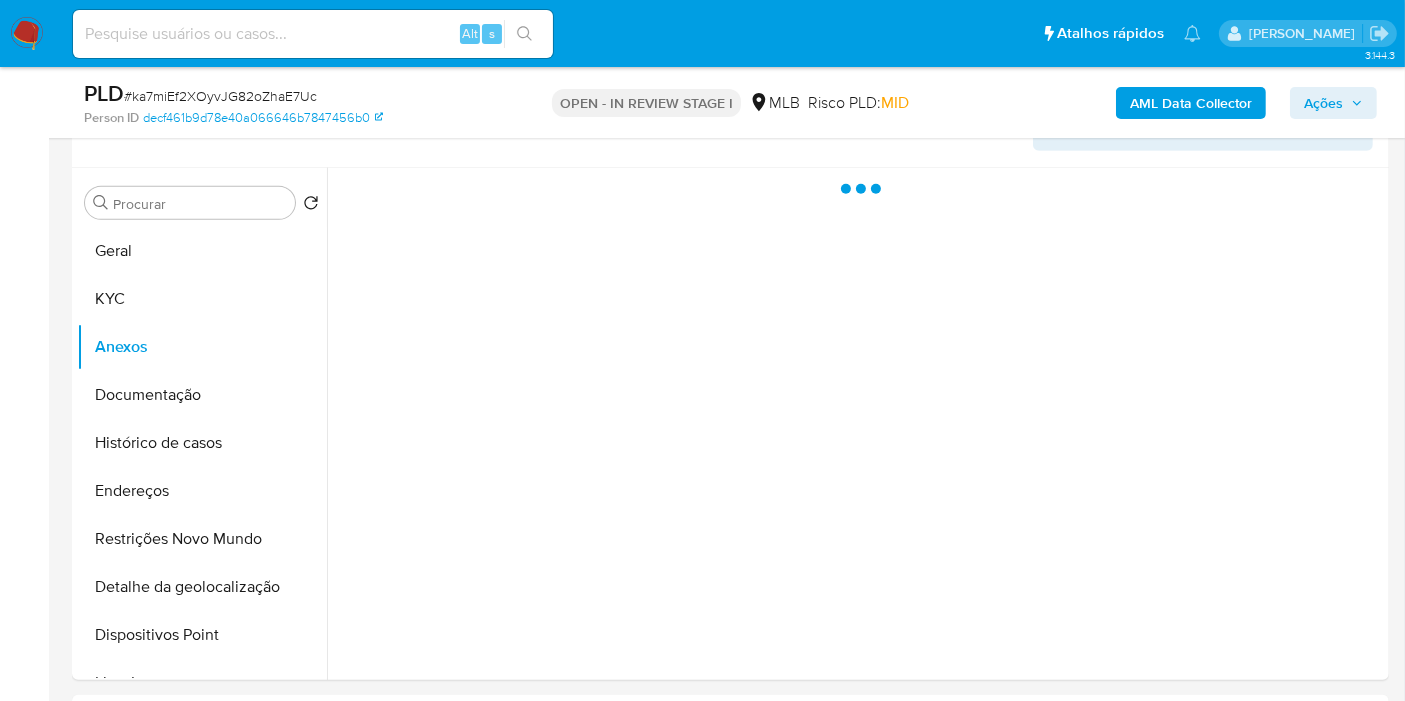 click on "Ações" at bounding box center (1323, 103) 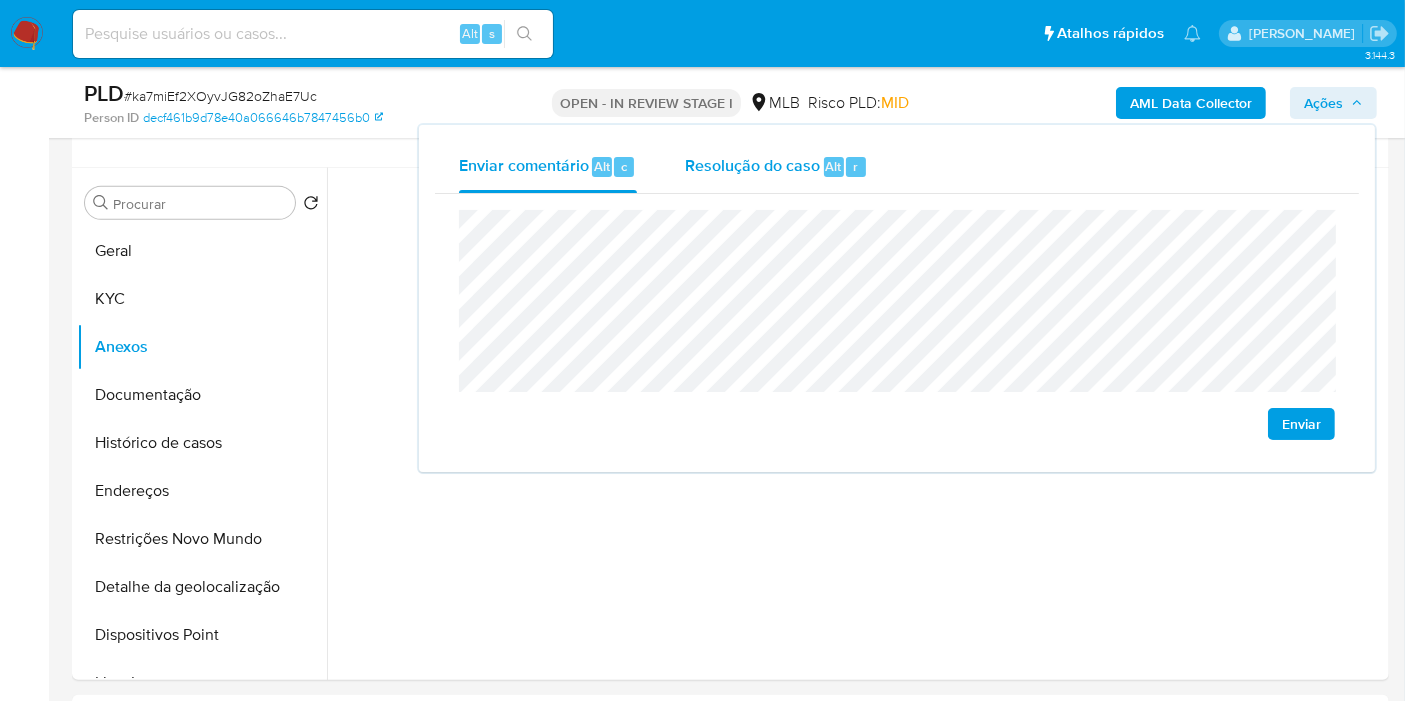 click on "Resolução do caso Alt r" at bounding box center [776, 167] 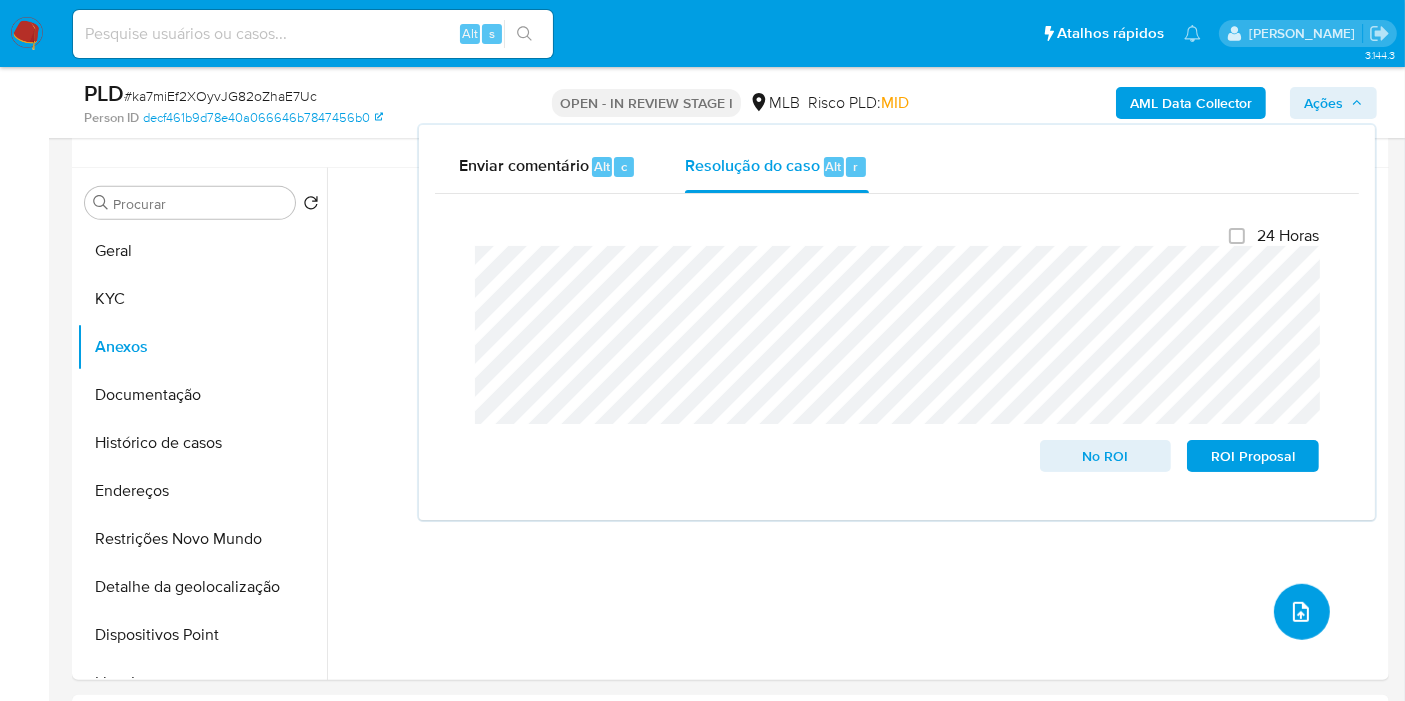 click at bounding box center [1302, 612] 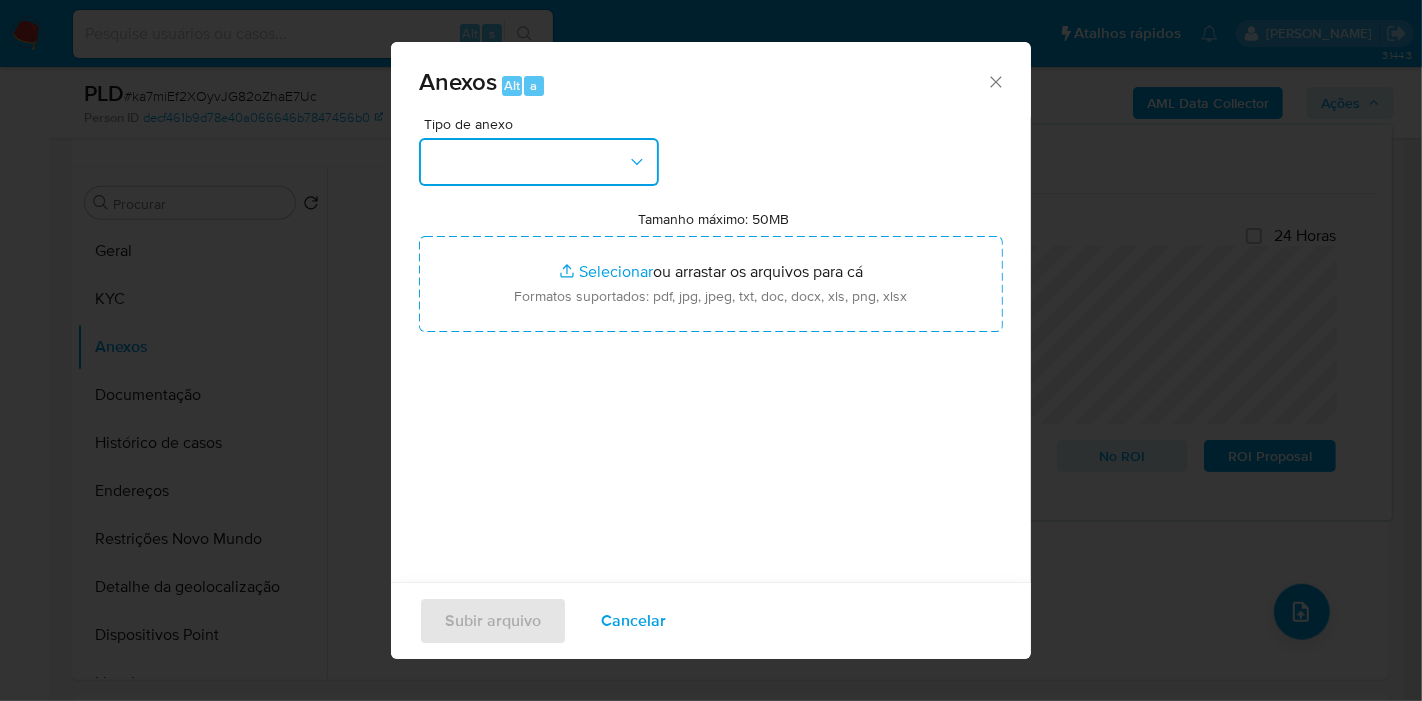 click at bounding box center [539, 162] 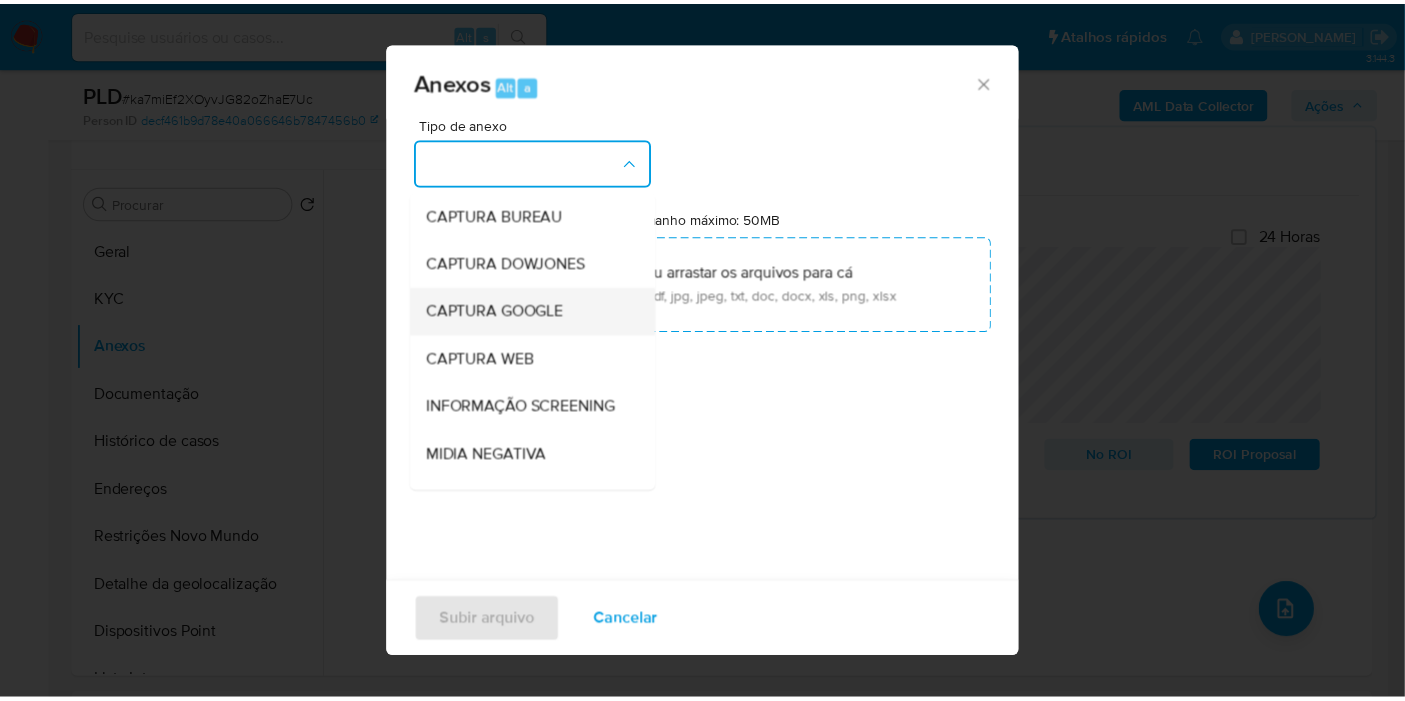 scroll, scrollTop: 307, scrollLeft: 0, axis: vertical 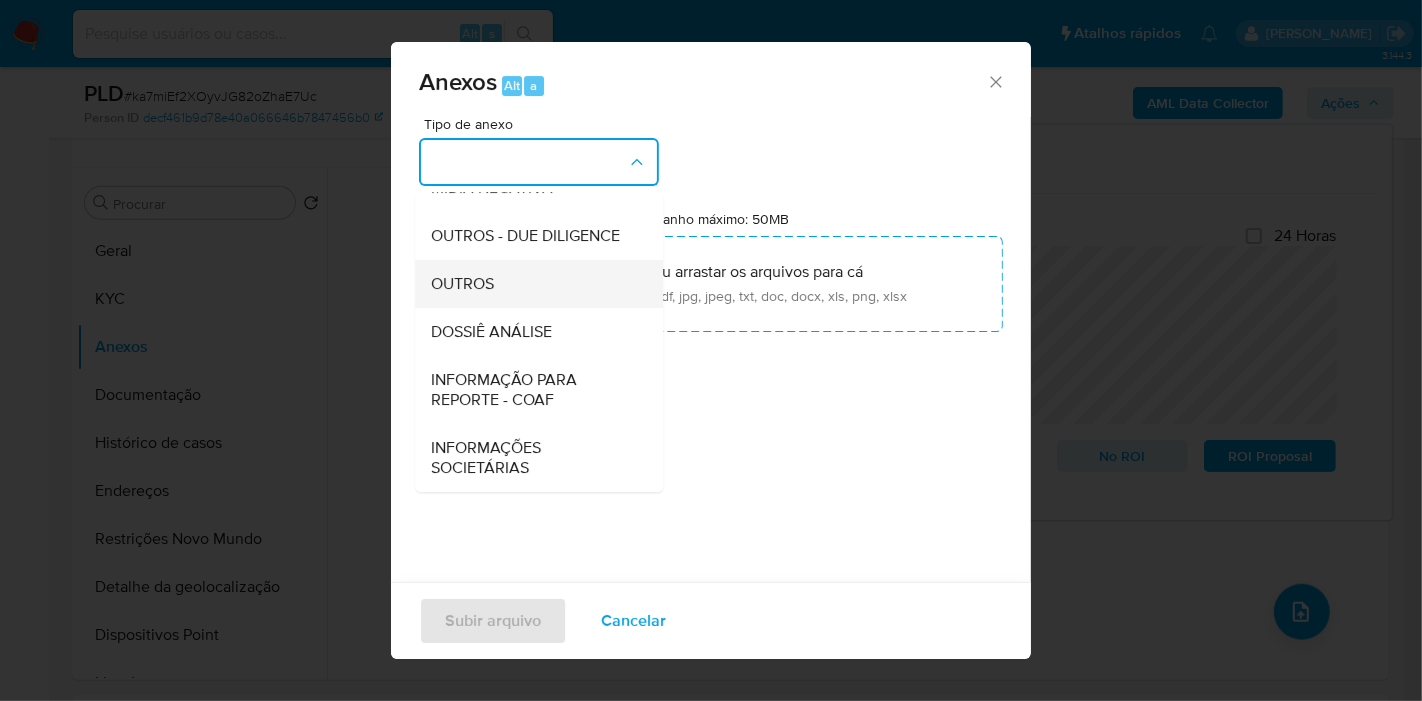 click on "OUTROS" at bounding box center [462, 284] 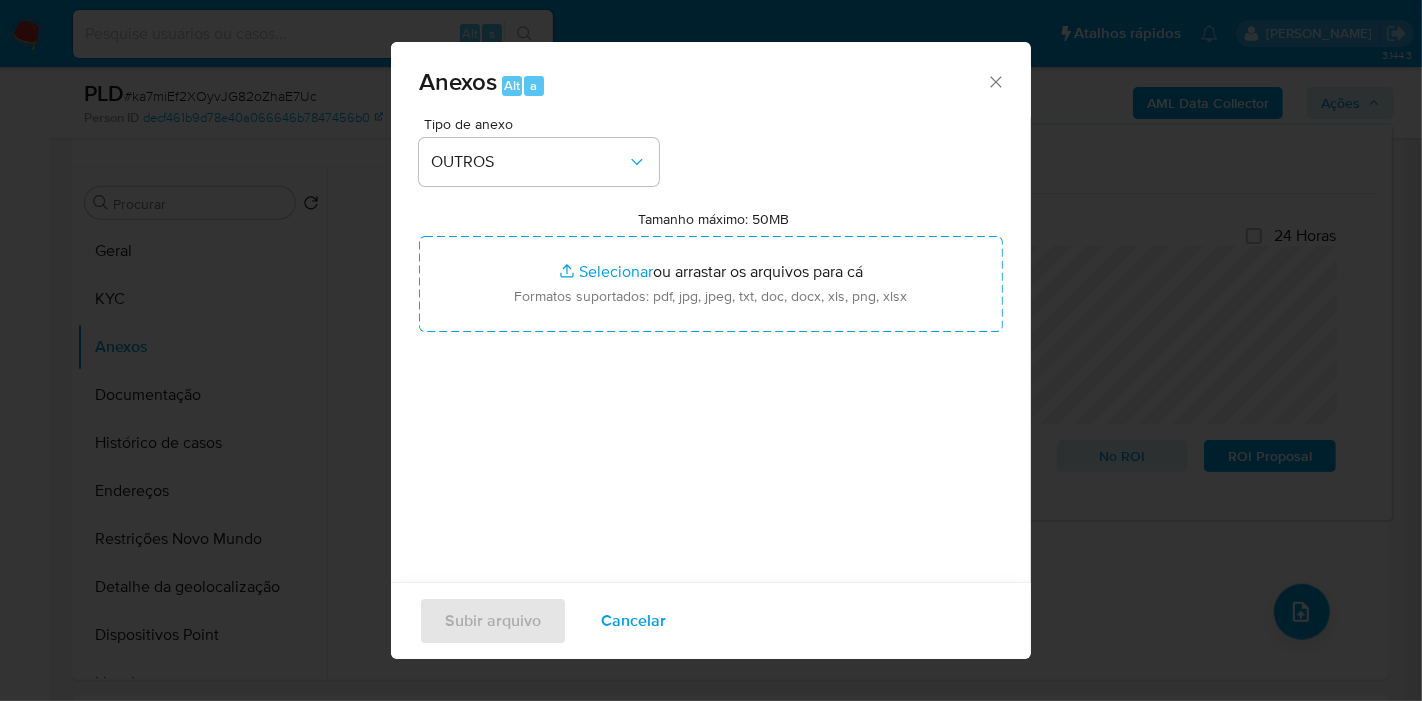 click on "Tamanho máximo: 50MB Selecionar arquivos" at bounding box center [711, 284] 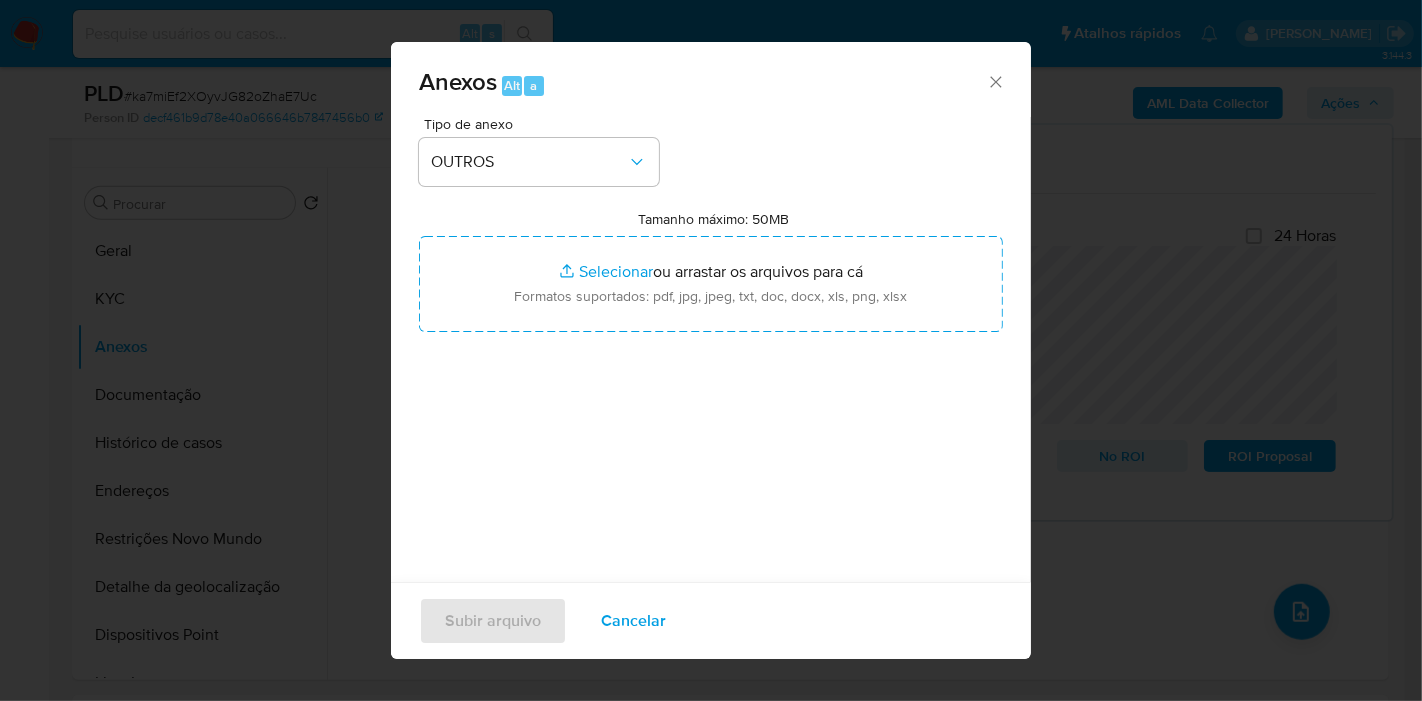 type on "C:\fakepath\SAR - XXX - CPF - IAGO XAVIER DA SILVA.pdf" 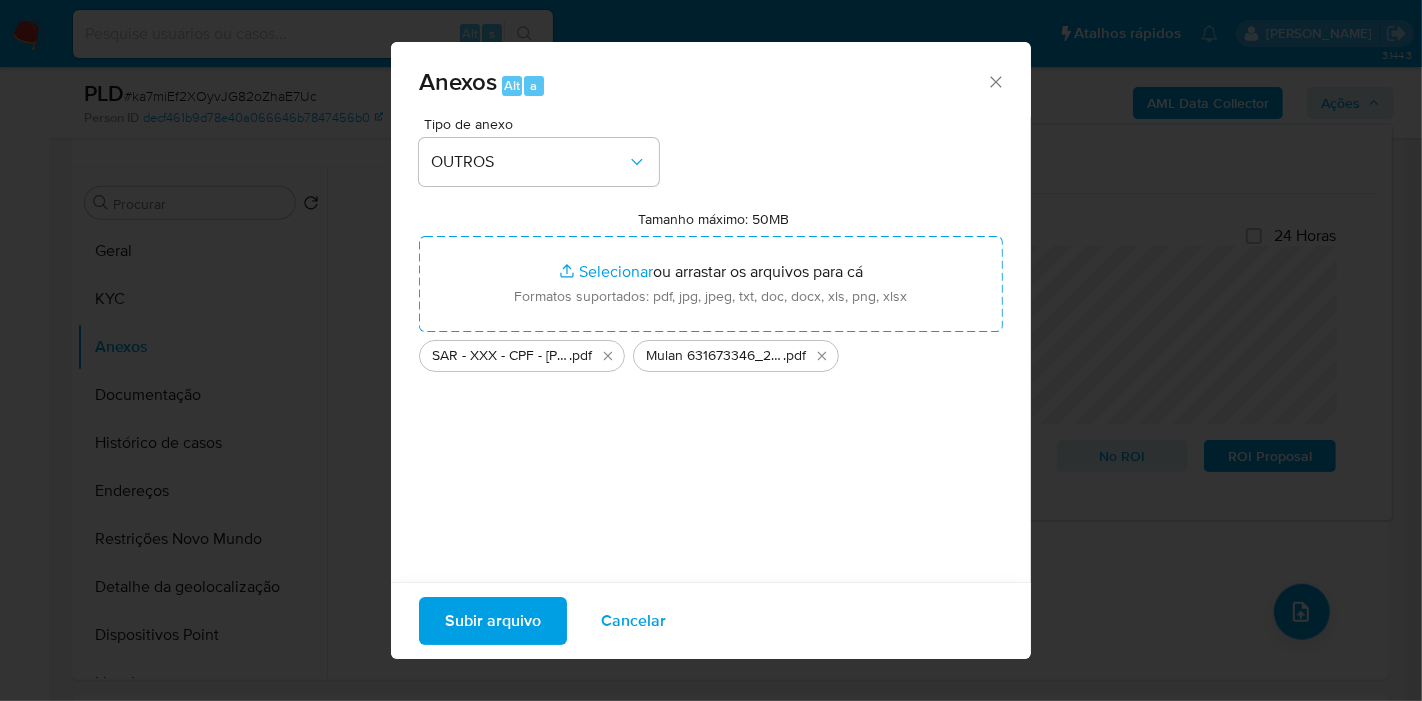 click on "Subir arquivo" at bounding box center [493, 621] 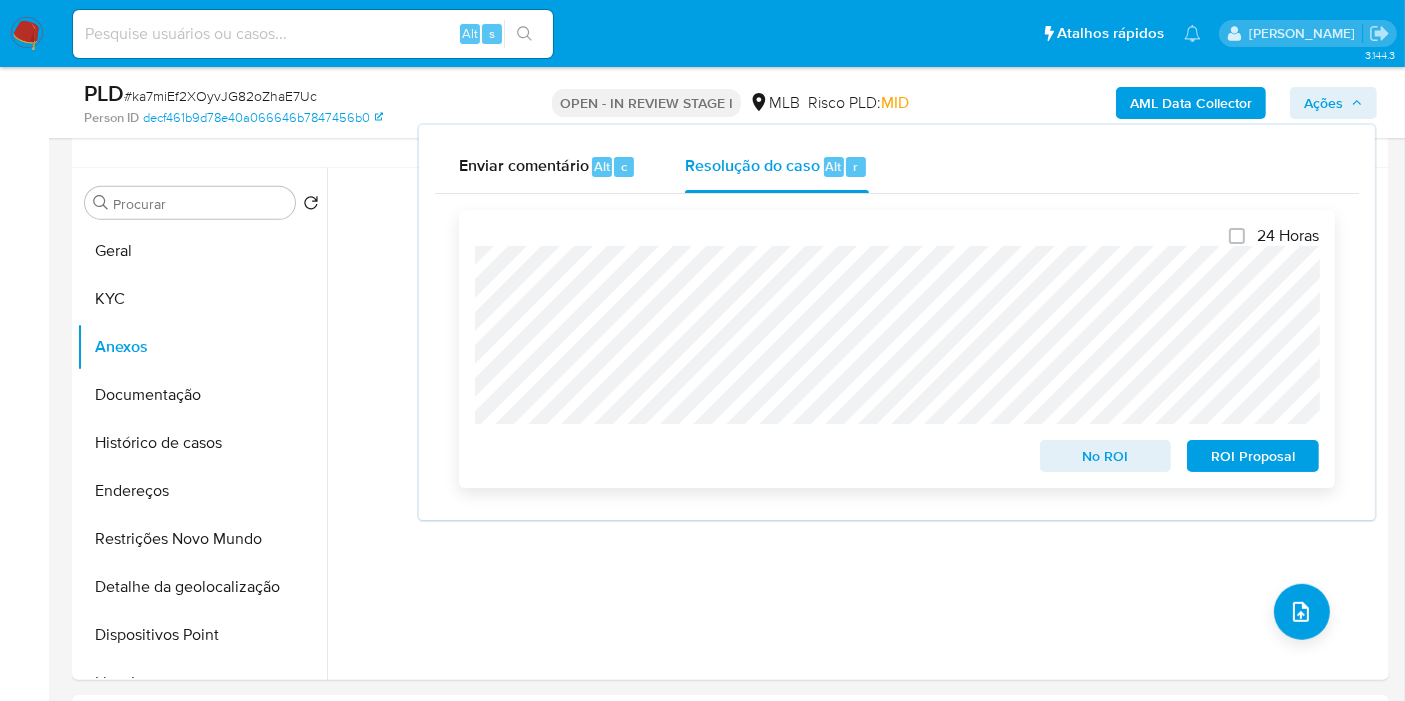 click on "ROI Proposal" at bounding box center (1253, 456) 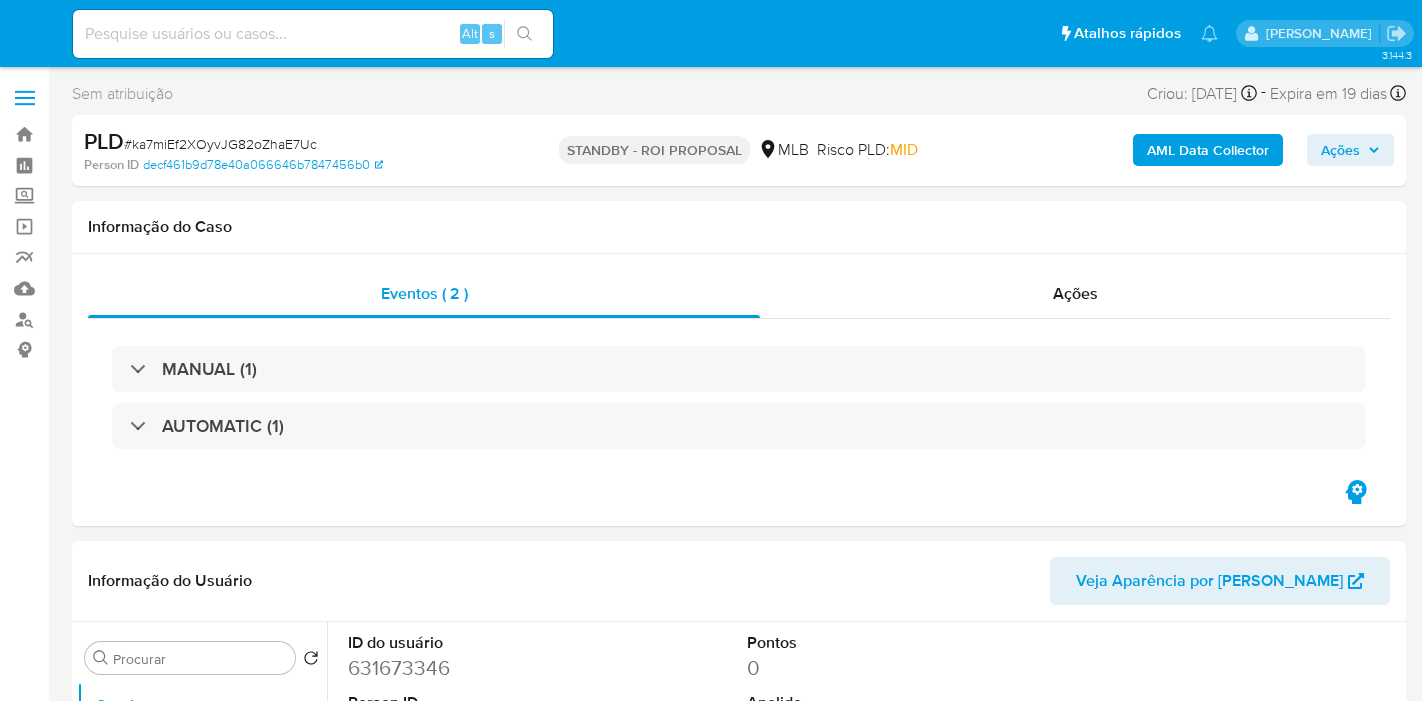 select on "10" 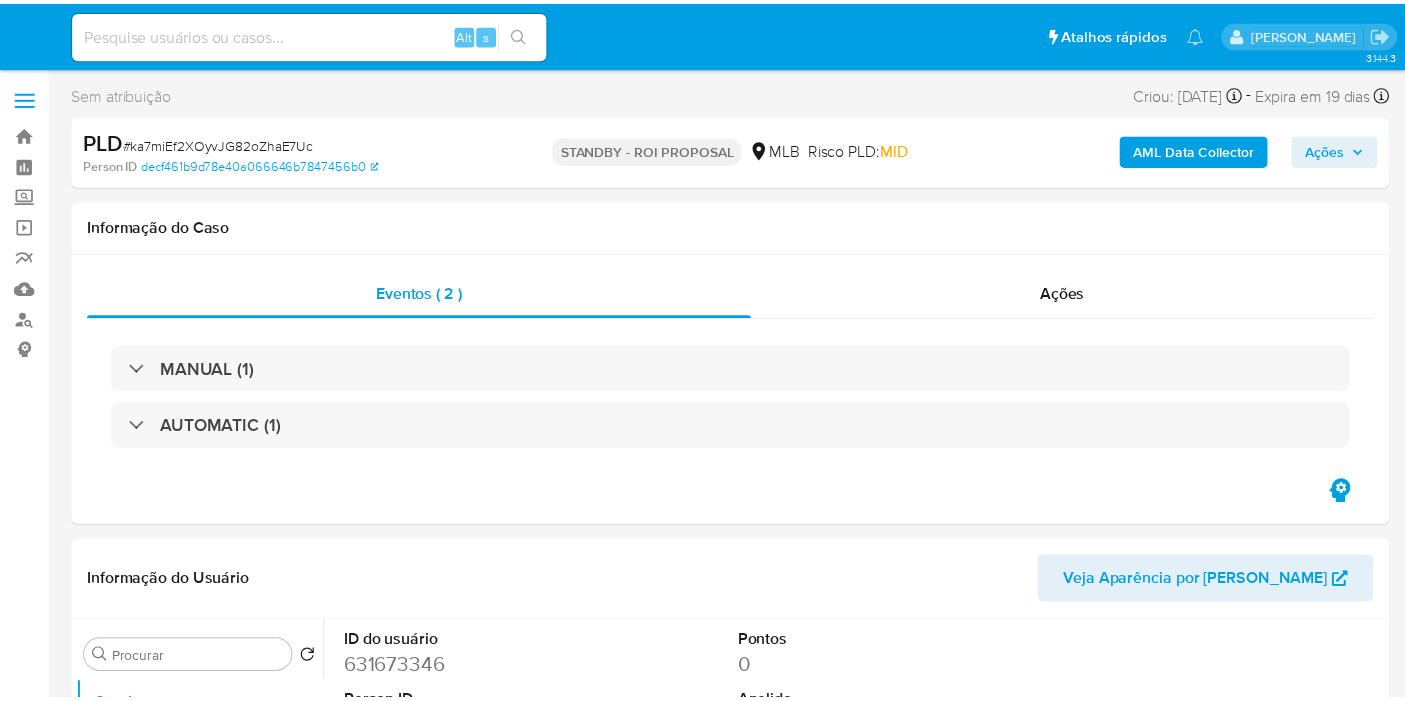 scroll, scrollTop: 0, scrollLeft: 0, axis: both 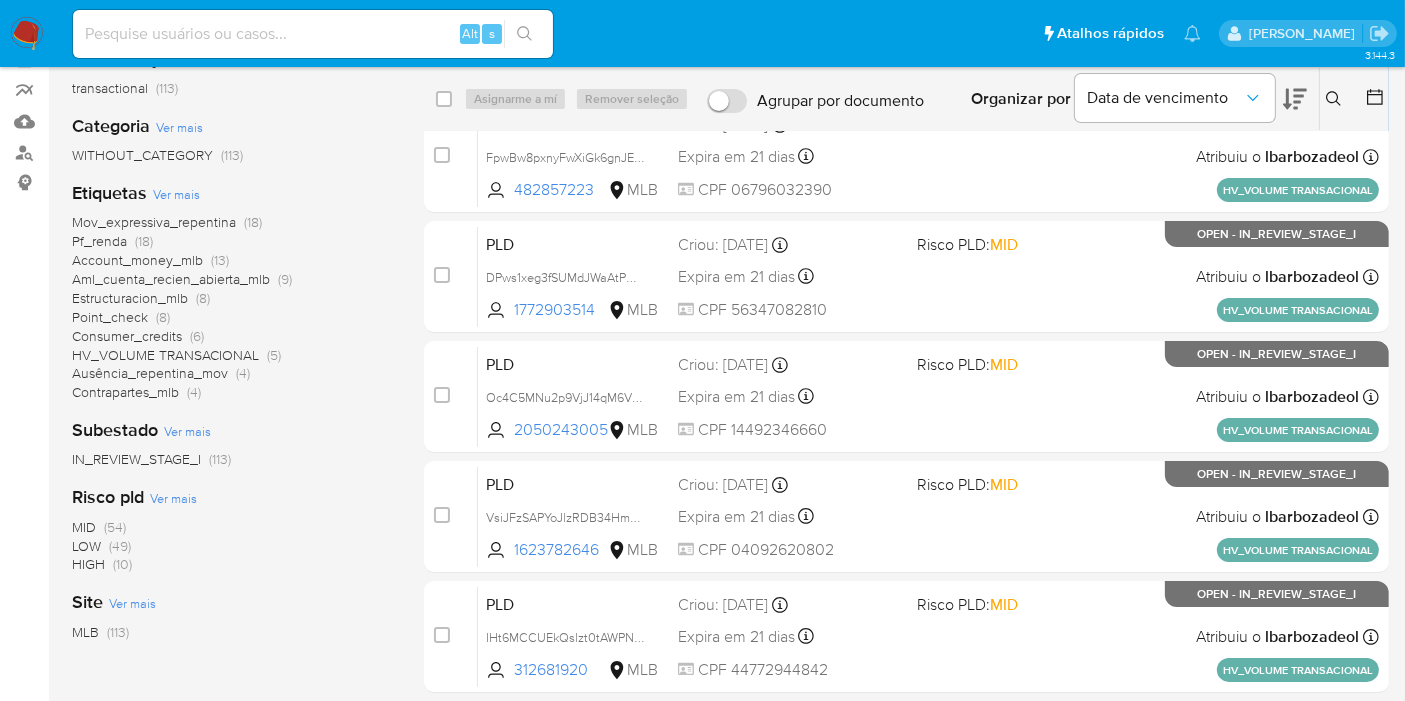click on "Ver mais" at bounding box center [176, 194] 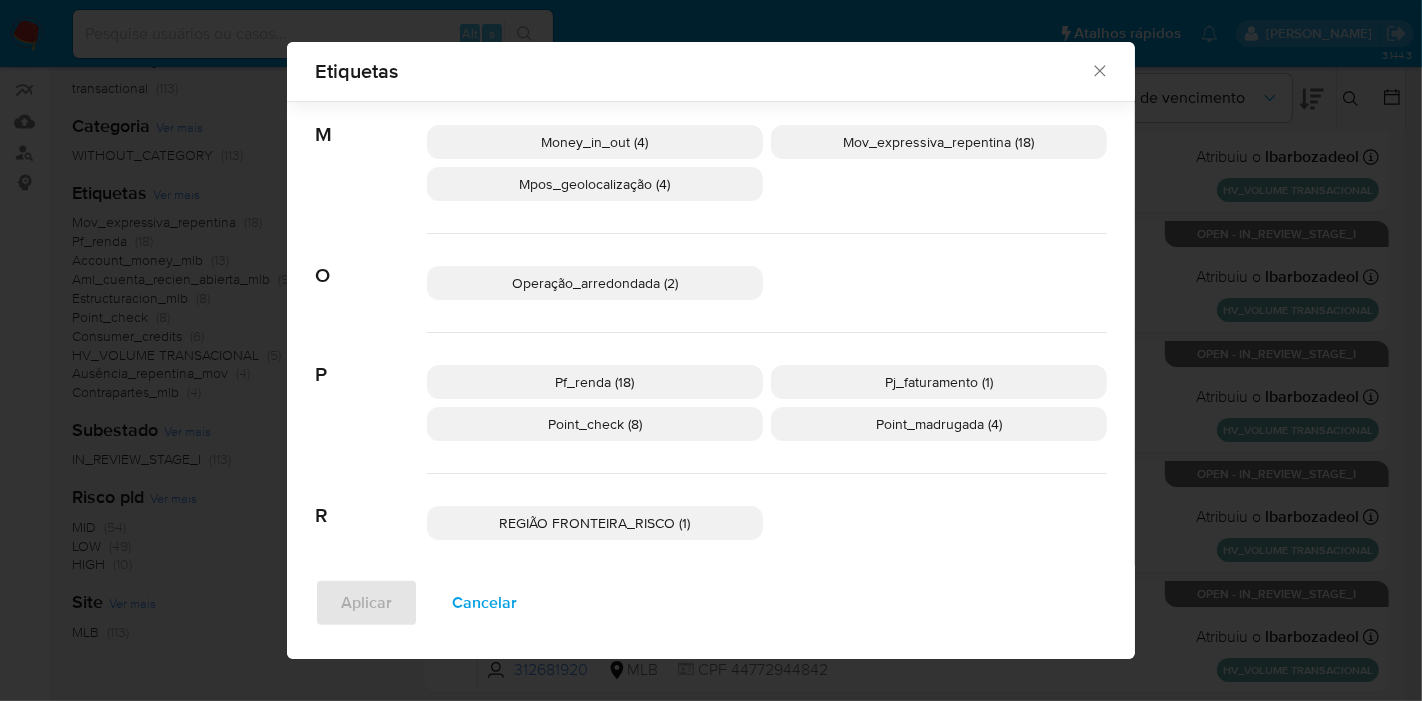 scroll, scrollTop: 737, scrollLeft: 0, axis: vertical 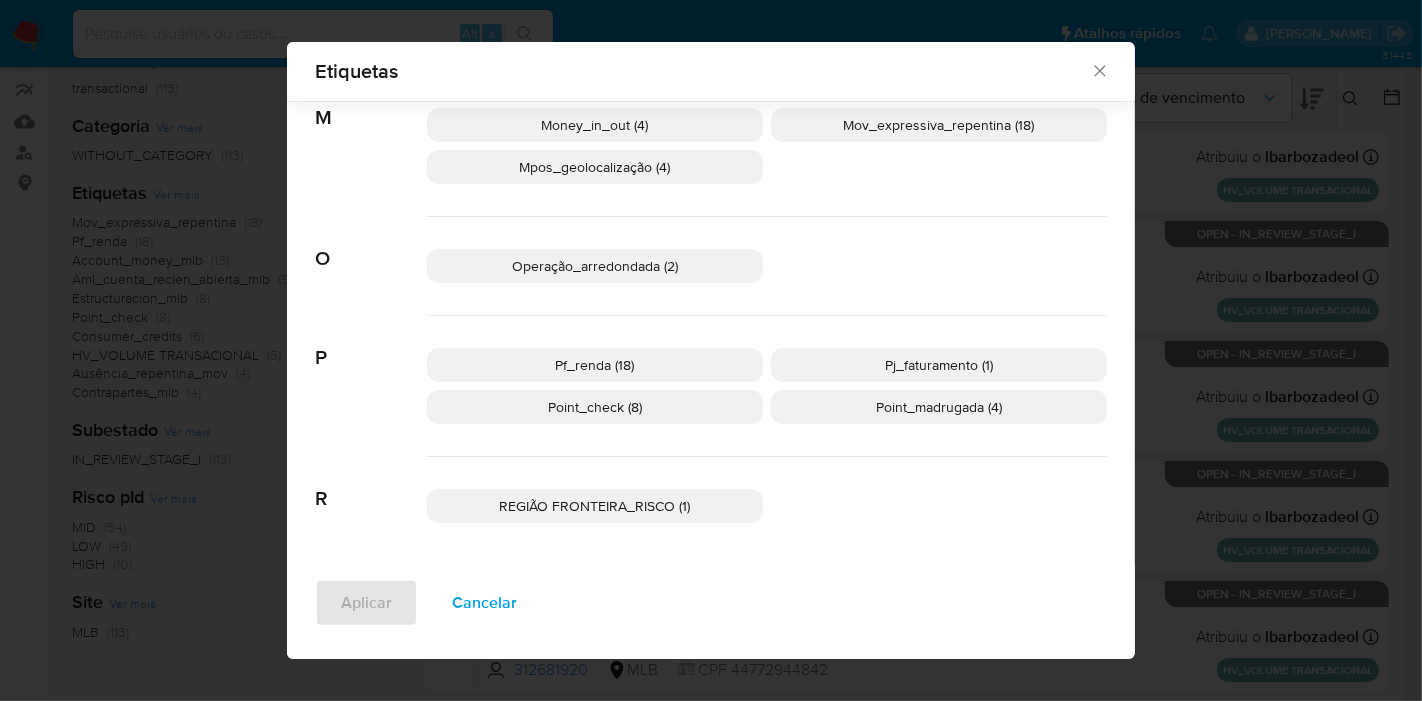 click on "REGIÃO FRONTEIRA_RISCO (1)" at bounding box center [595, 506] 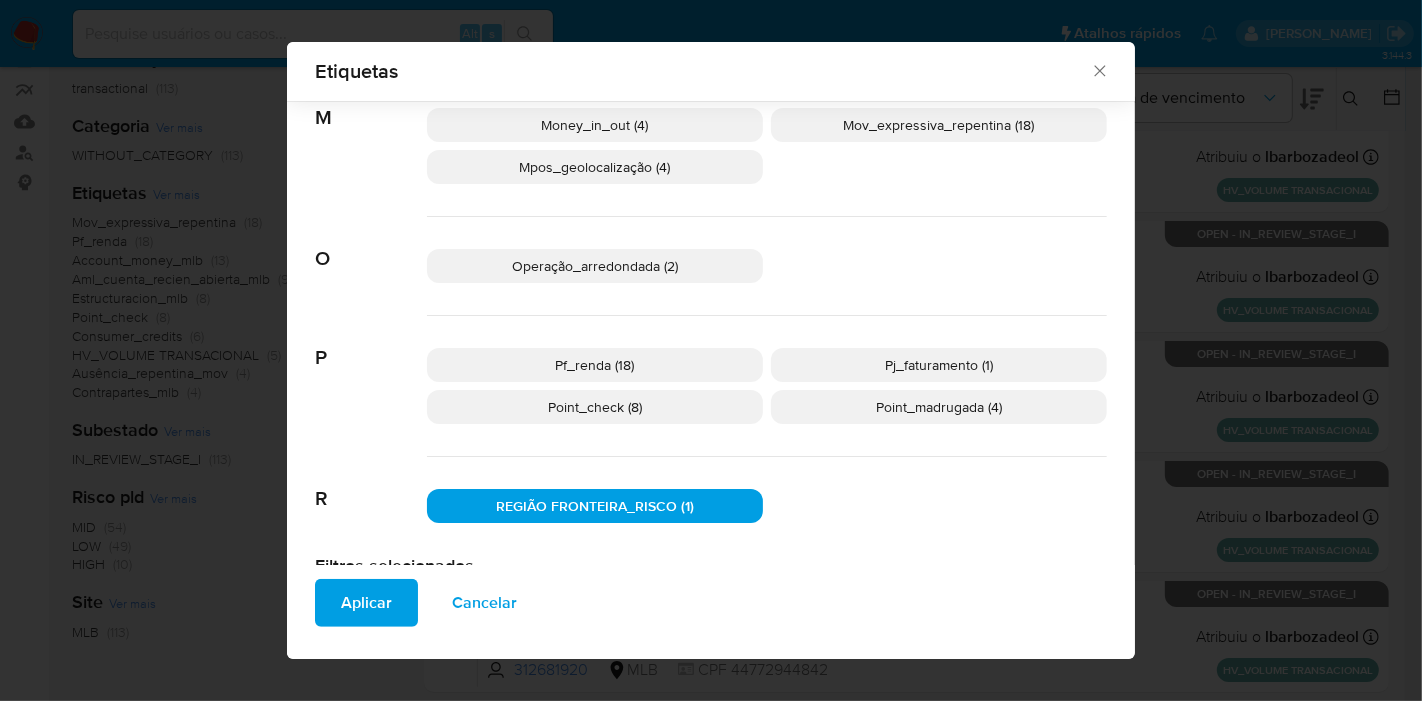 click on "Aplicar" at bounding box center (366, 603) 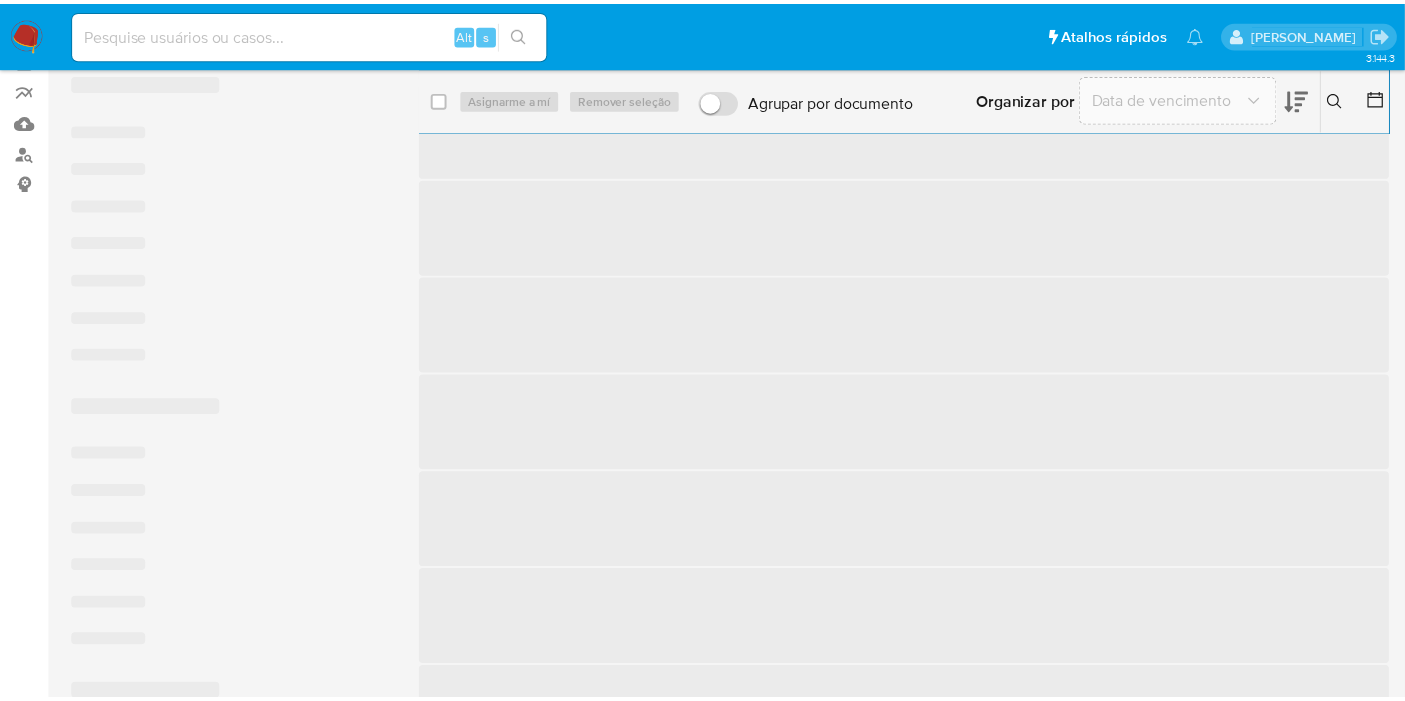 scroll, scrollTop: 0, scrollLeft: 0, axis: both 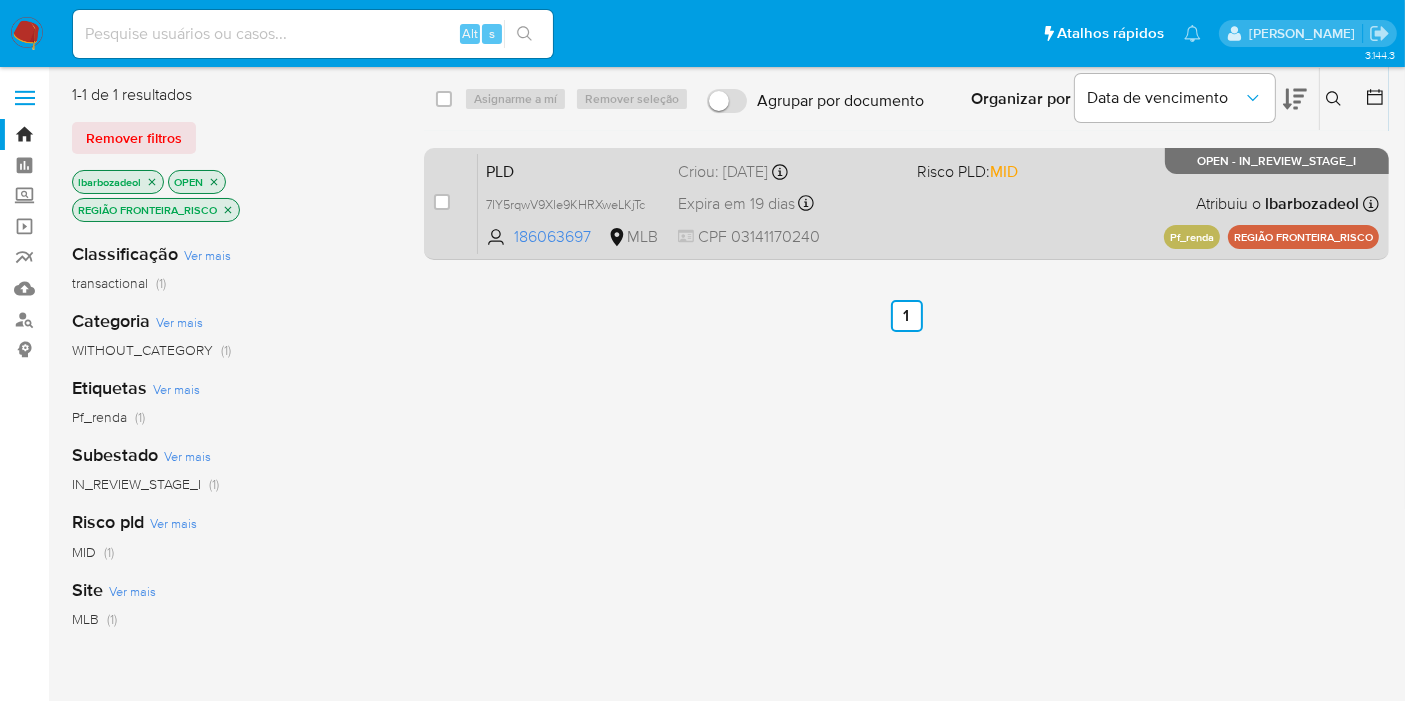 click on "Expira em 19 dias   Expira em 27/07/2025 00:19:51" at bounding box center [789, 203] 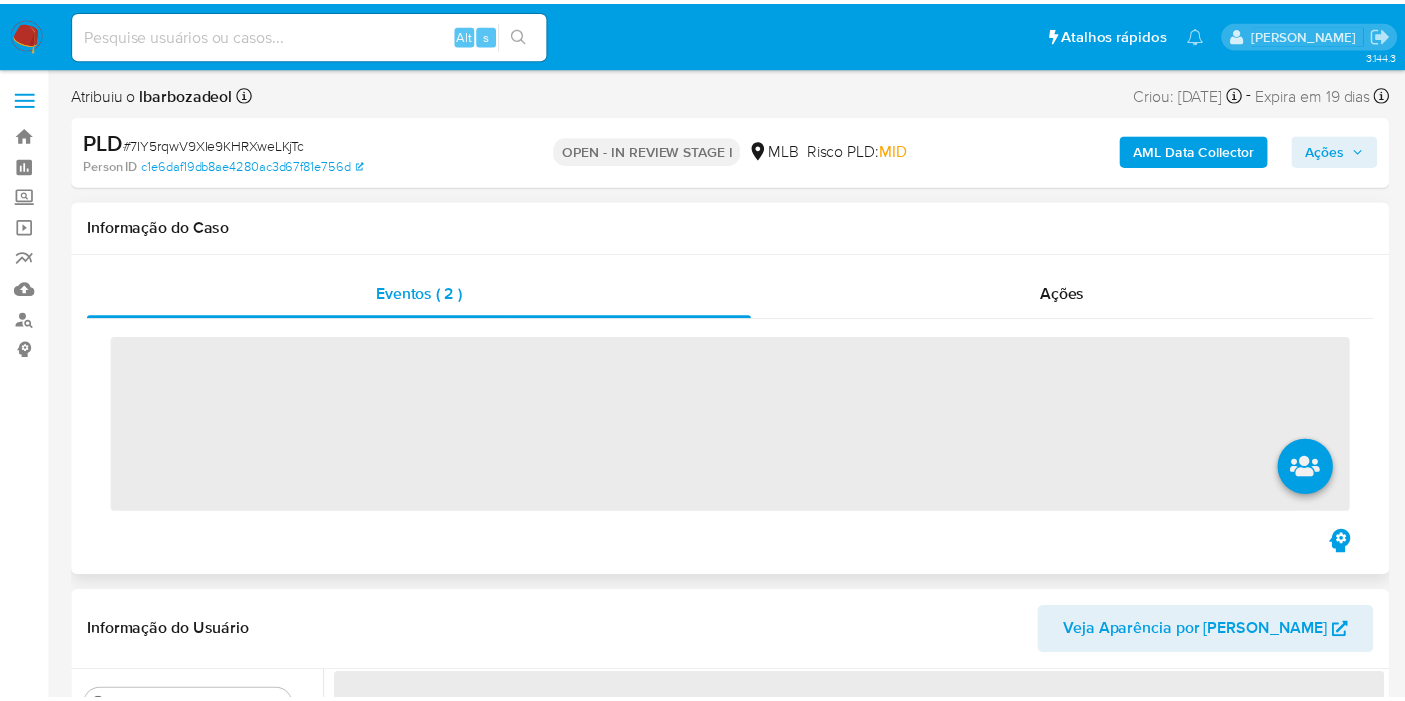 scroll, scrollTop: 0, scrollLeft: 0, axis: both 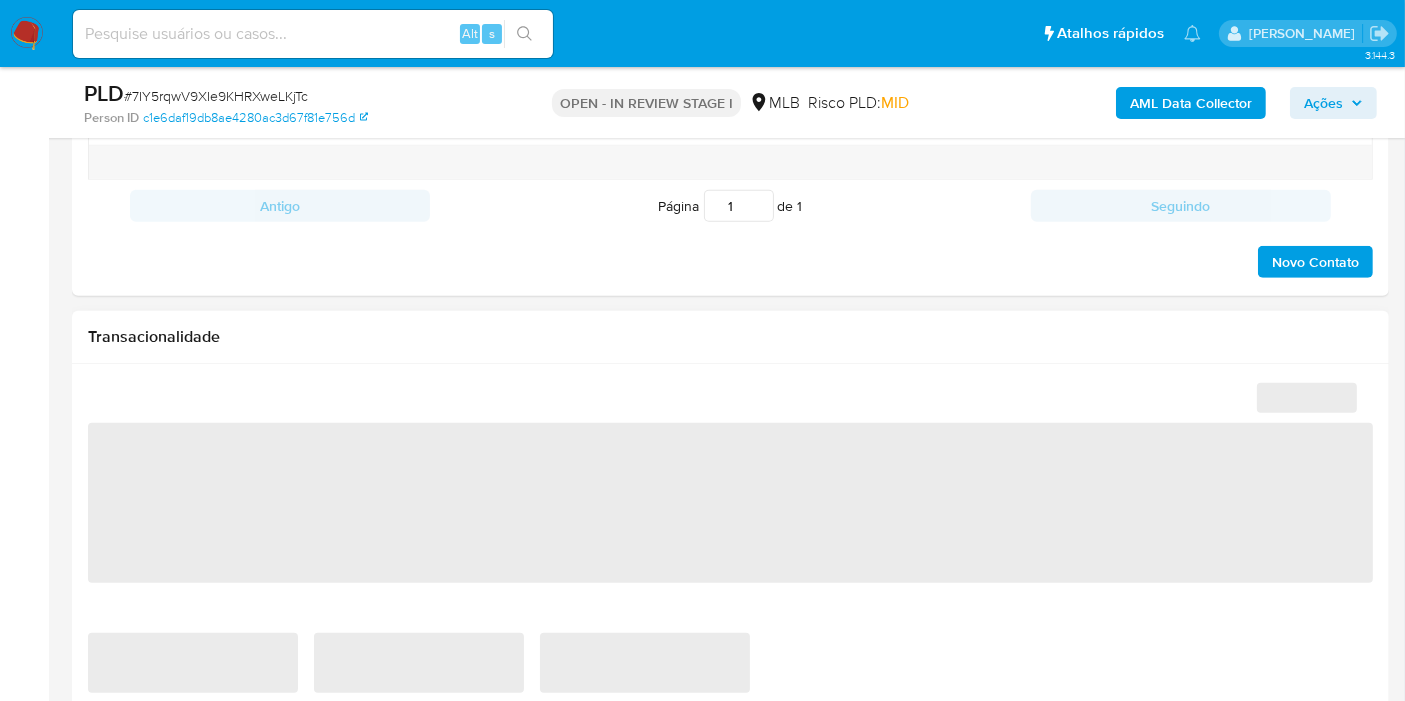 select on "10" 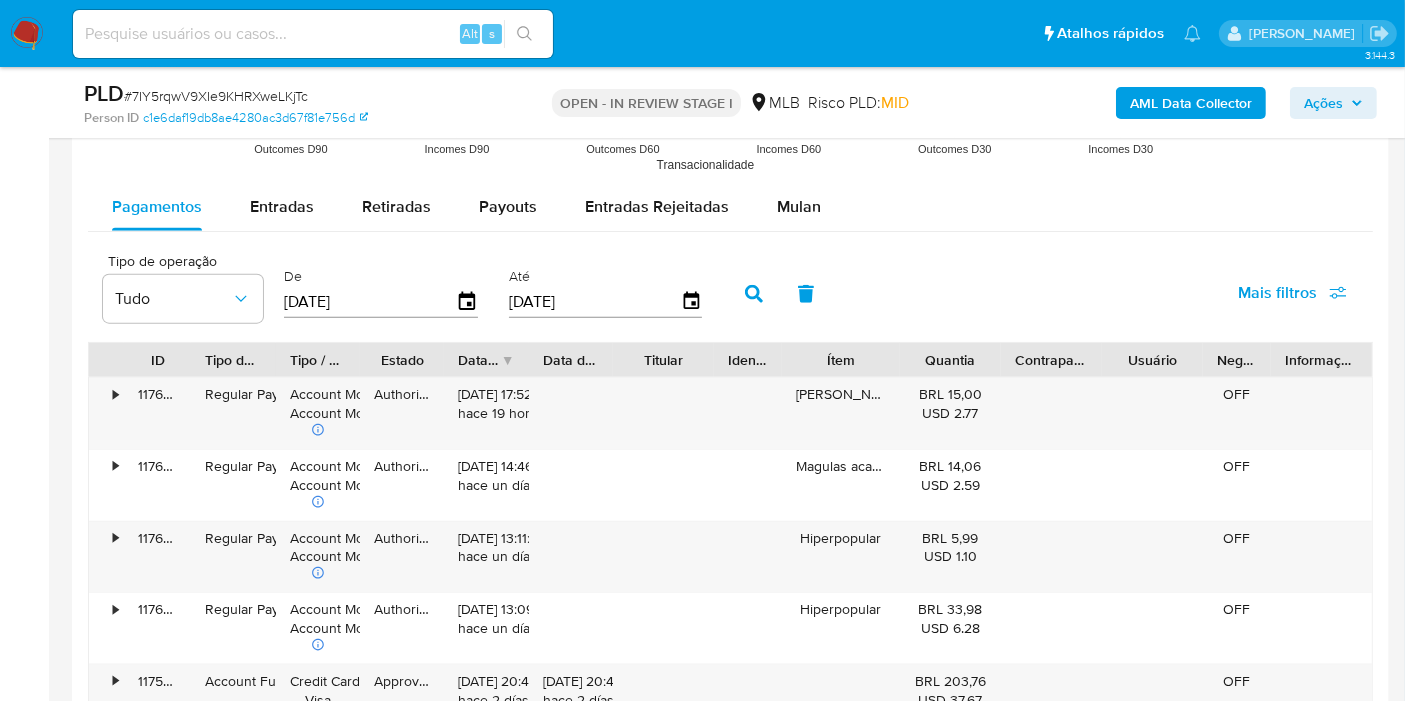 scroll, scrollTop: 2111, scrollLeft: 0, axis: vertical 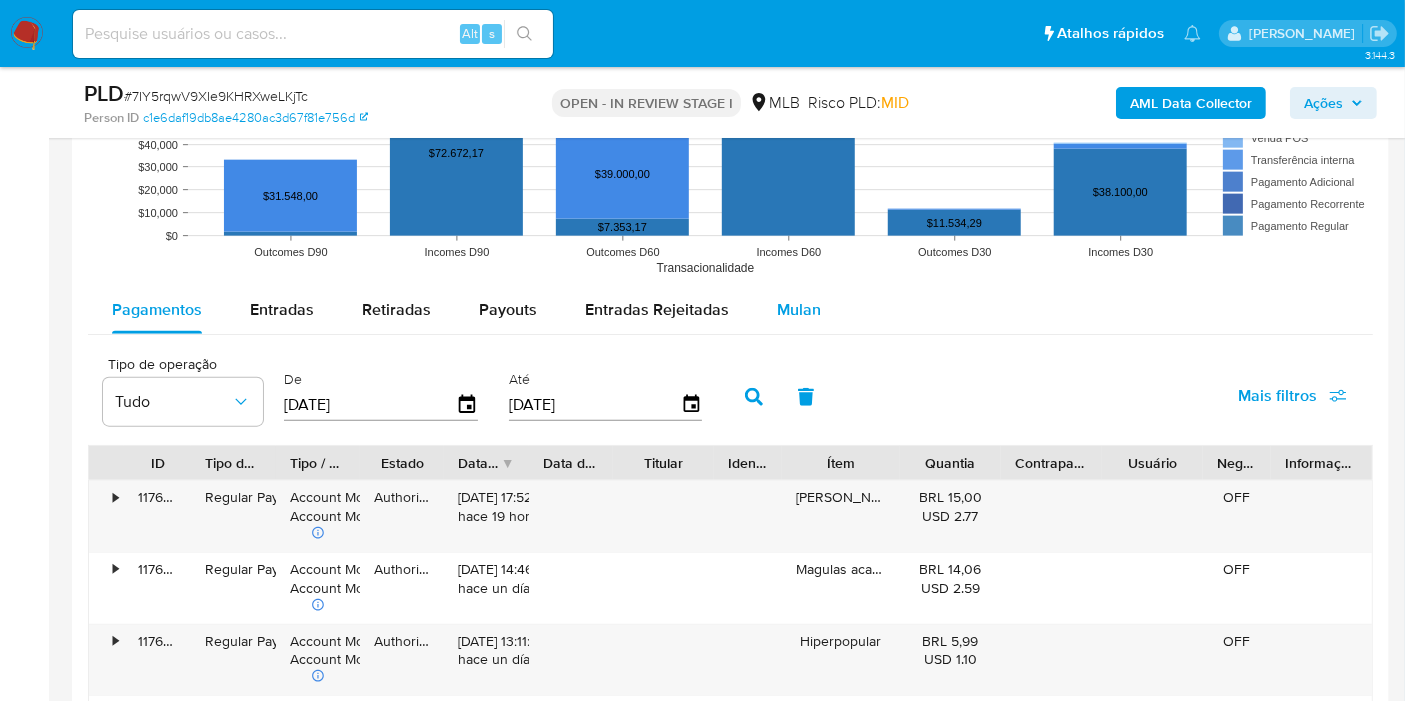 click on "Mulan" at bounding box center (799, 309) 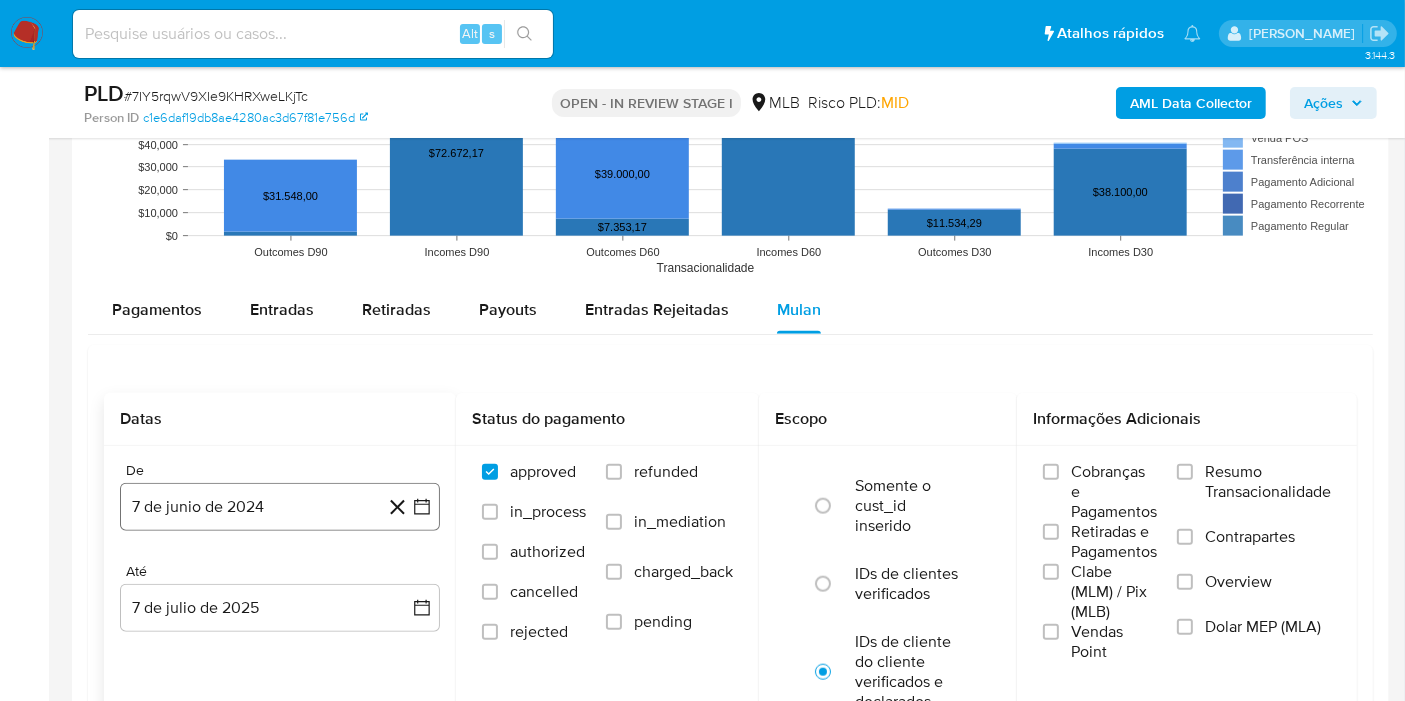 click on "7 de junio de 2024" at bounding box center (280, 507) 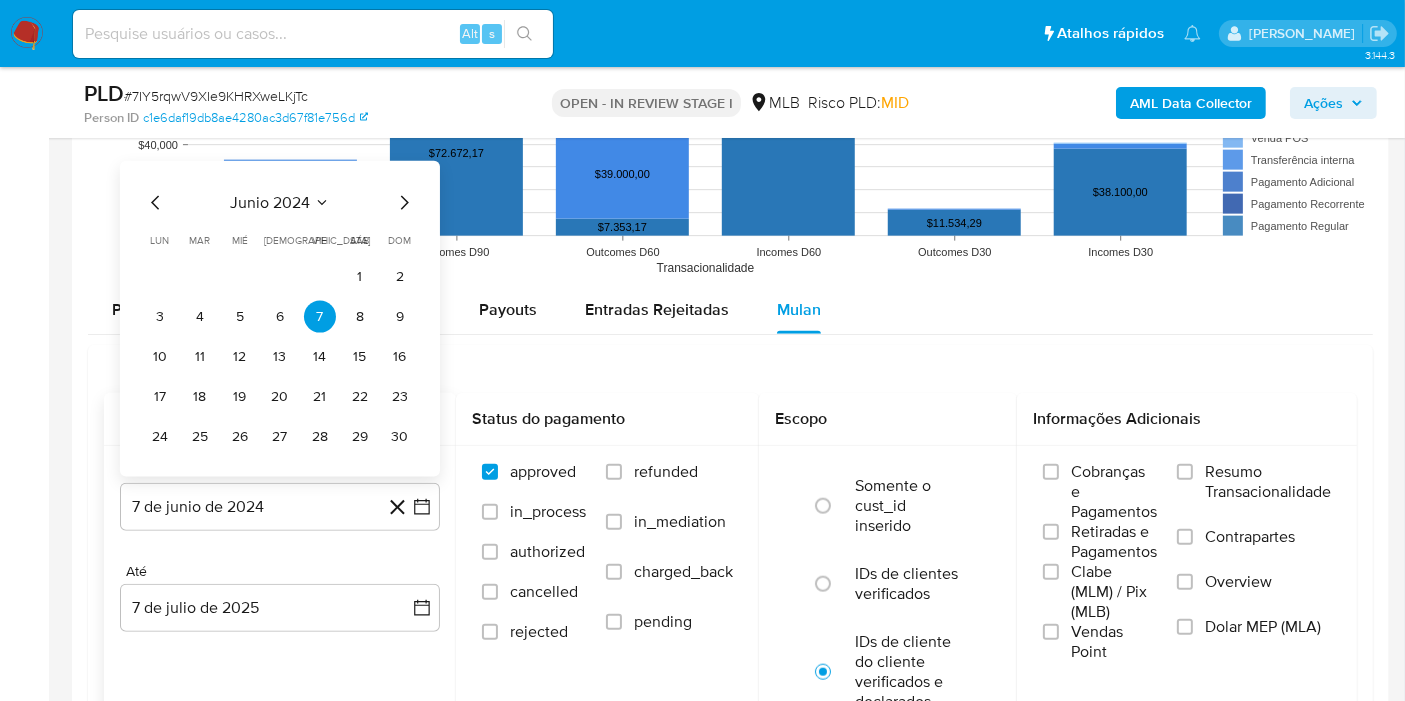 click on "junio 2024" at bounding box center [270, 203] 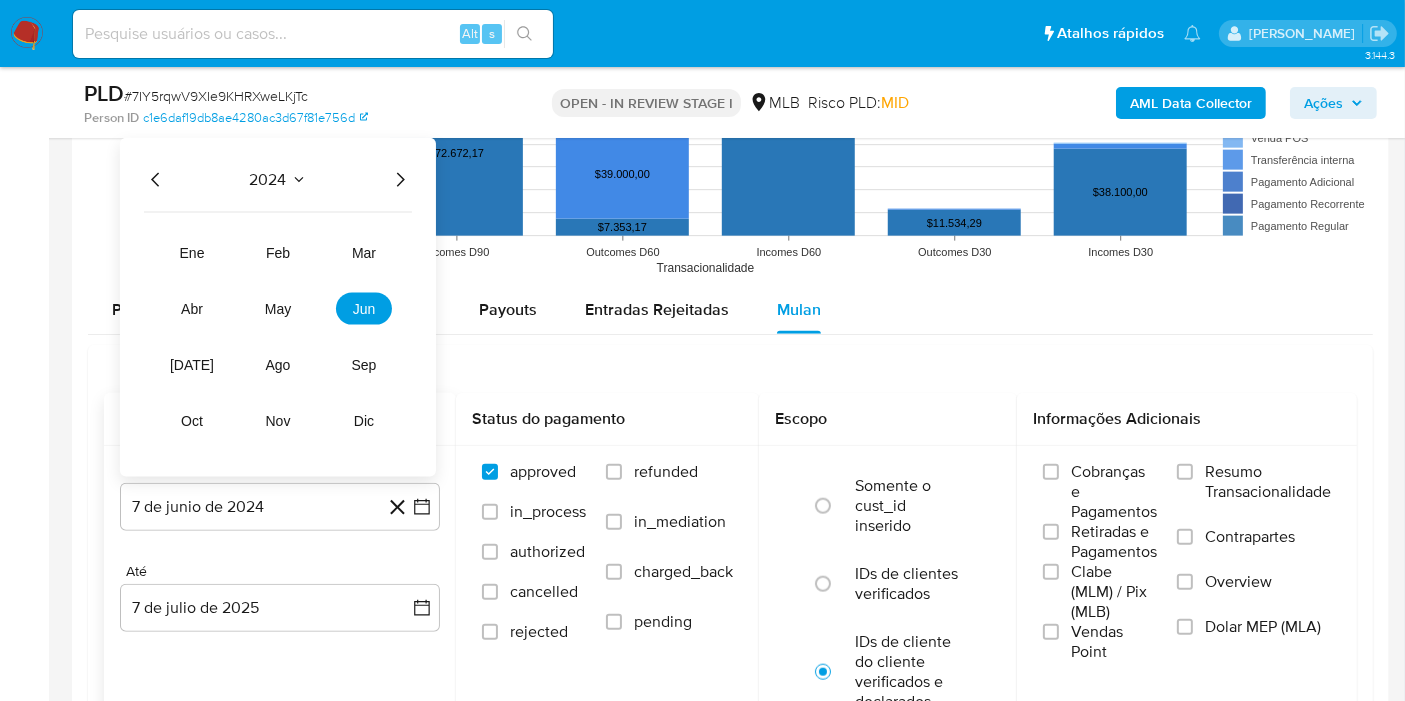 click 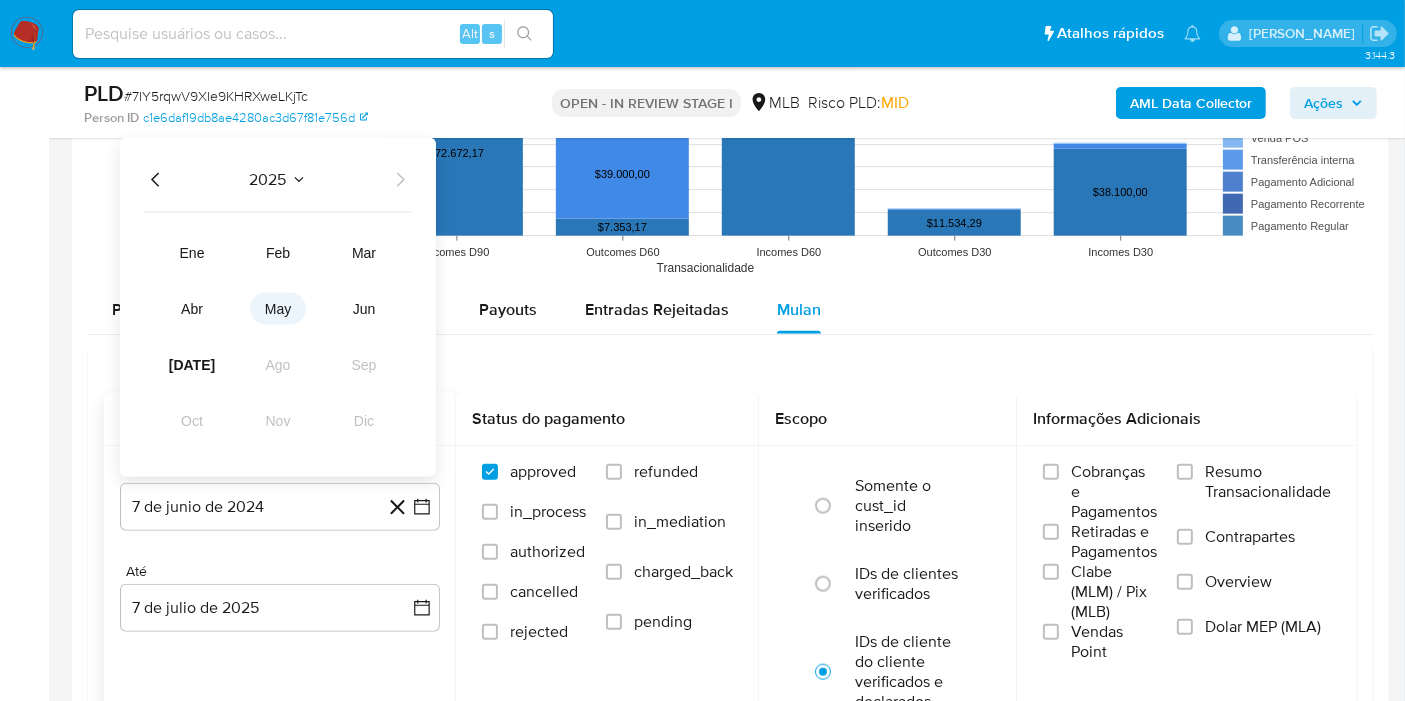 click on "may" at bounding box center (278, 309) 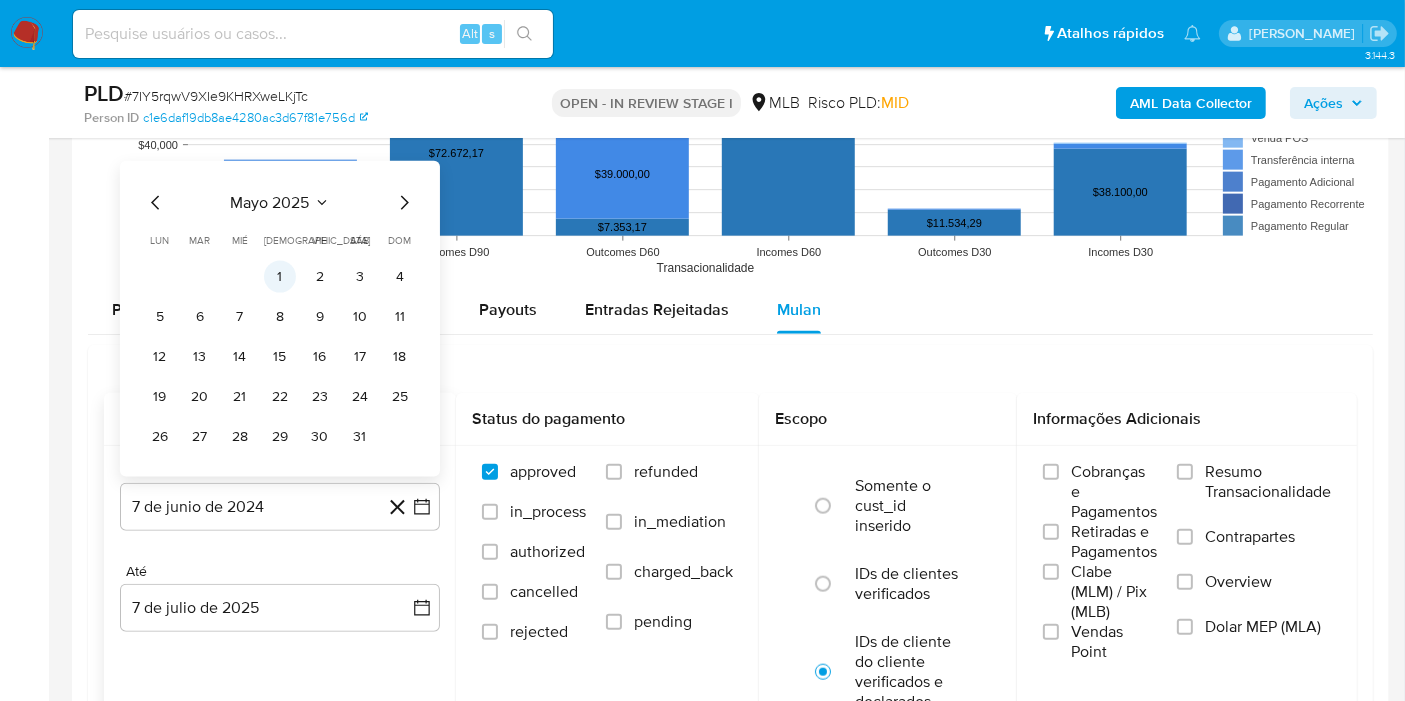 click on "1" at bounding box center [280, 277] 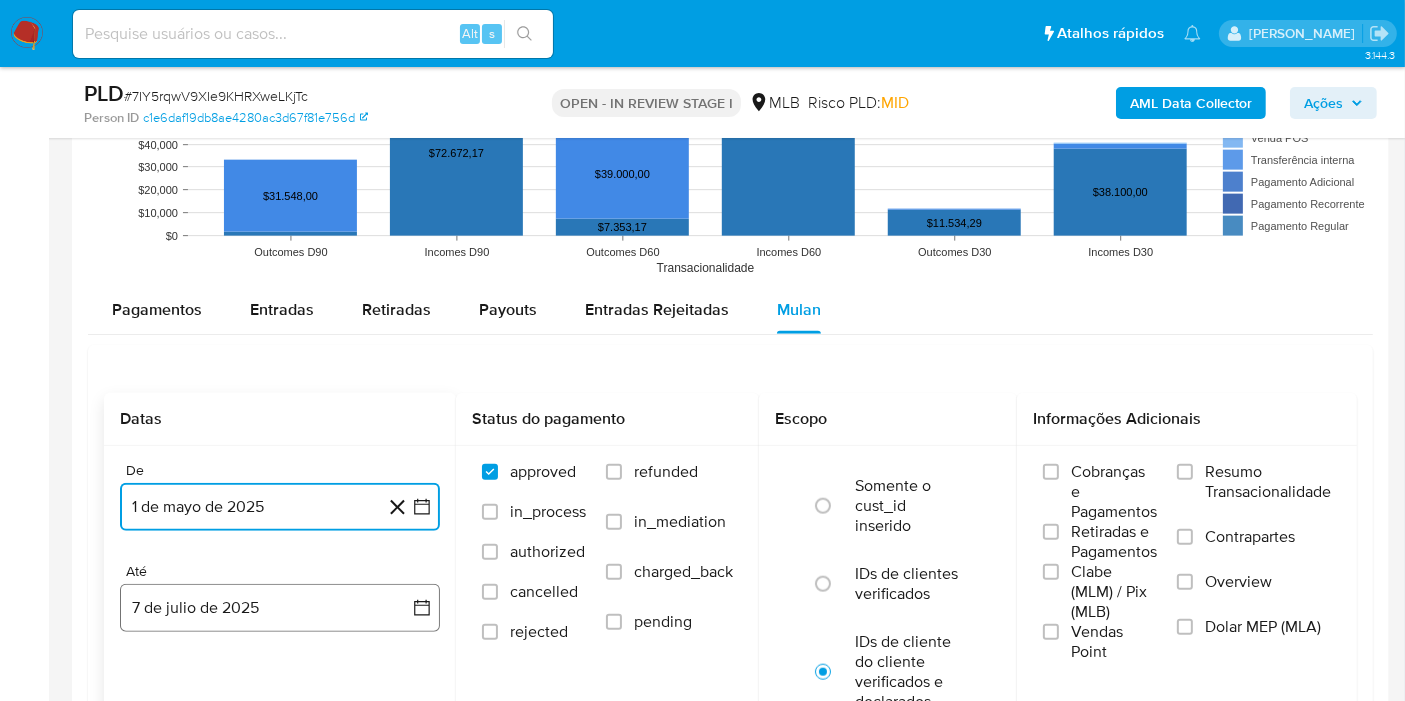 click on "7 de julio de 2025" at bounding box center [280, 608] 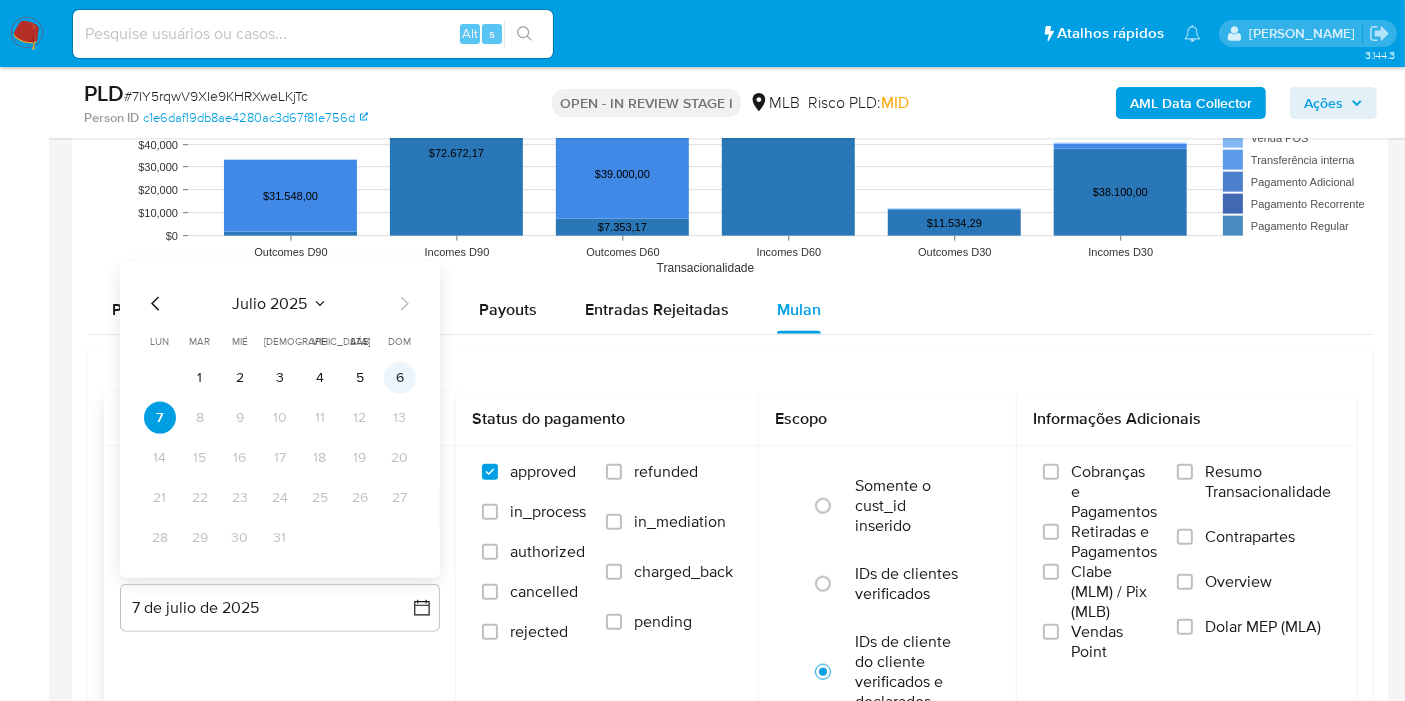 click on "6" at bounding box center (400, 378) 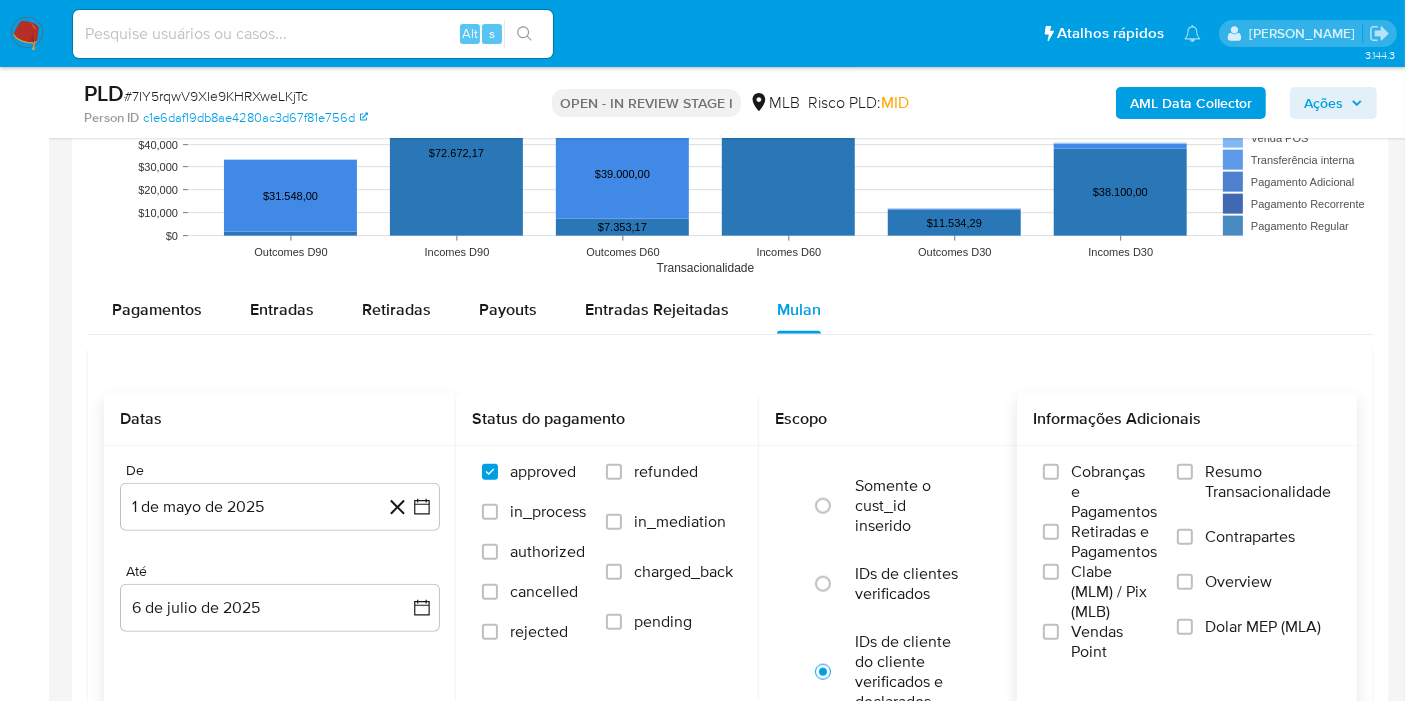 click on "Resumo Transacionalidade" at bounding box center [1268, 482] 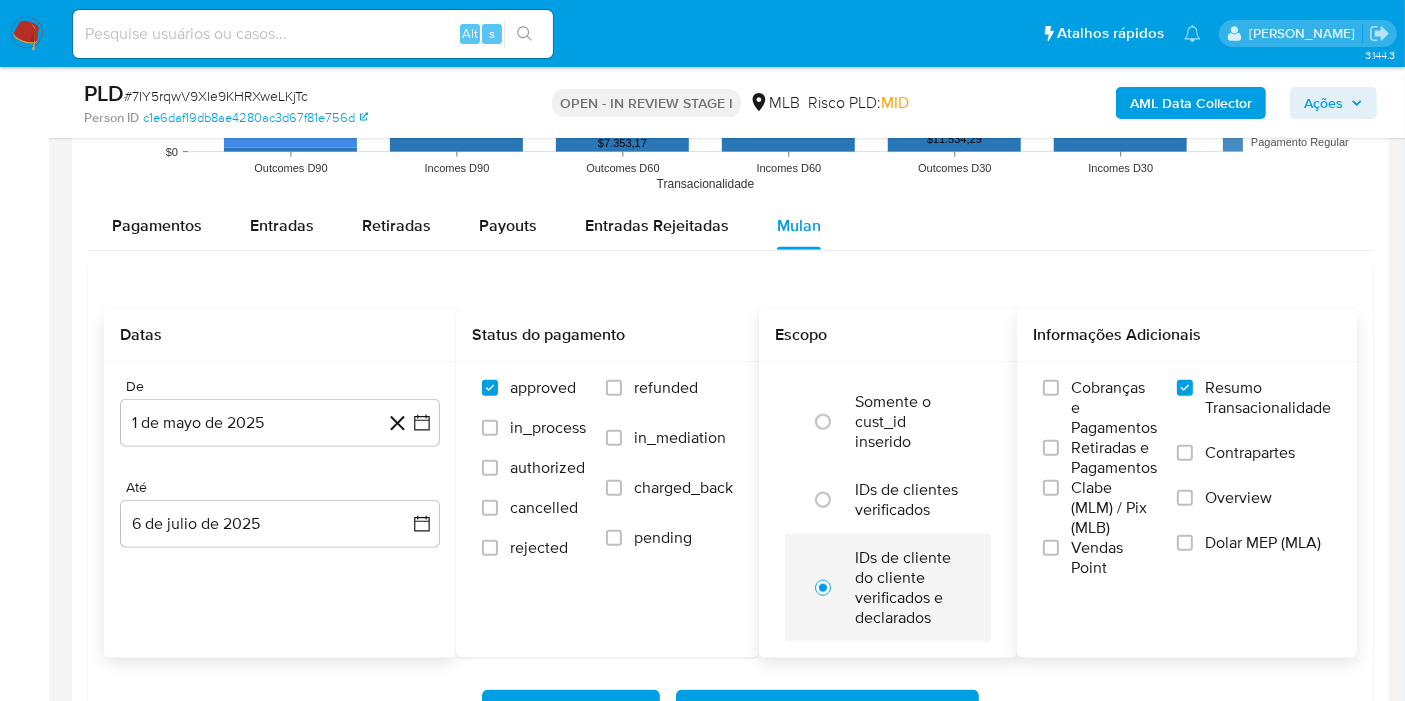 scroll, scrollTop: 2222, scrollLeft: 0, axis: vertical 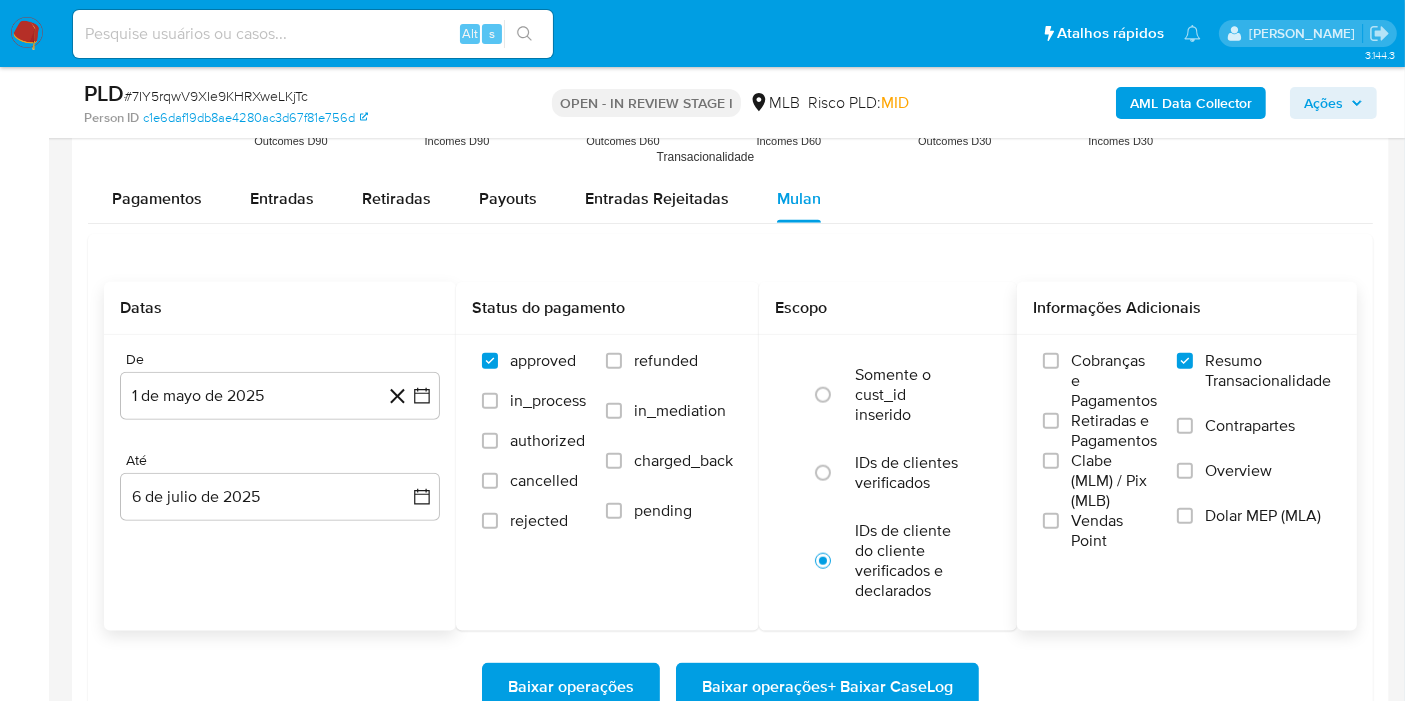 click on "Baixar operações  +   Baixar CaseLog" at bounding box center [827, 687] 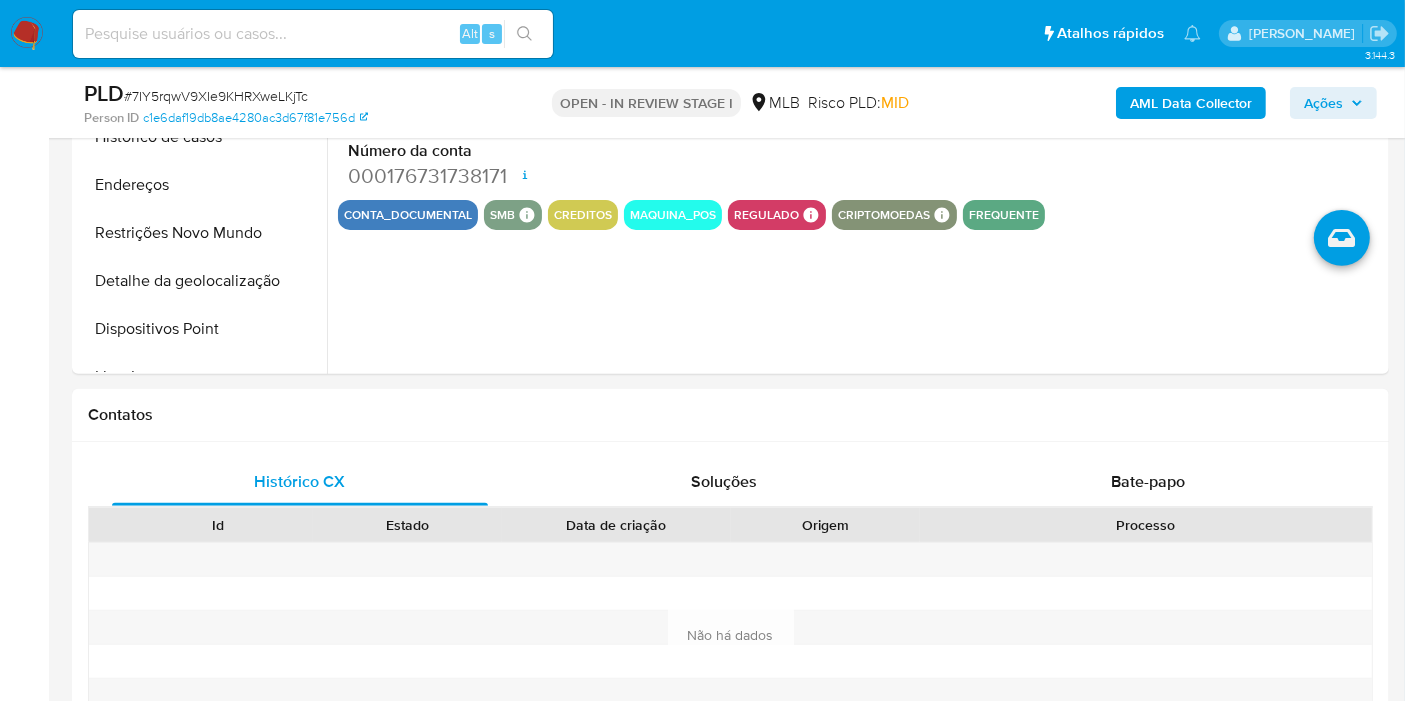 scroll, scrollTop: 0, scrollLeft: 0, axis: both 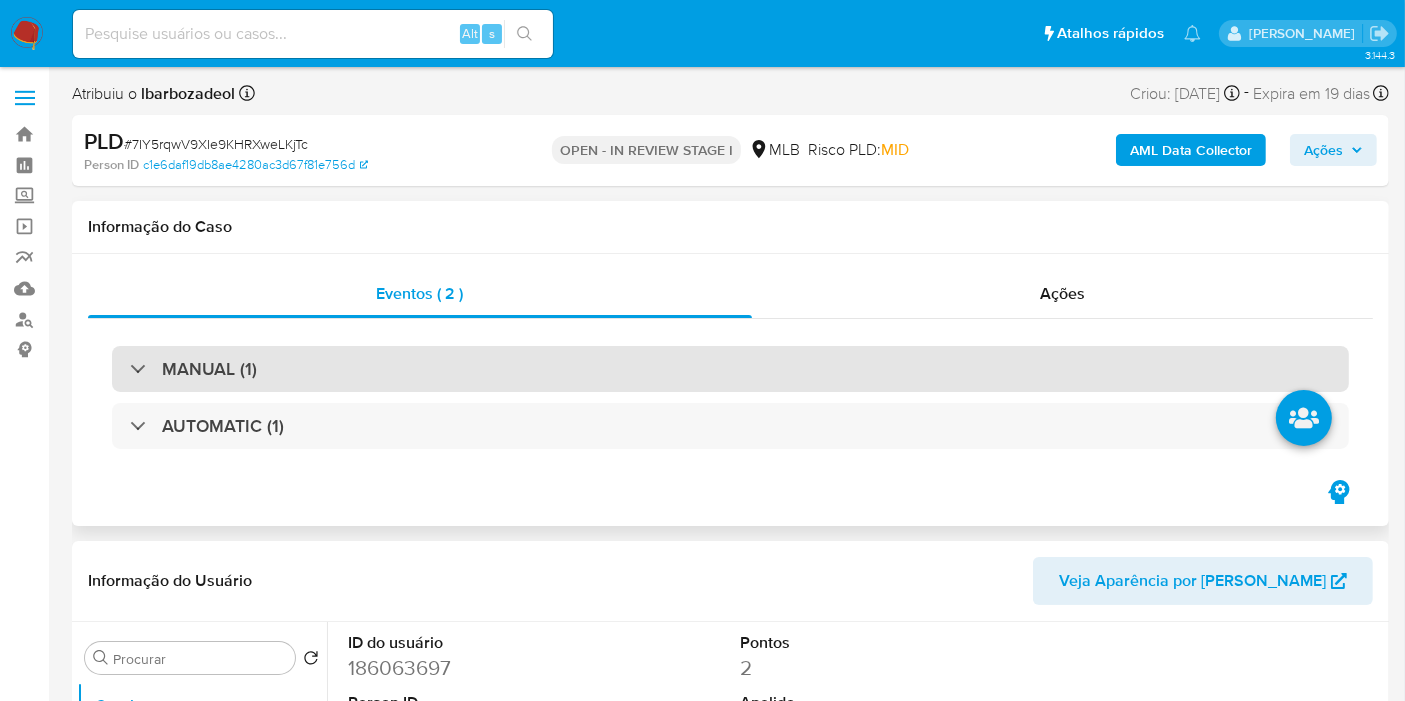 click on "MANUAL (1)" at bounding box center (730, 369) 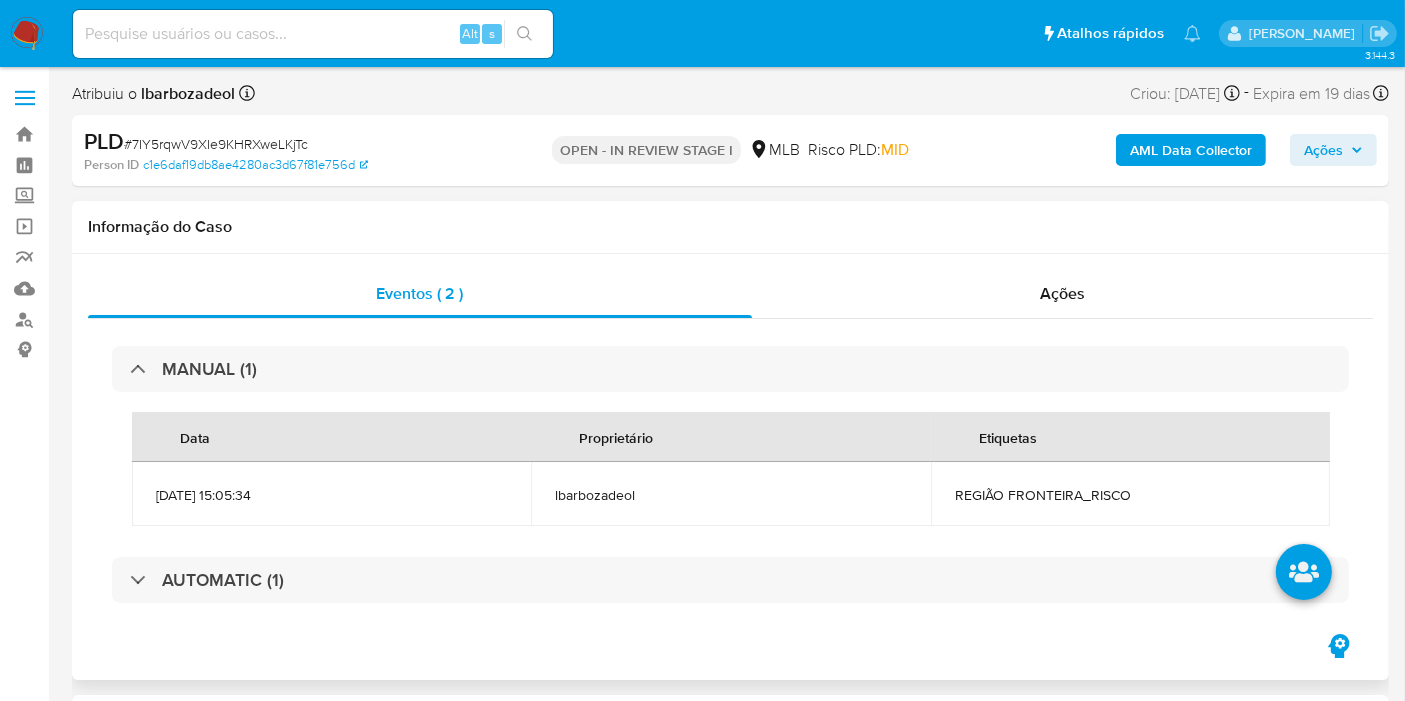 click on "REGIÃO FRONTEIRA_RISCO" at bounding box center [1130, 495] 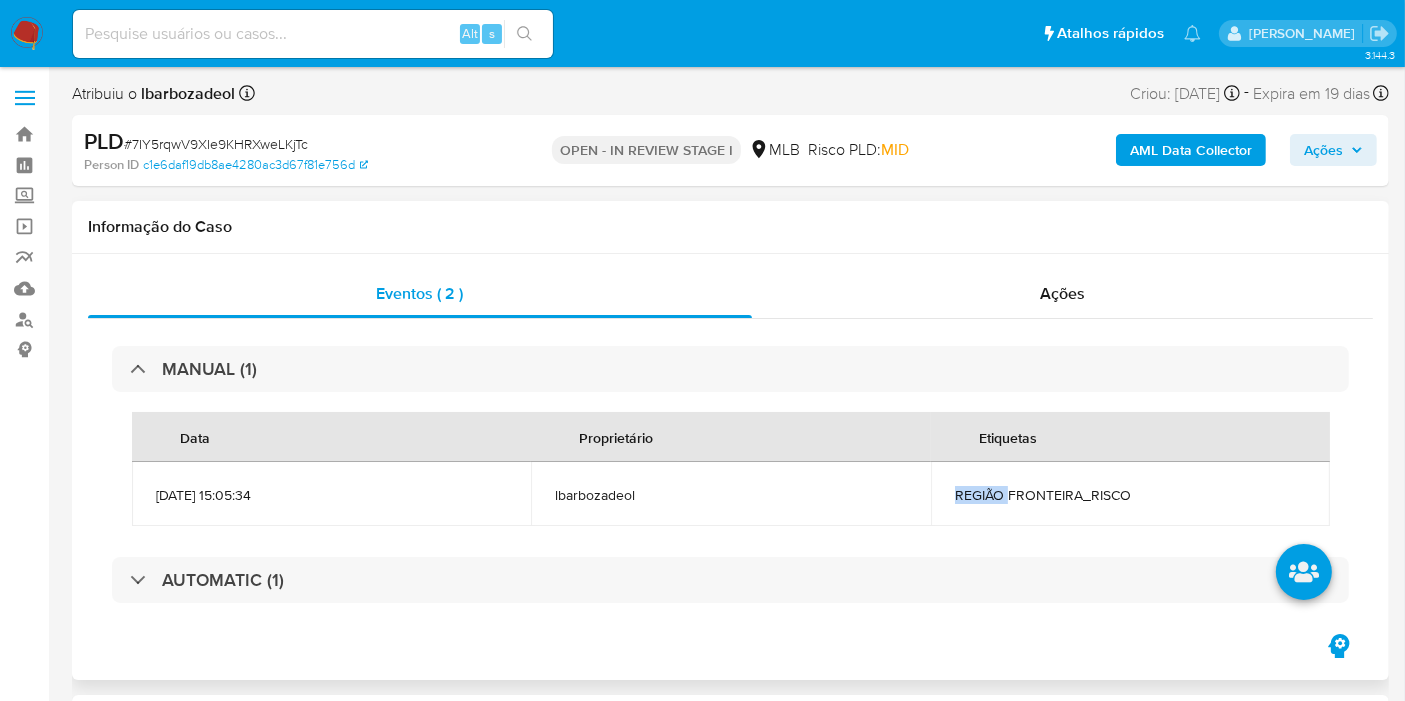 click on "REGIÃO FRONTEIRA_RISCO" at bounding box center [1130, 495] 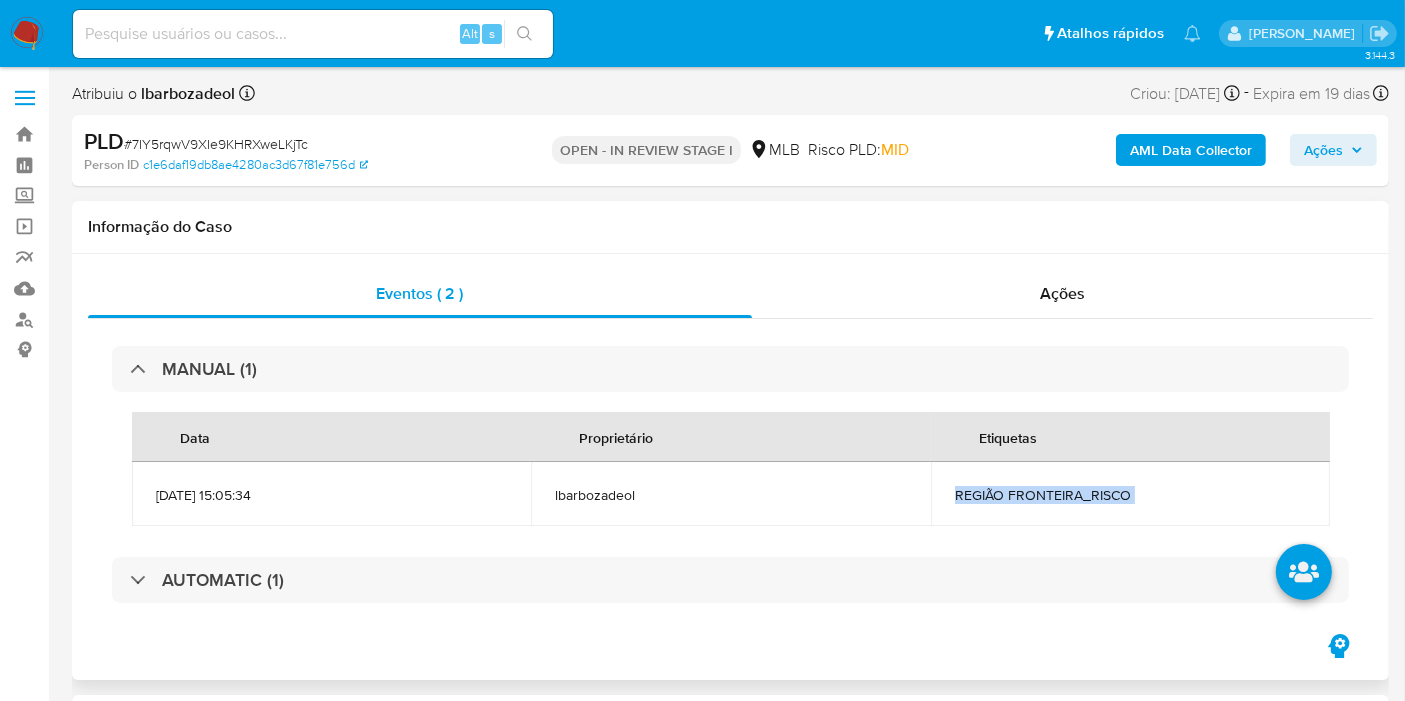 click on "REGIÃO FRONTEIRA_RISCO" at bounding box center (1130, 495) 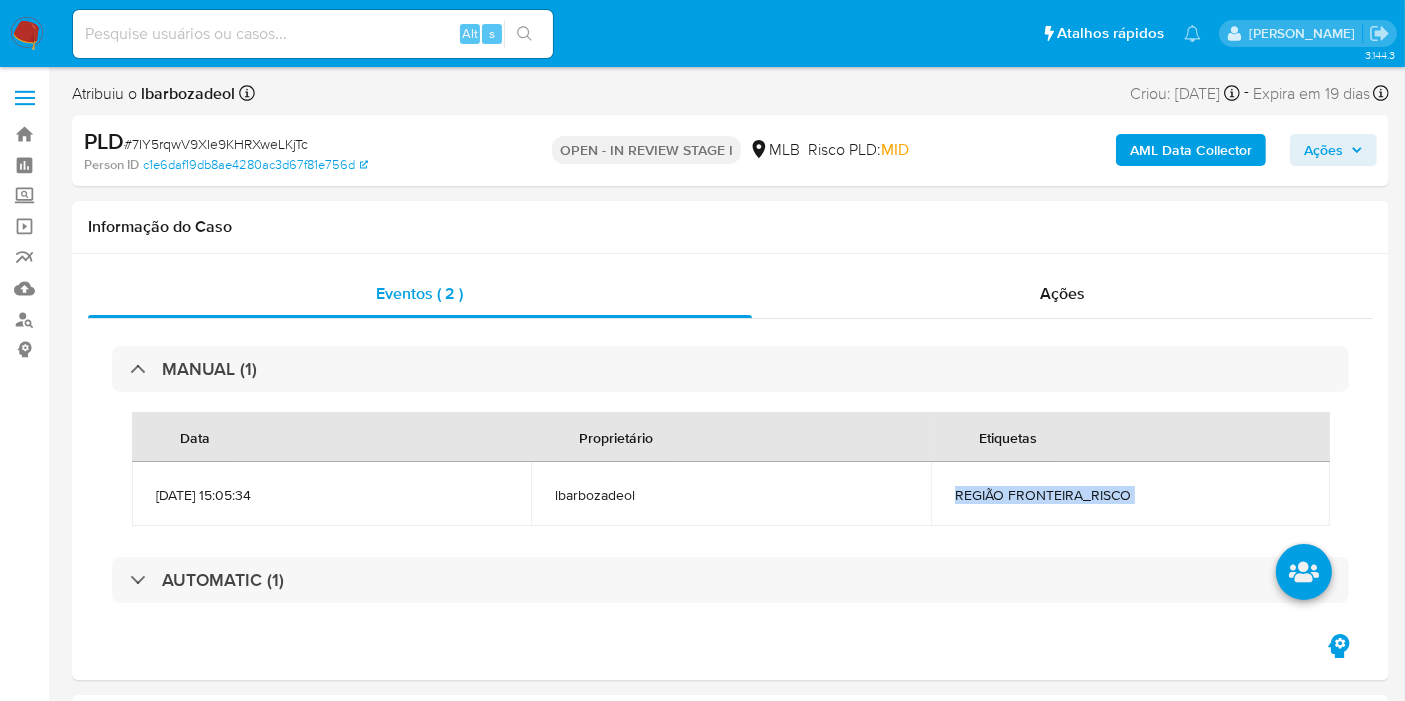 copy on "REGIÃO FRONTEIRA_RISCO" 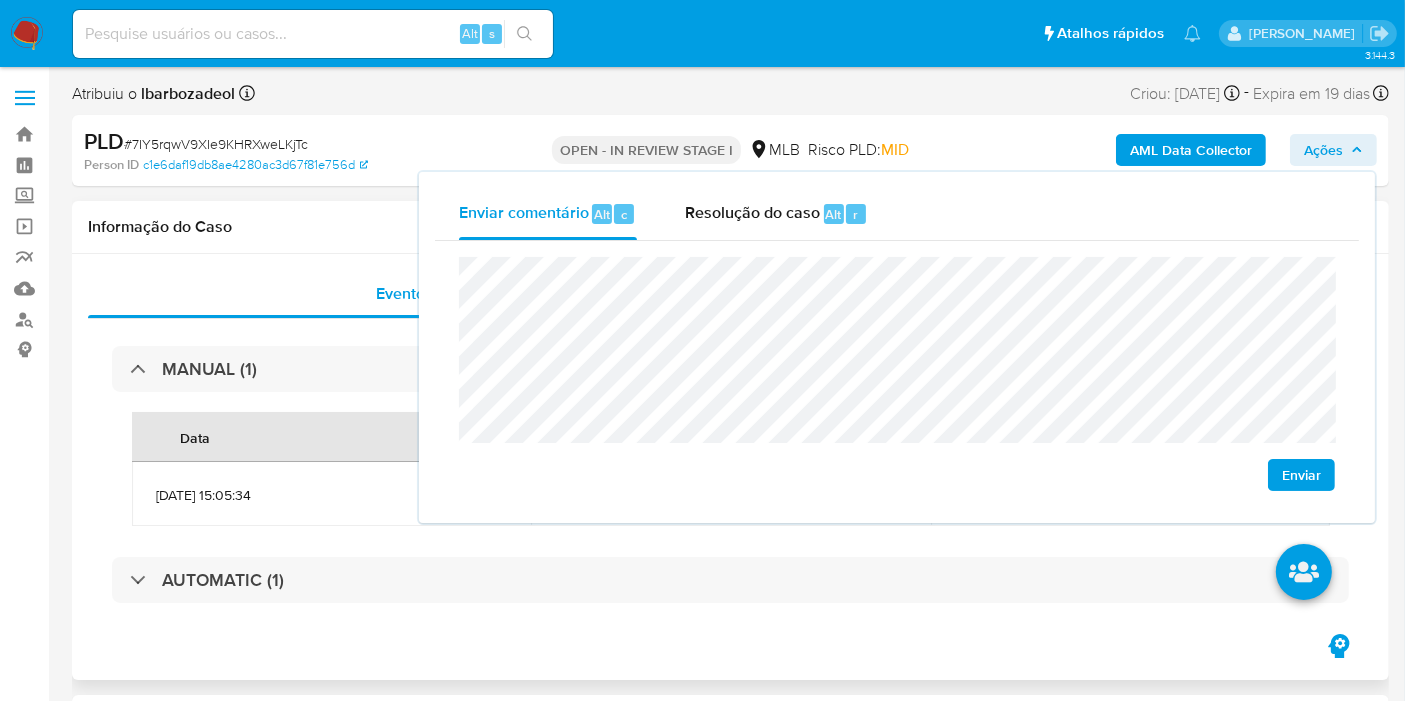 click on "Informação do Caso" at bounding box center (730, 227) 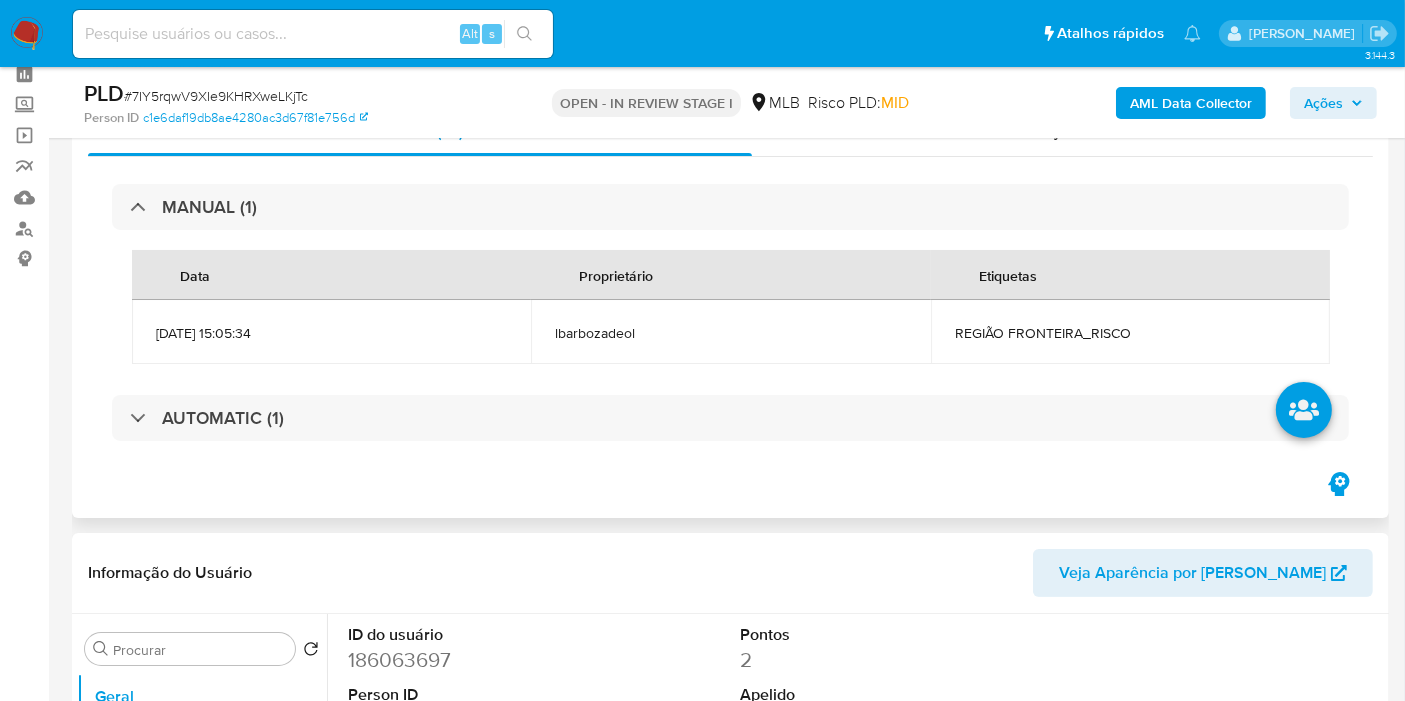 scroll, scrollTop: 222, scrollLeft: 0, axis: vertical 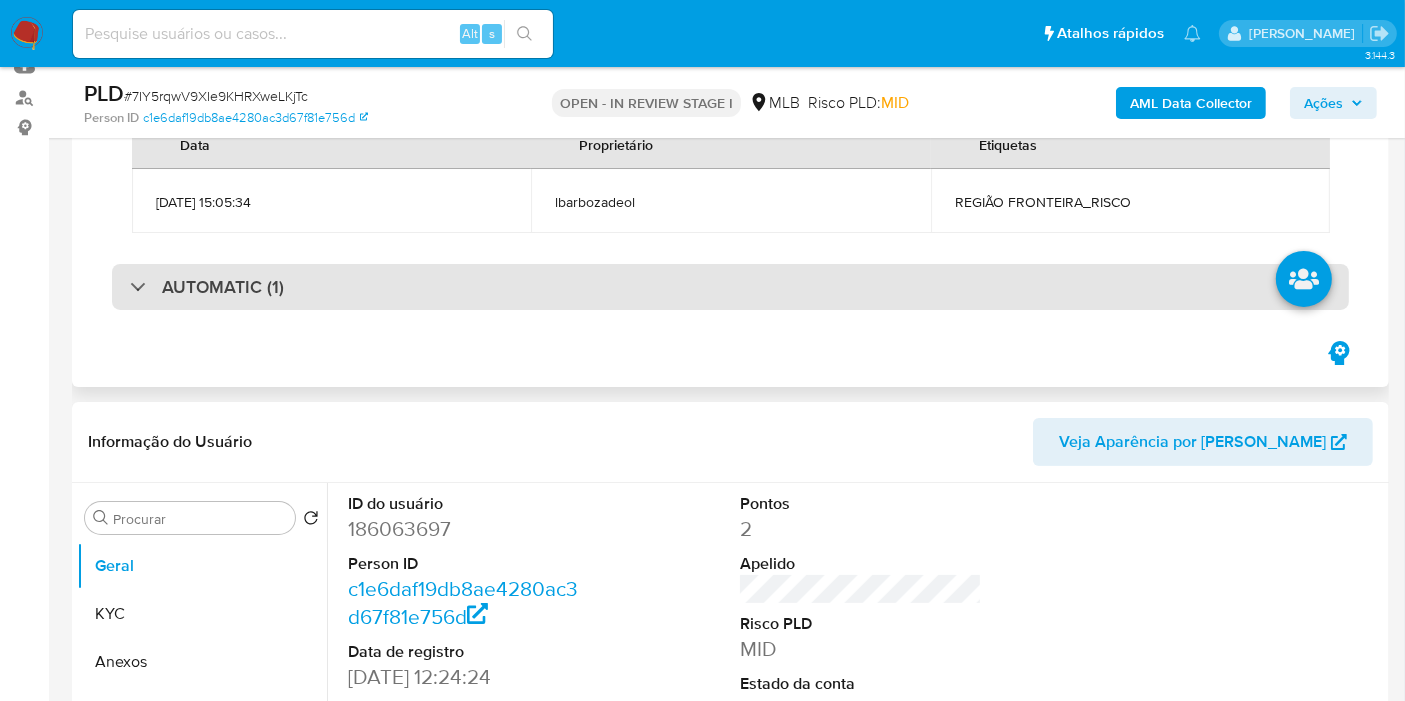 click on "AUTOMATIC (1)" at bounding box center [730, 287] 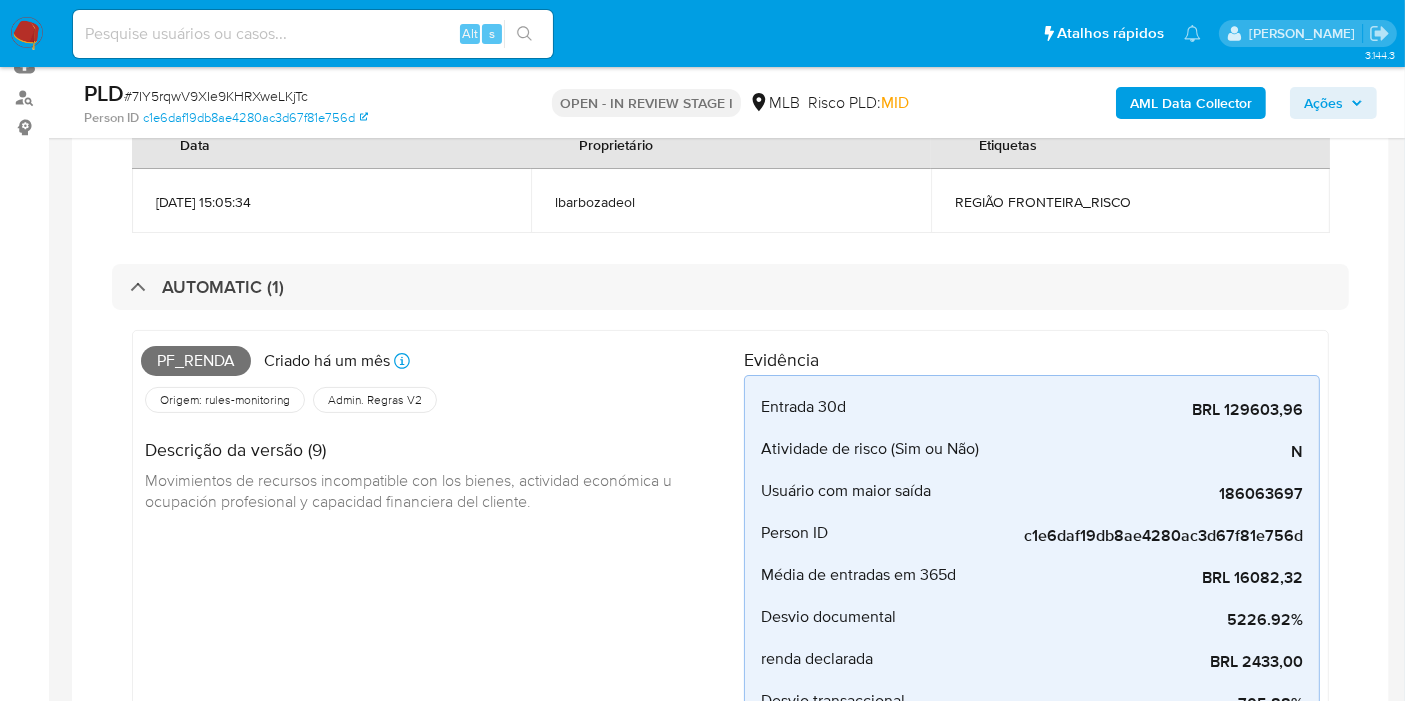 click on "Pf_renda" at bounding box center (196, 361) 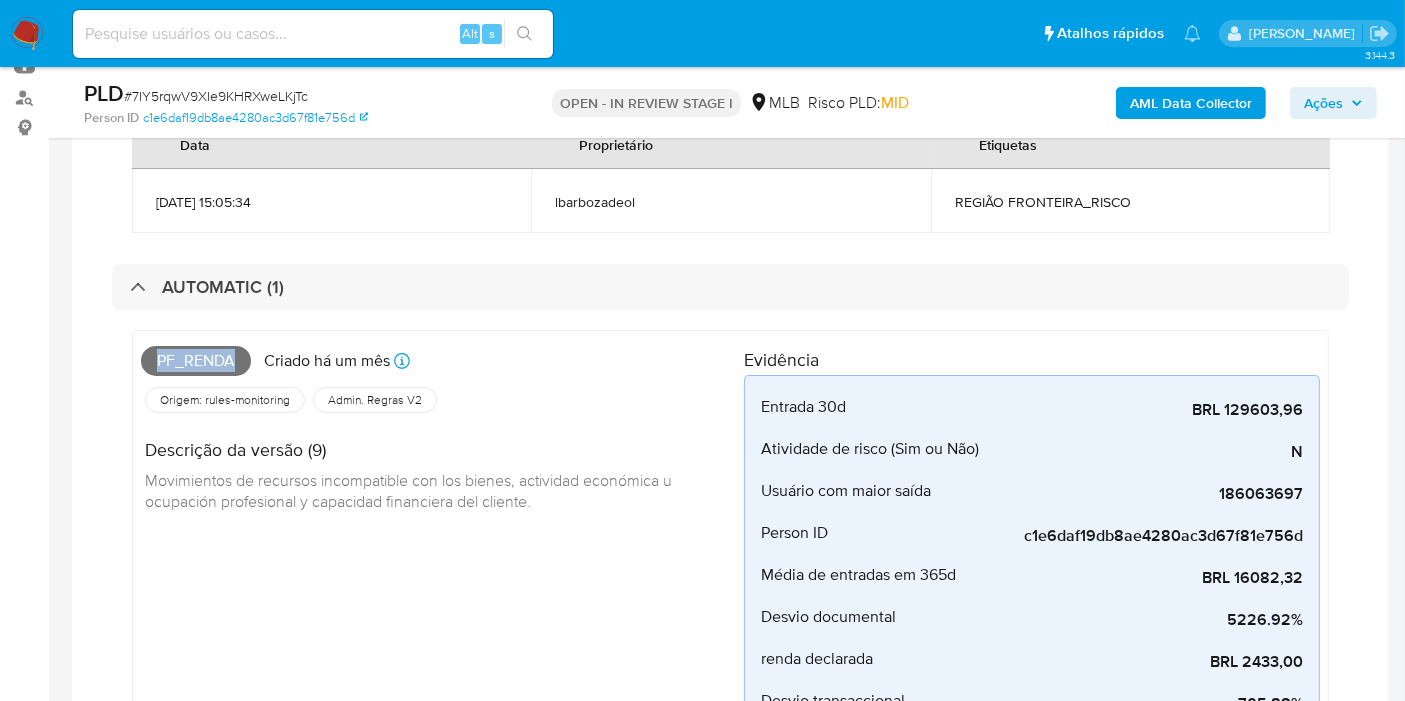 click on "Pf_renda" at bounding box center (196, 361) 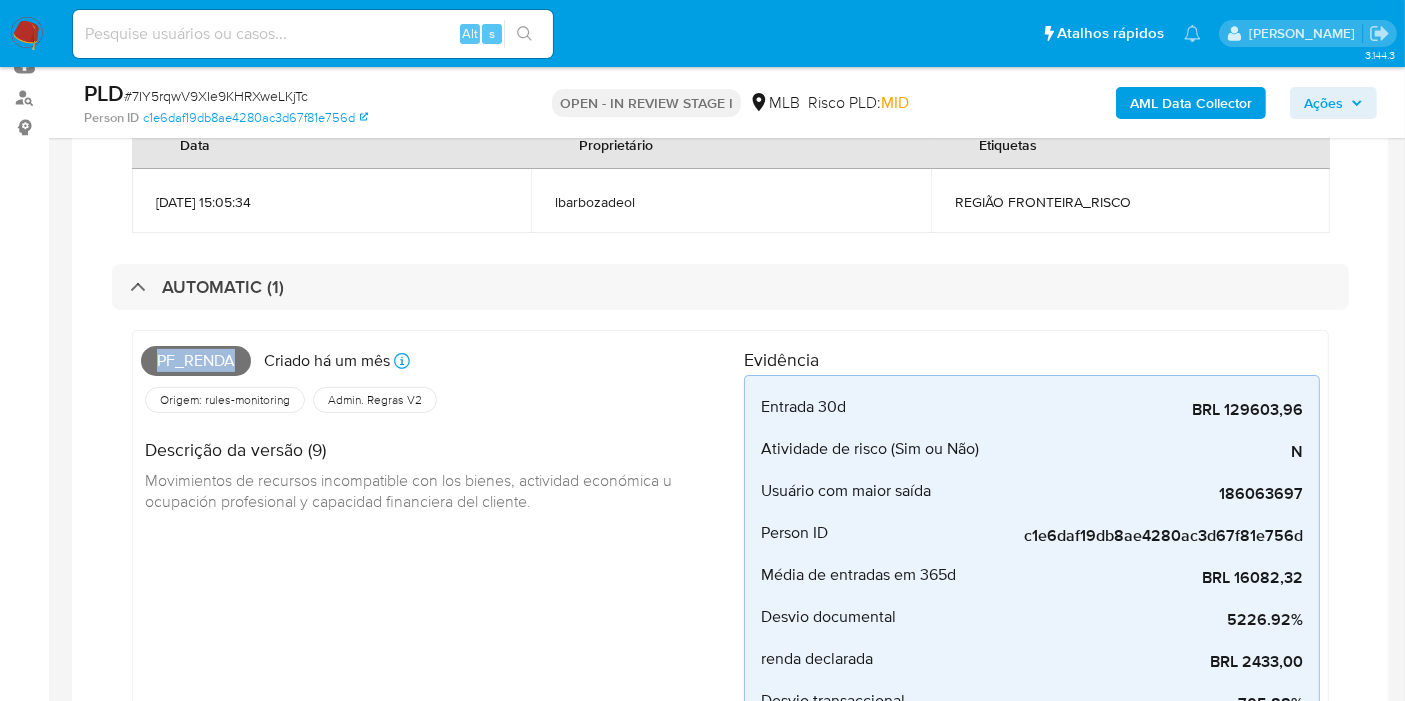 copy on "Pf_renda" 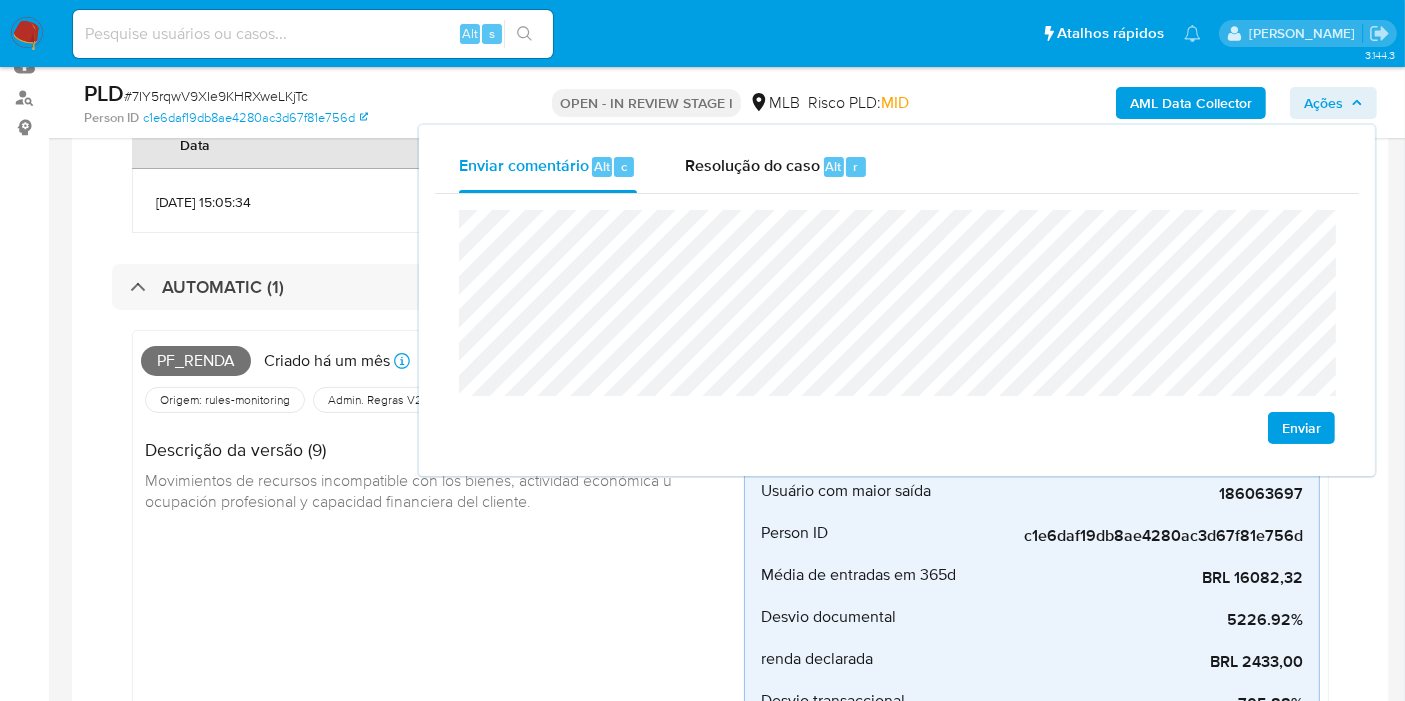 click on "Pf_renda Criado há um mês   Criado: [DATE] 00:19:50 Origem: rules-monitoring    Referência ao id da tabela de resultados da regra em rules-monitoring Admin. Regras V2 Descrição da versão (9) Movimientos de recursos incompatible con los bienes, actividad económica u ocupación profesional y capacidad financiera del cliente." at bounding box center (442, 599) 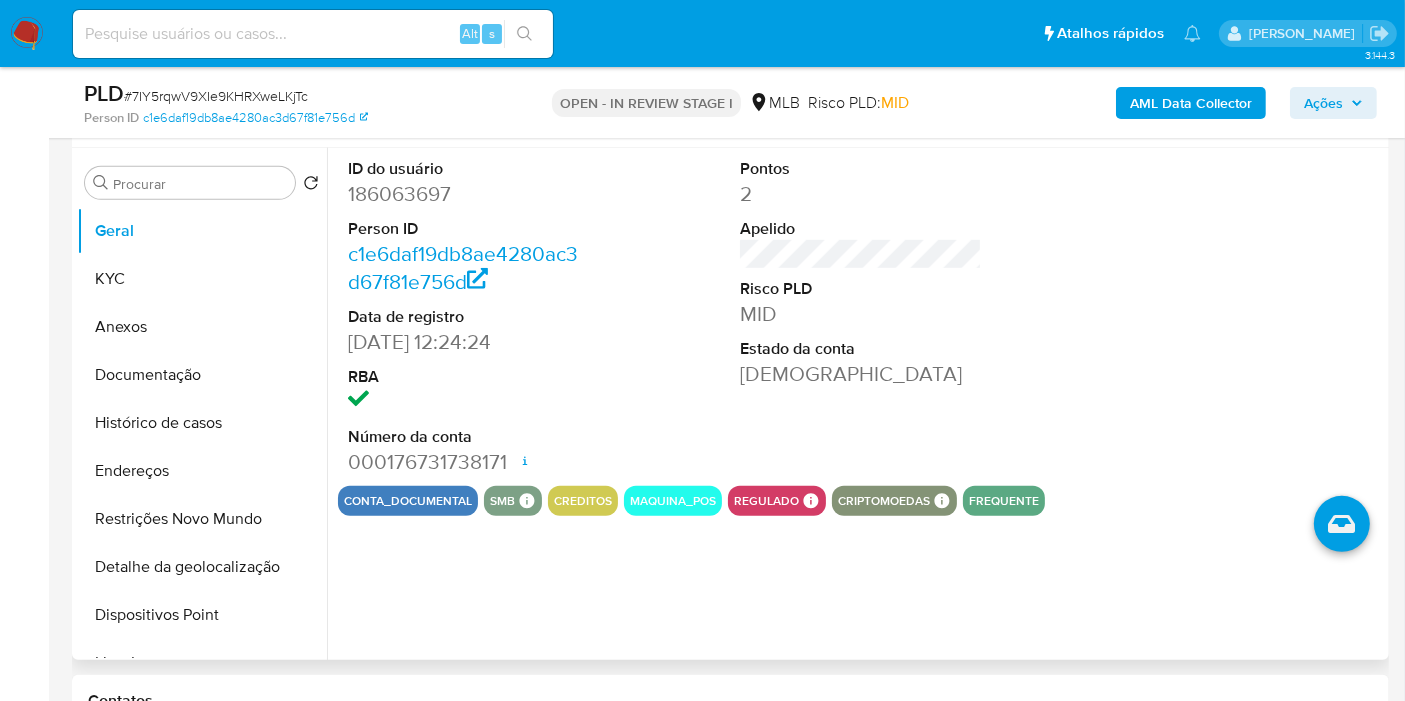 scroll, scrollTop: 1111, scrollLeft: 0, axis: vertical 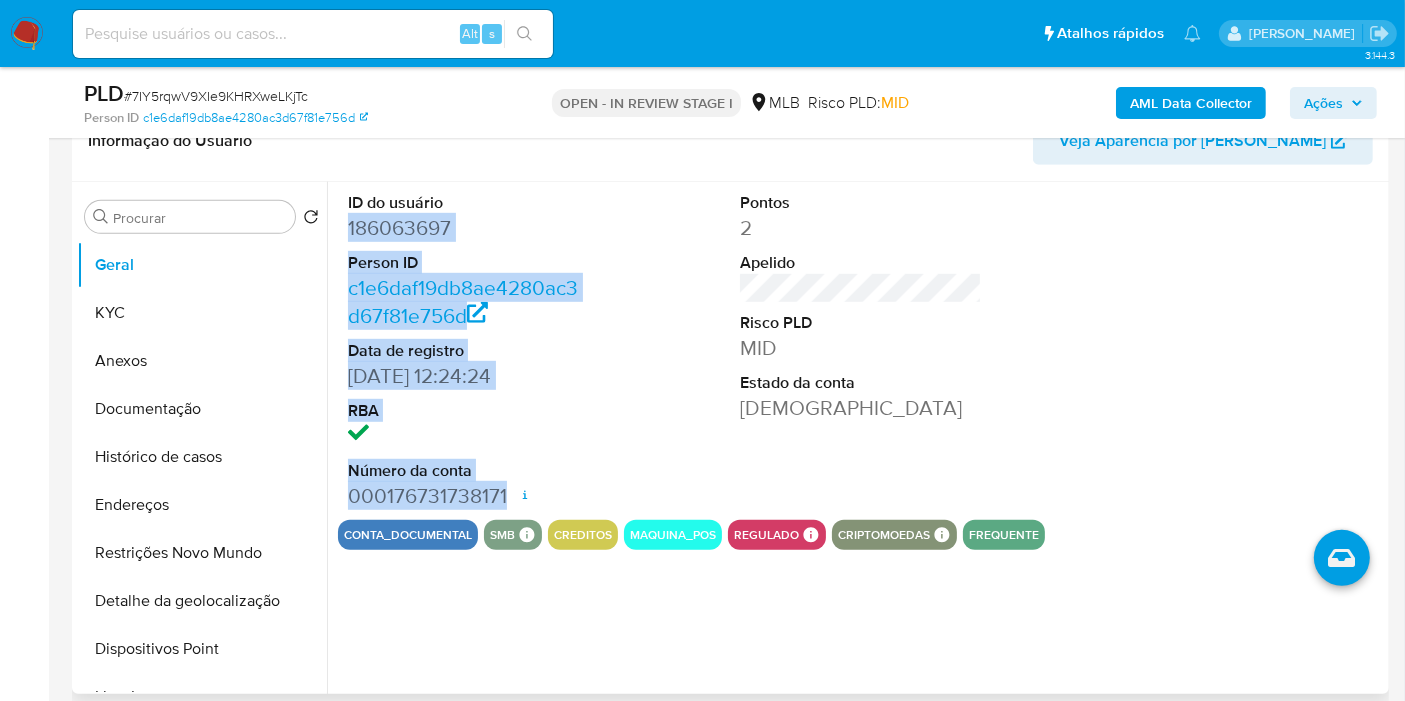 drag, startPoint x: 355, startPoint y: 230, endPoint x: 510, endPoint y: 495, distance: 307.00162 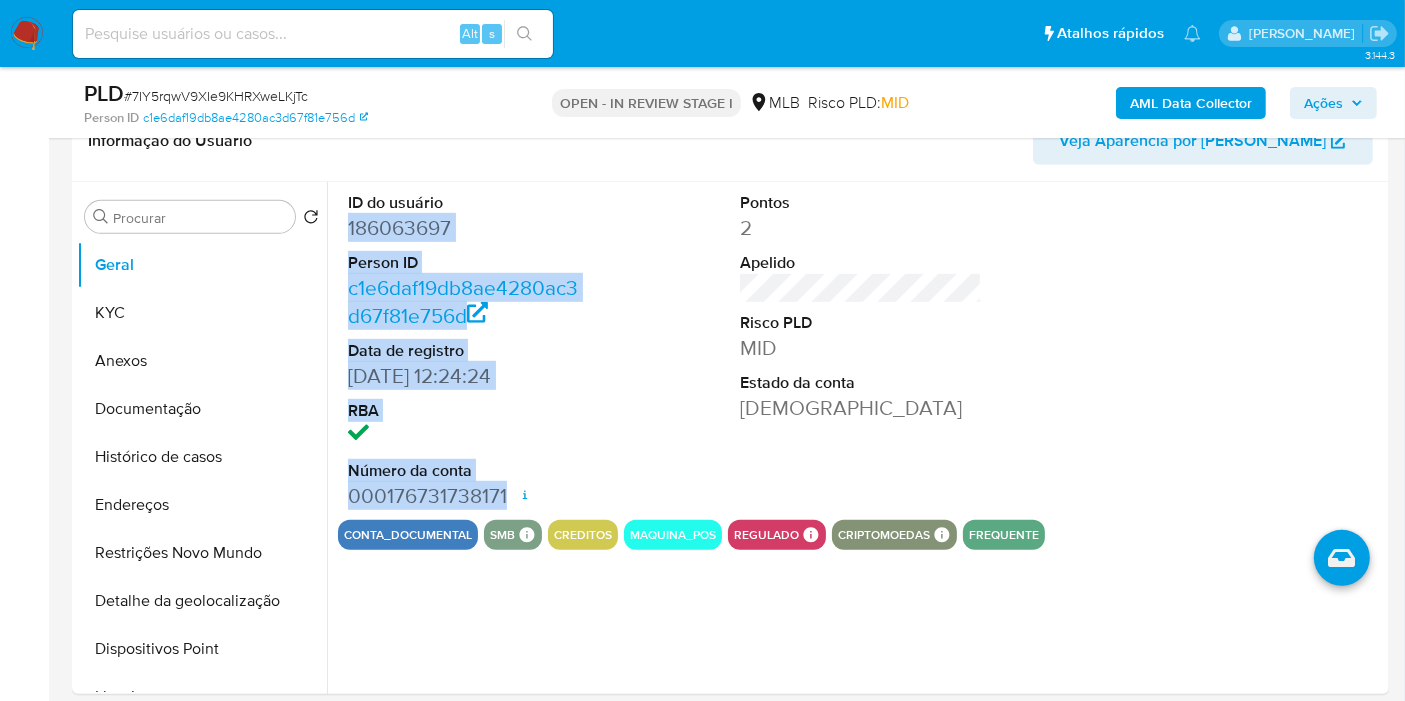 click on "Ações" at bounding box center (1323, 103) 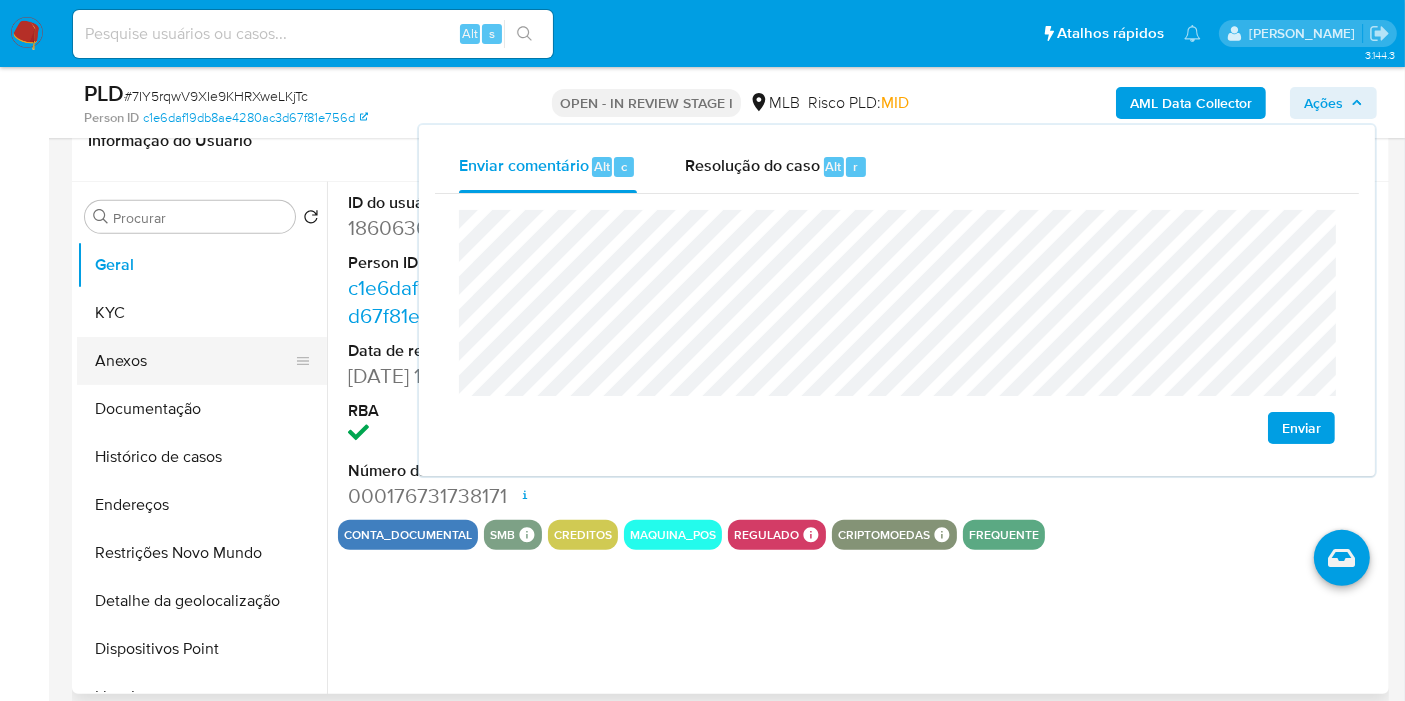 click on "KYC" at bounding box center [202, 313] 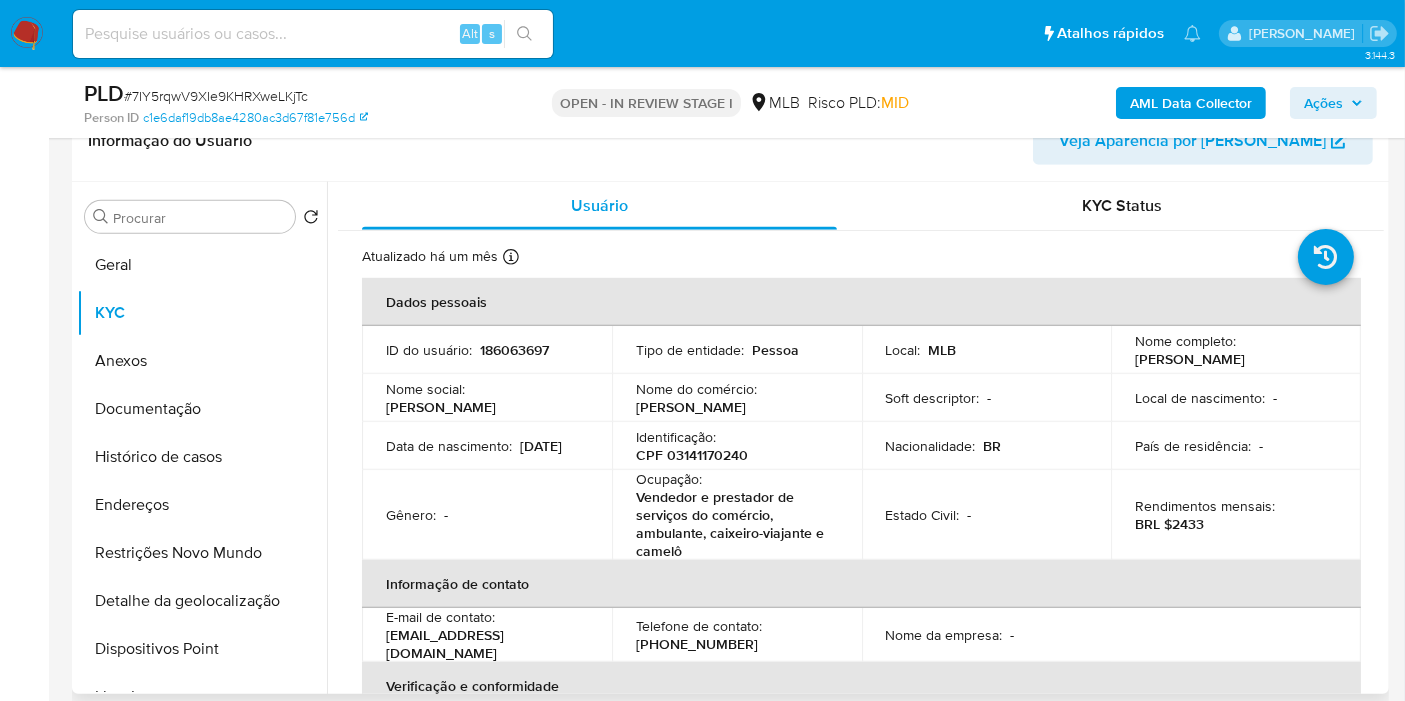 click on "CPF 03141170240" at bounding box center (692, 455) 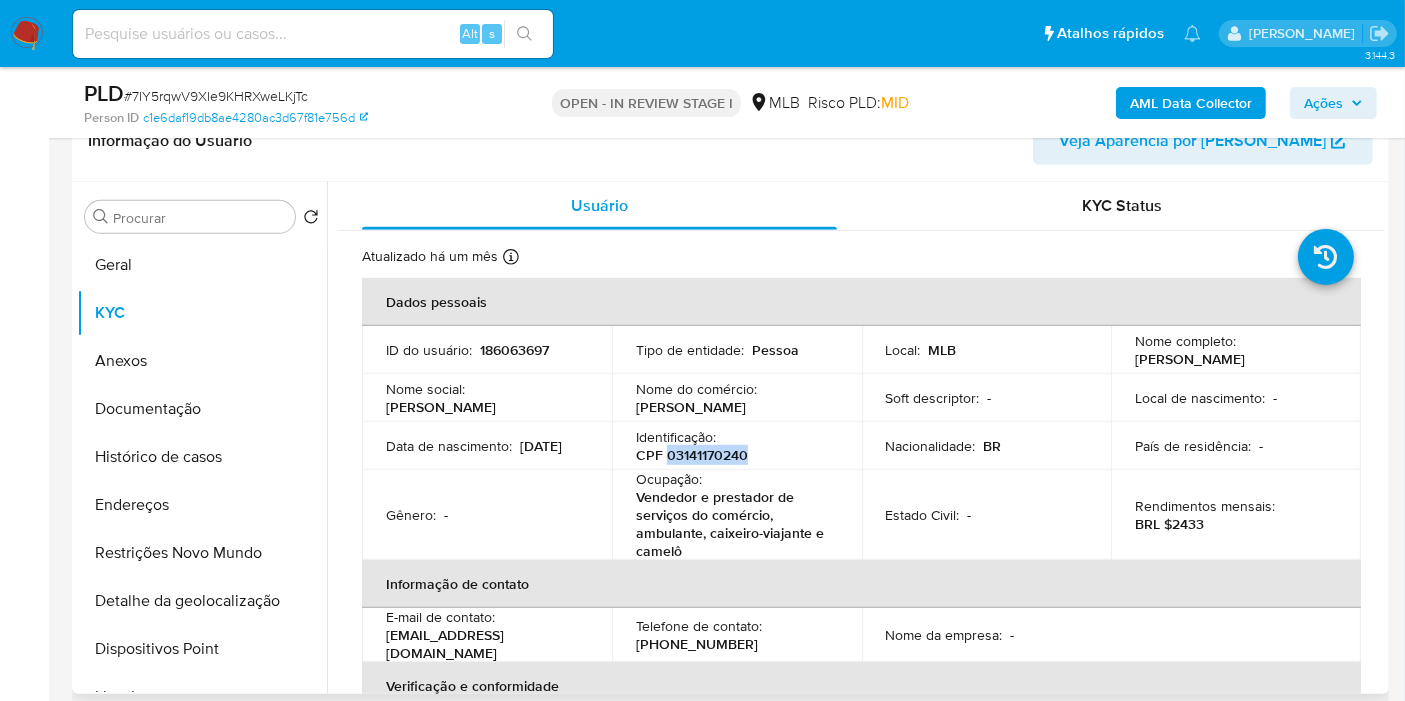 click on "CPF 03141170240" at bounding box center [692, 455] 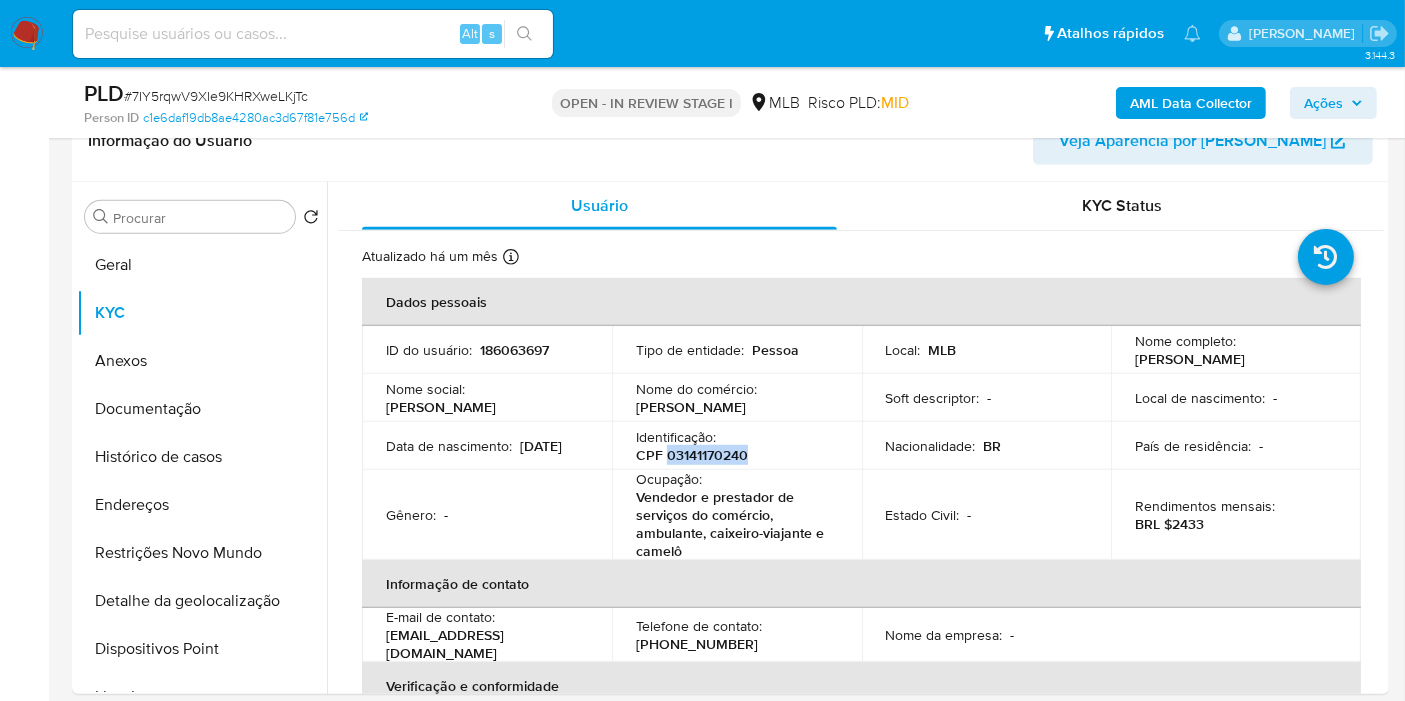 click on "Ações" at bounding box center (1323, 103) 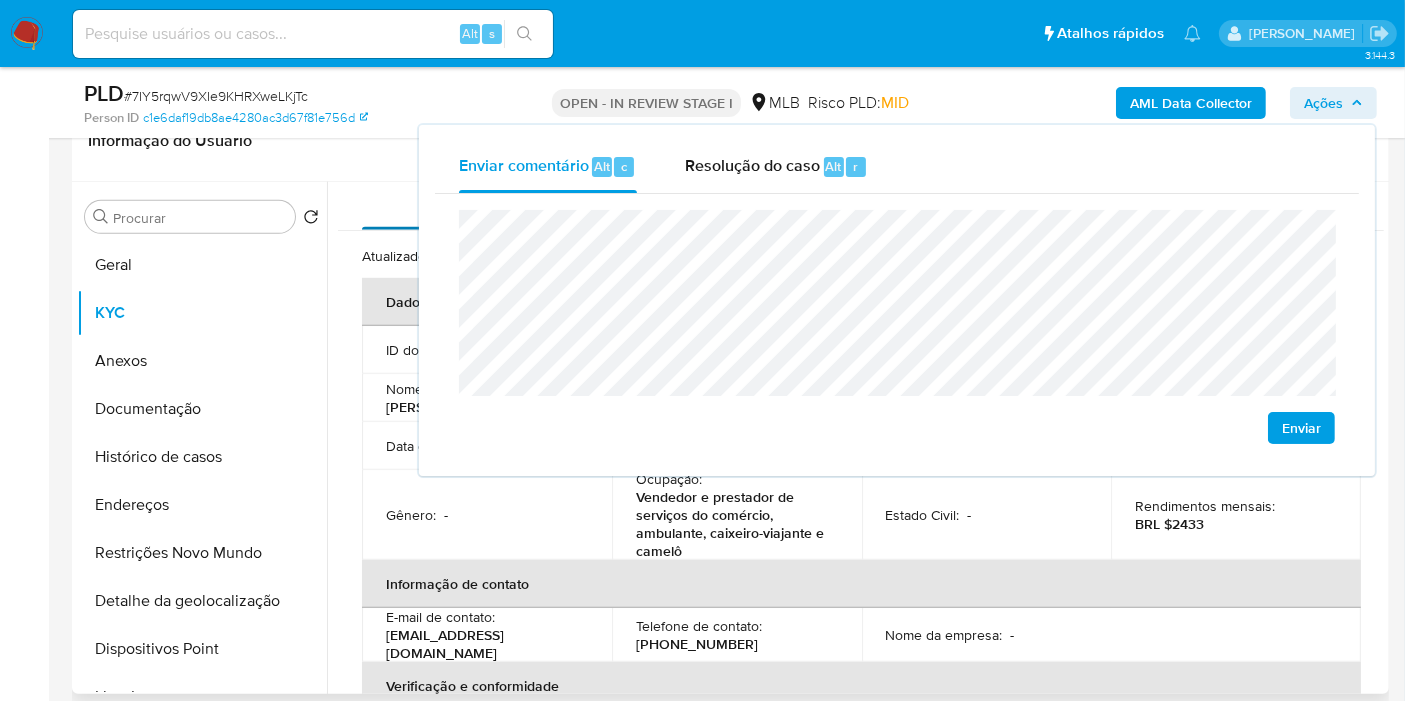 click on "Atribuiu o   lbarbozadeol   Asignado el: [DATE] 15:05:34 Criou: [DATE]   Criou: [DATE] 00:19:50 - Expira em 19 dias   Expira em [DATE] 00:19:51 PLD # 7IY5rqwV9XIe9KHRXweLKjTc Person ID c1e6daf19db8ae4280ac3d67f81e756d OPEN - IN REVIEW STAGE I  MLB Risco PLD:  MID AML Data Collector Ações Enviar comentário Alt c Resolução do caso Alt r Enviar Informação do Caso Eventos ( 2 ) Ações MANUAL (1) Data Proprietário Etiquetas [DATE] 15:05:34 lbarbozadeol REGIÃO FRONTEIRA_RISCO AUTOMATIC (1) Pf_renda Criado há um mês   Criado: [DATE] 00:19:50 Origem: rules-monitoring    Referência ao id da tabela de resultados da regra em rules-monitoring Admin. Regras V2 Descrição da versão (9) Movimientos de recursos incompatible con los bienes, actividad económica u ocupación profesional y capacidad financiera del cliente. Evidência Entrada 30d BRL 129603,96   Receita total em reais no último mês Atividade de risco (Sim ou Não) N   Usuário com atividade de risco (Sim ou Não)" at bounding box center [730, 1316] 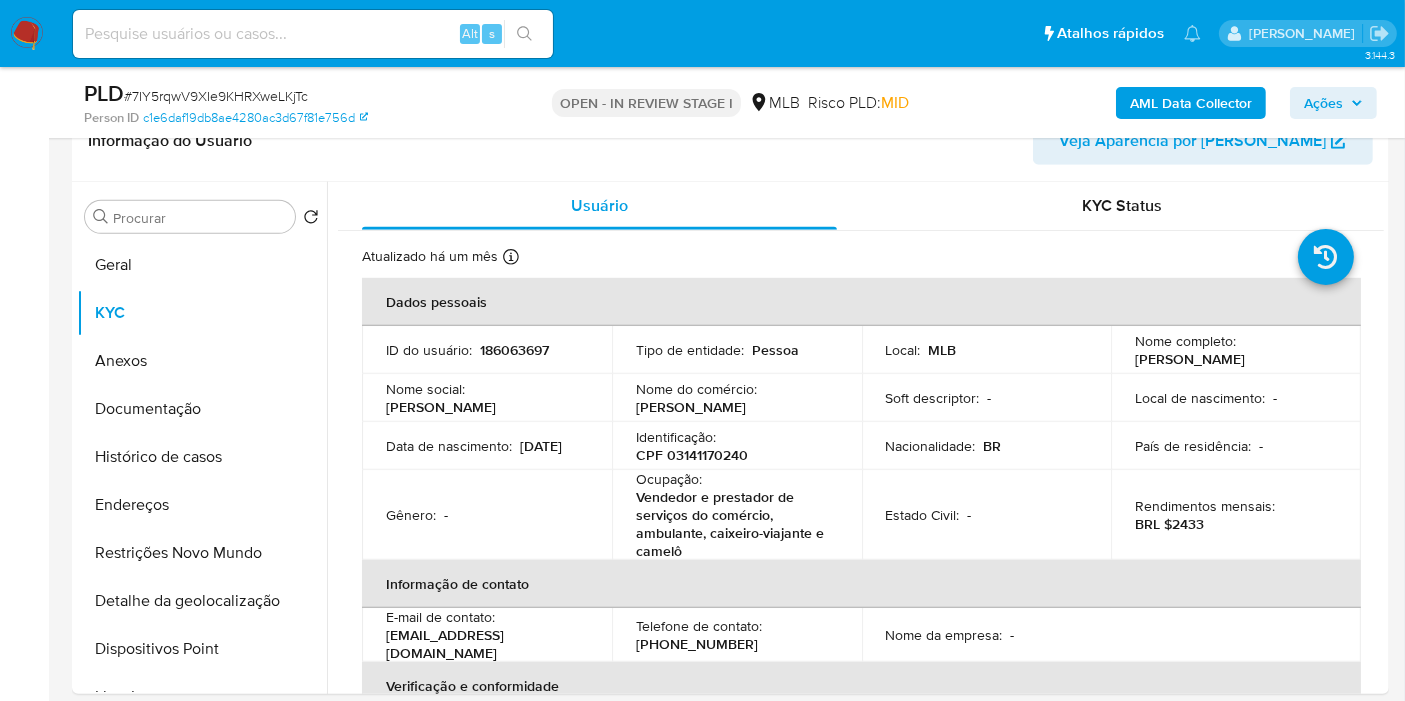 click on "Ações" at bounding box center [1333, 103] 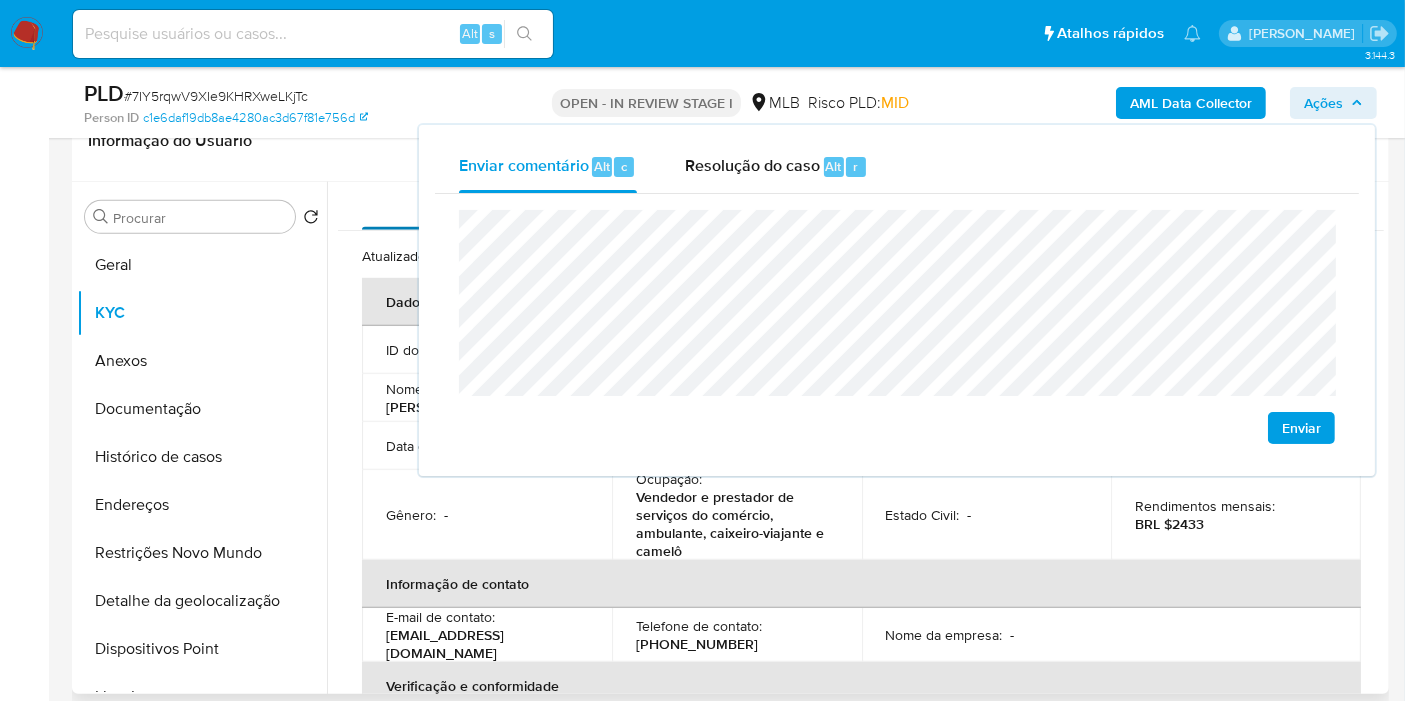 click on "Atribuiu o   lbarbozadeol   Asignado el: [DATE] 15:05:34 Criou: [DATE]   Criou: [DATE] 00:19:50 - Expira em 19 dias   Expira em [DATE] 00:19:51 PLD # 7IY5rqwV9XIe9KHRXweLKjTc Person ID c1e6daf19db8ae4280ac3d67f81e756d OPEN - IN REVIEW STAGE I  MLB Risco PLD:  MID AML Data Collector Ações Enviar comentário Alt c Resolução do caso Alt r Enviar Informação do Caso Eventos ( 2 ) Ações MANUAL (1) Data Proprietário Etiquetas [DATE] 15:05:34 lbarbozadeol REGIÃO FRONTEIRA_RISCO AUTOMATIC (1) Pf_renda Criado há um mês   Criado: [DATE] 00:19:50 Origem: rules-monitoring    Referência ao id da tabela de resultados da regra em rules-monitoring Admin. Regras V2 Descrição da versão (9) Movimientos de recursos incompatible con los bienes, actividad económica u ocupación profesional y capacidad financiera del cliente. Evidência Entrada 30d BRL 129603,96   Receita total em reais no último mês Atividade de risco (Sim ou Não) N   Usuário com atividade de risco (Sim ou Não)" at bounding box center (730, 1316) 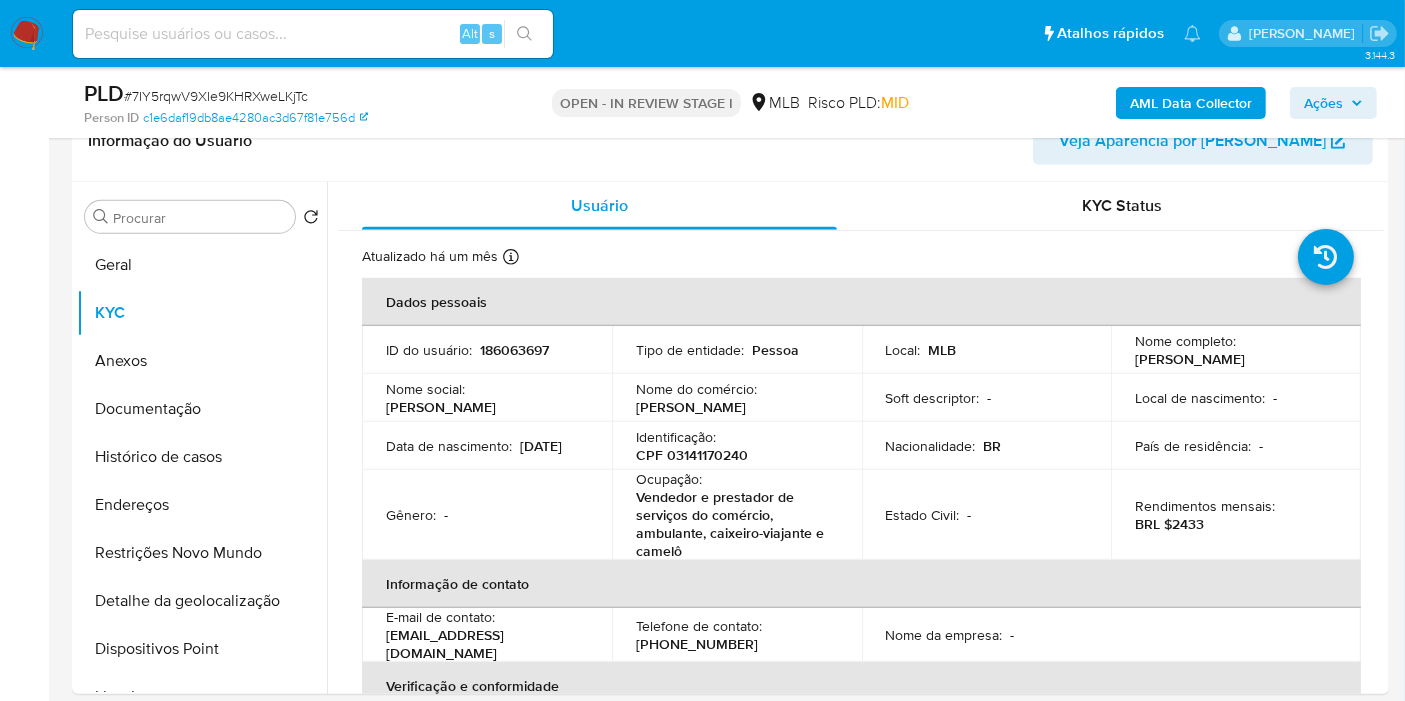click on "AML Data Collector Ações" at bounding box center [1164, 102] 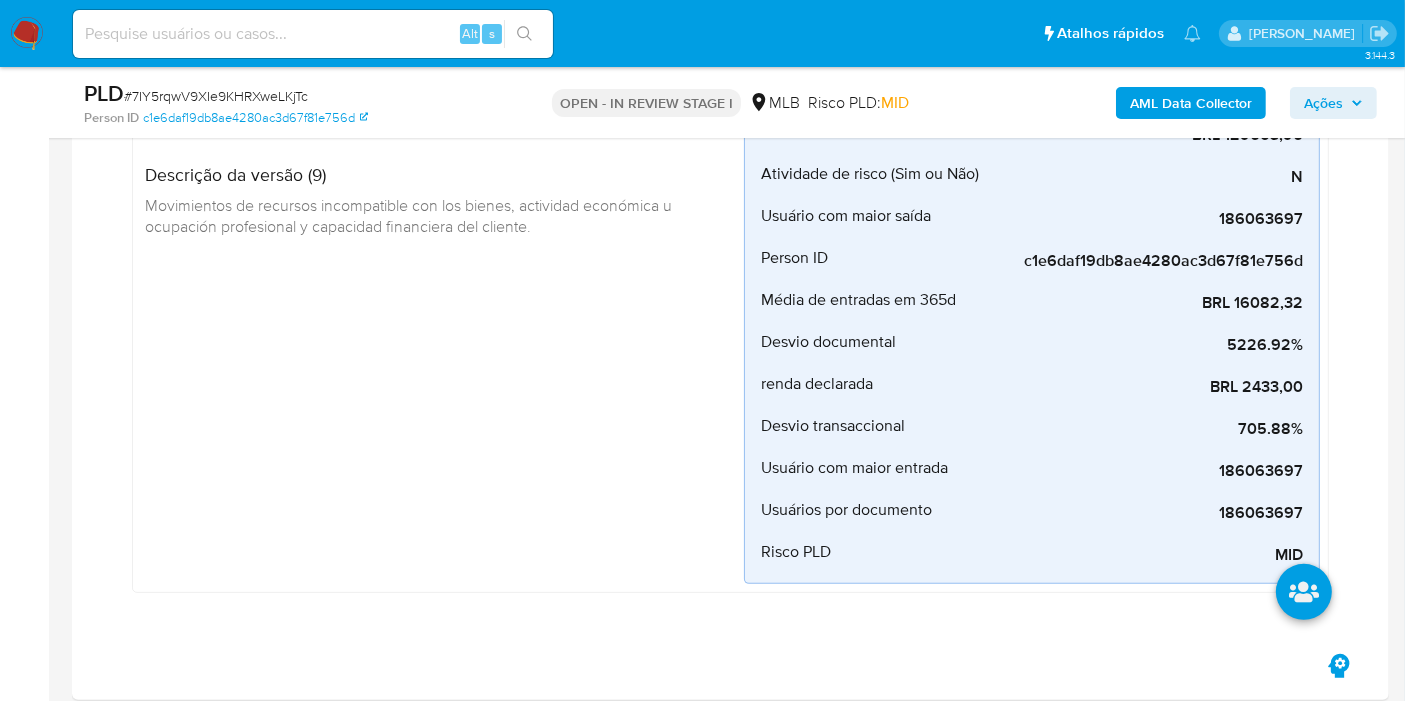 click on "Ações" at bounding box center [1323, 103] 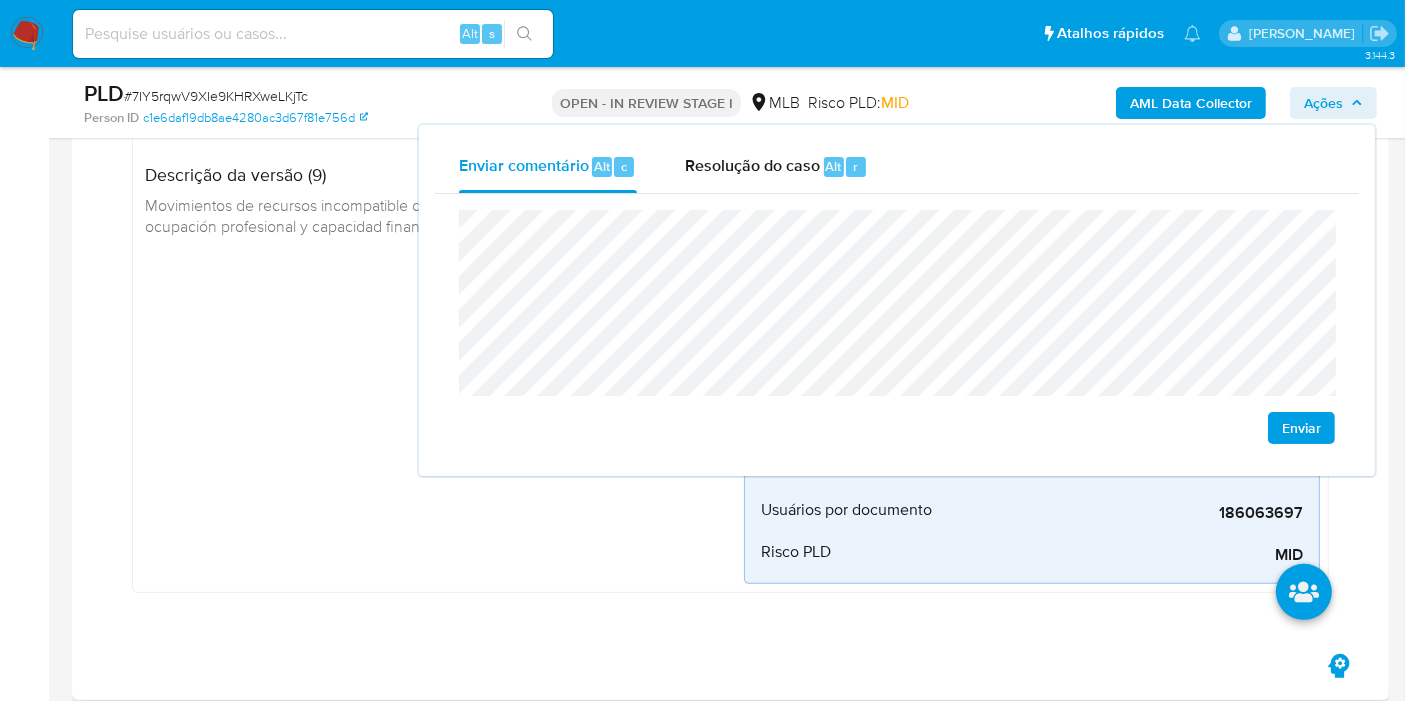 click on "Pf_renda Criado há um mês   Criado: [DATE] 00:19:50 Origem: rules-monitoring    Referência ao id da tabela de resultados da regra em rules-monitoring Admin. Regras V2 Descrição da versão (9) Movimientos de recursos incompatible con los bienes, actividad económica u ocupación profesional y capacidad financiera del cliente." at bounding box center (442, 324) 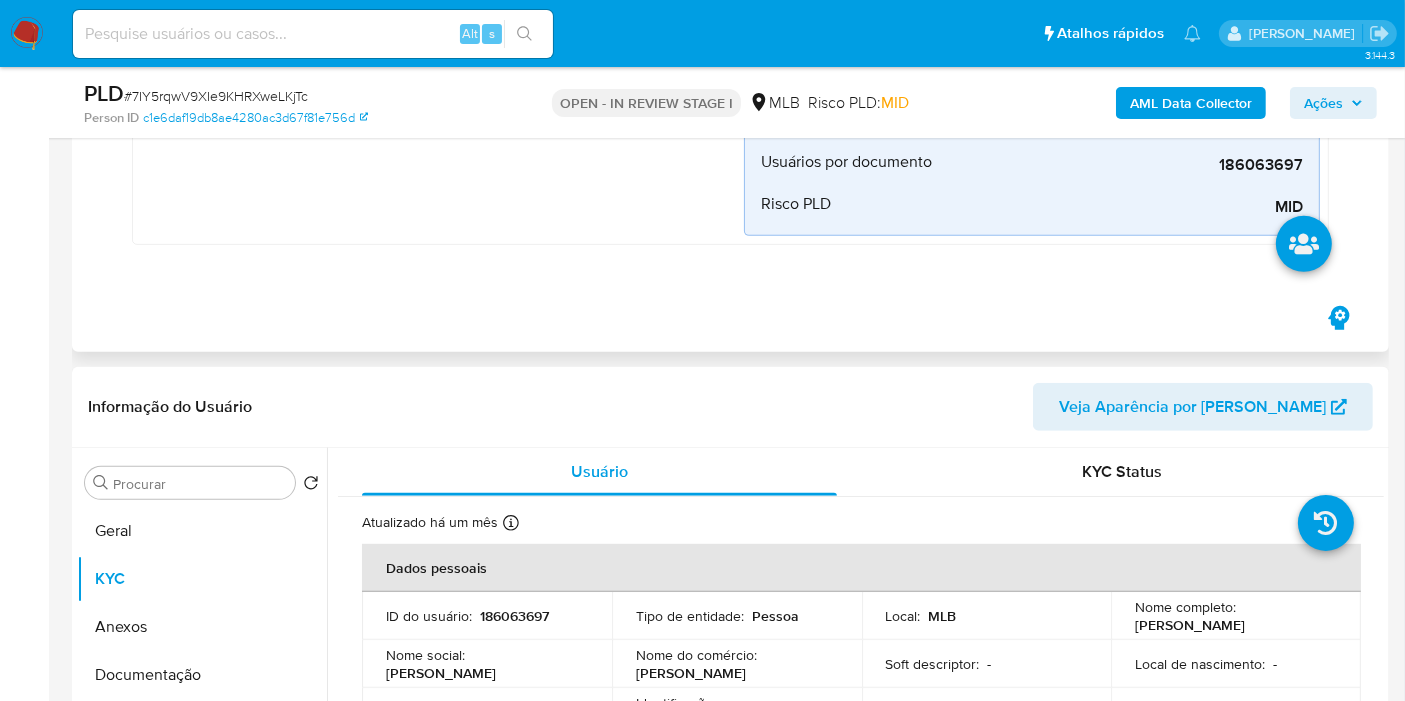 scroll, scrollTop: 1053, scrollLeft: 0, axis: vertical 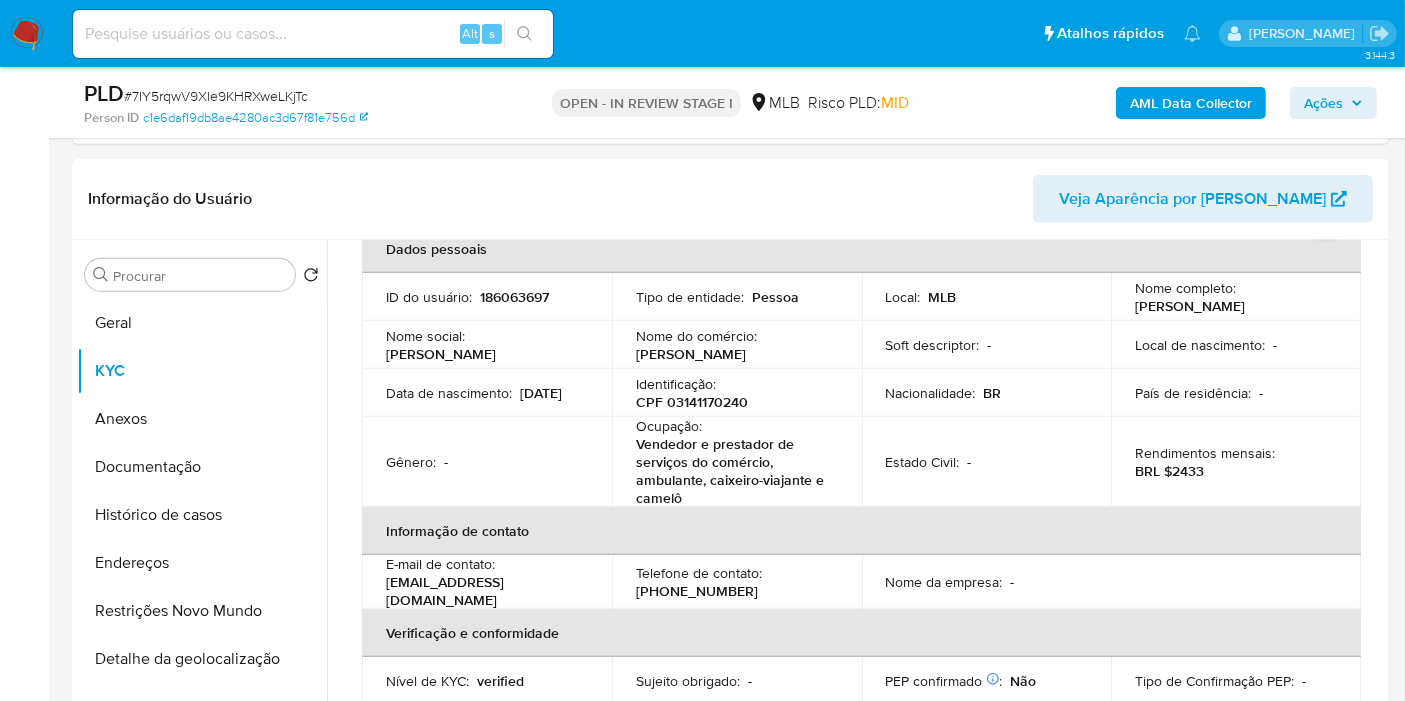 click on "Ações" at bounding box center [1323, 103] 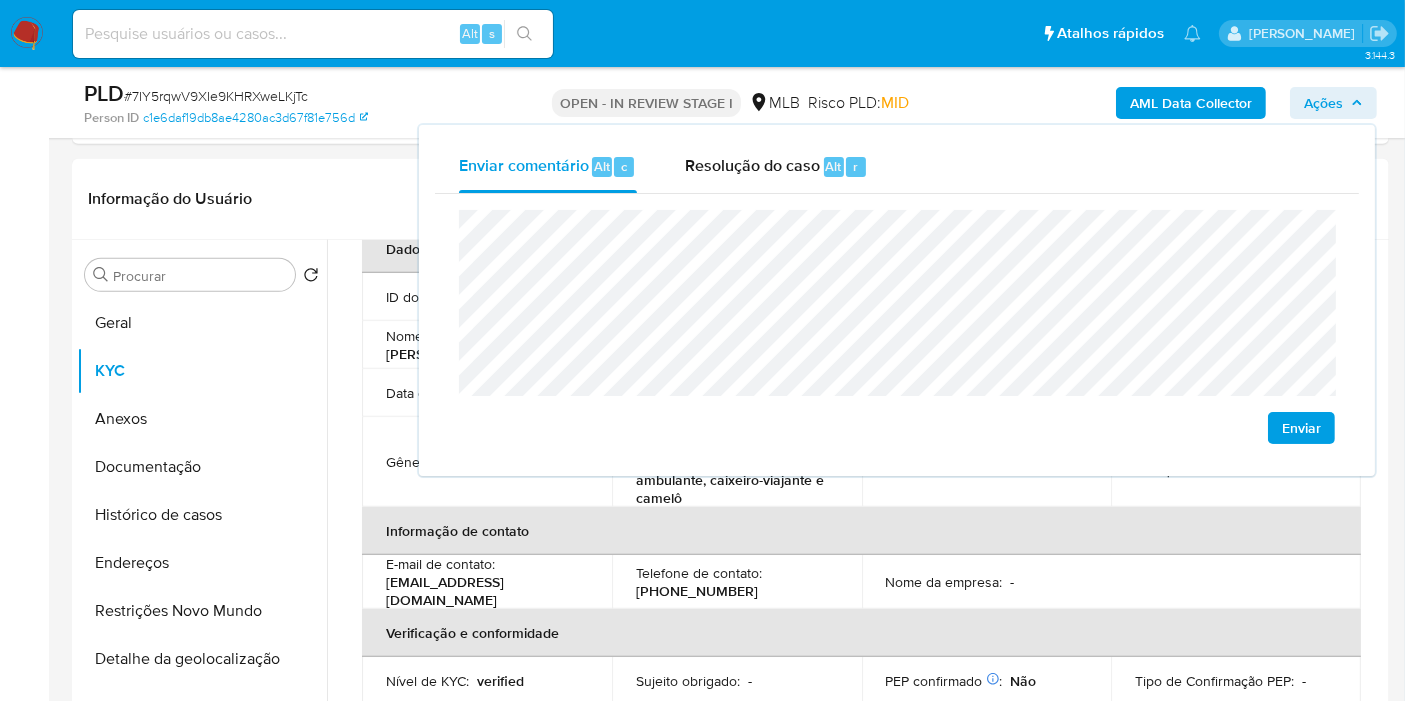 click on "Marabá" 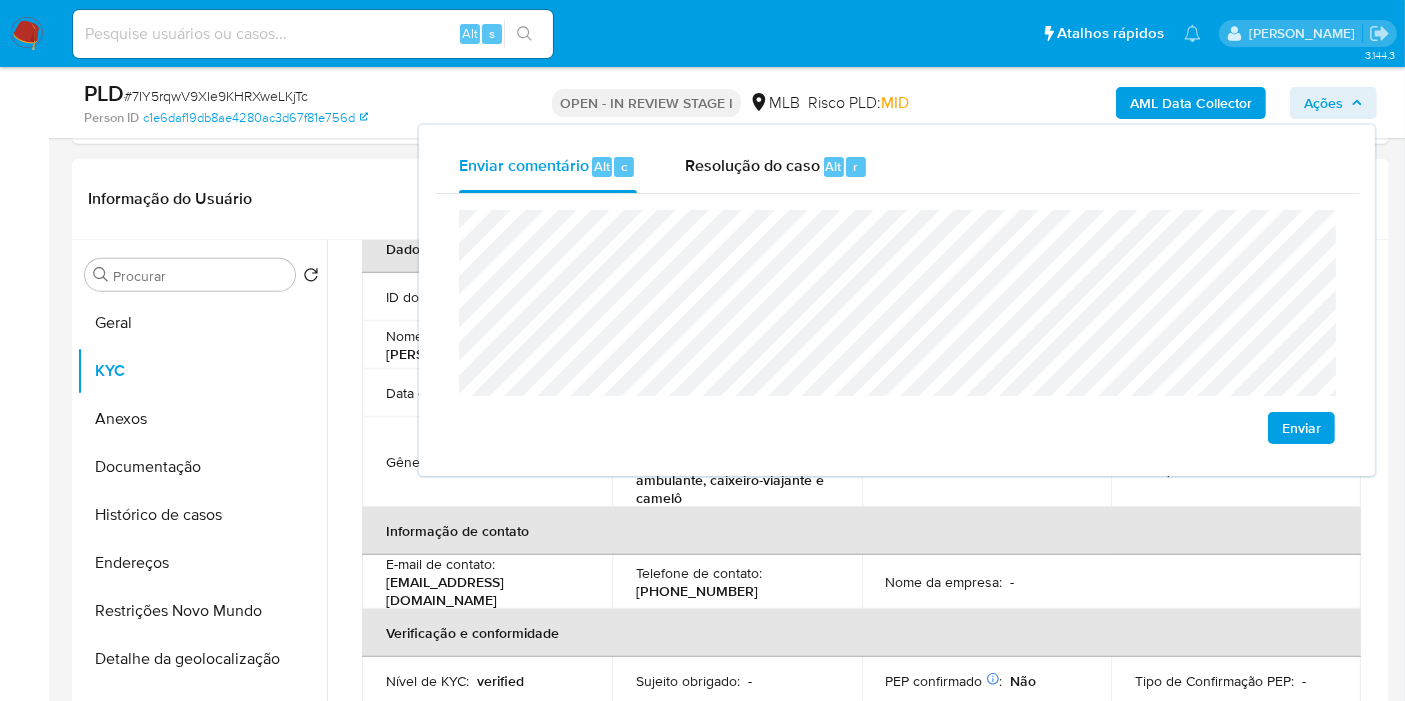 click on "Vendedor e prestador de serviços do comércio, ambulante, caixeiro-viajante e camelô" at bounding box center (733, 471) 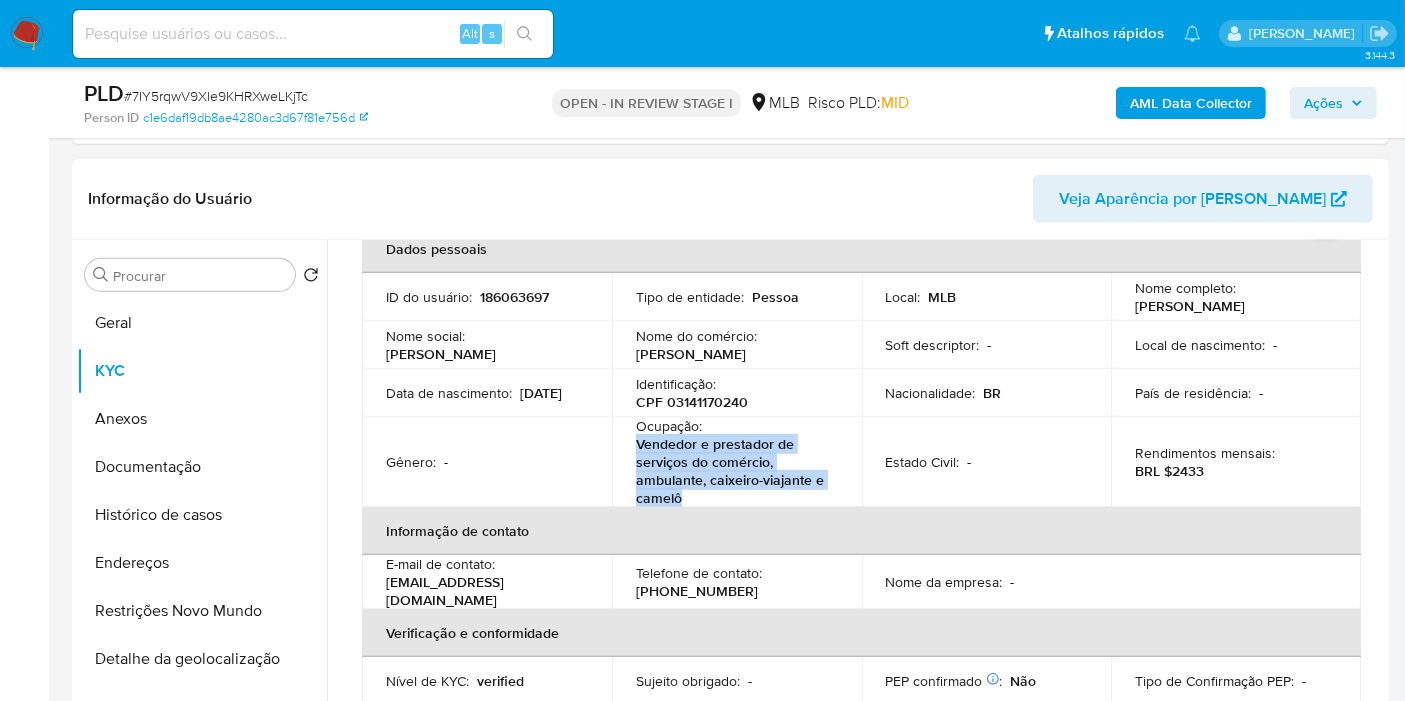 drag, startPoint x: 633, startPoint y: 443, endPoint x: 683, endPoint y: 492, distance: 70.00714 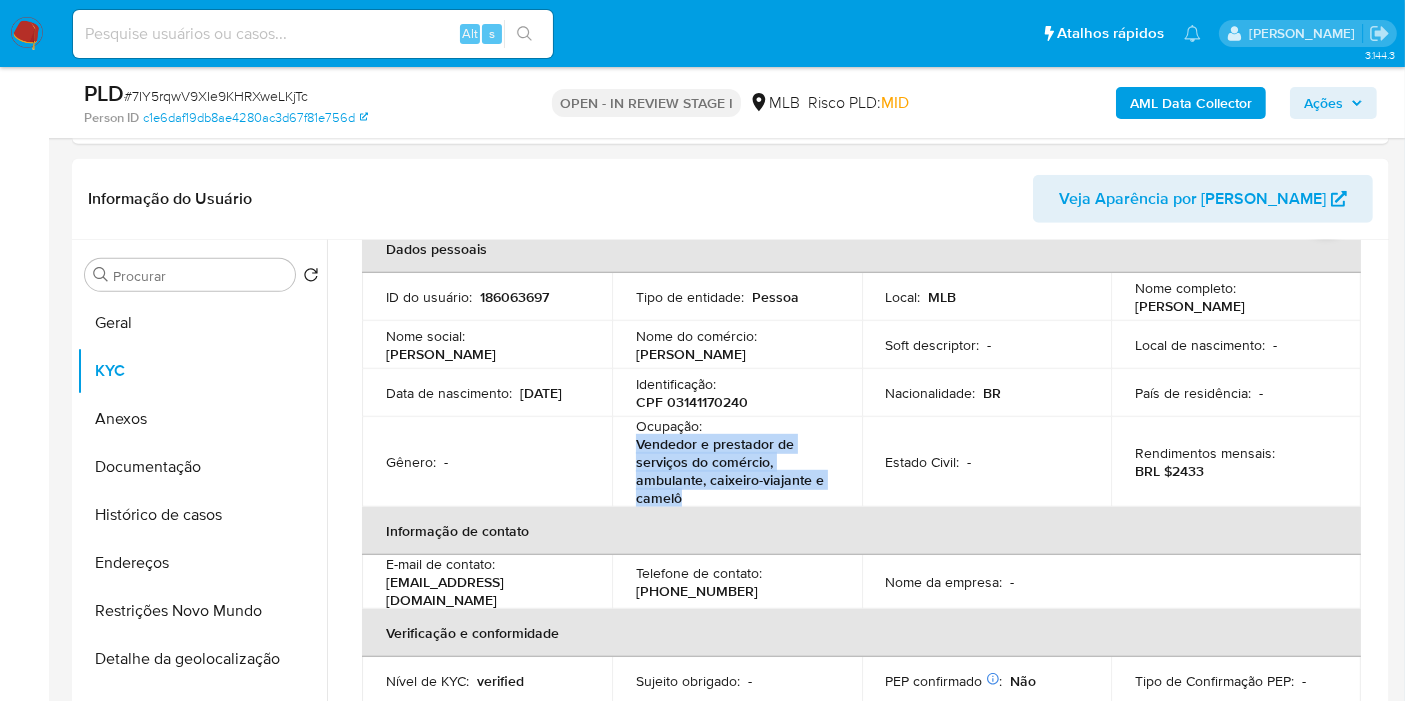 click on "Ações" at bounding box center (1323, 103) 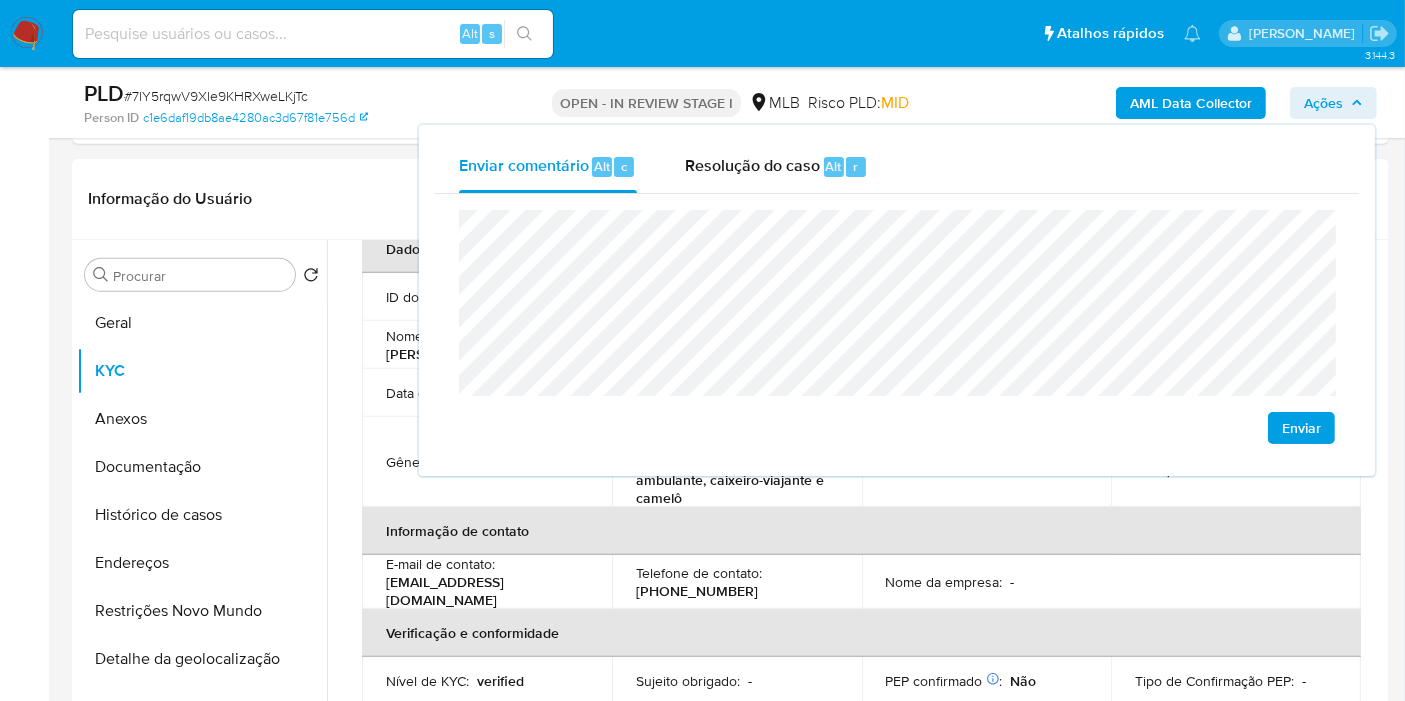 click on "documentei" 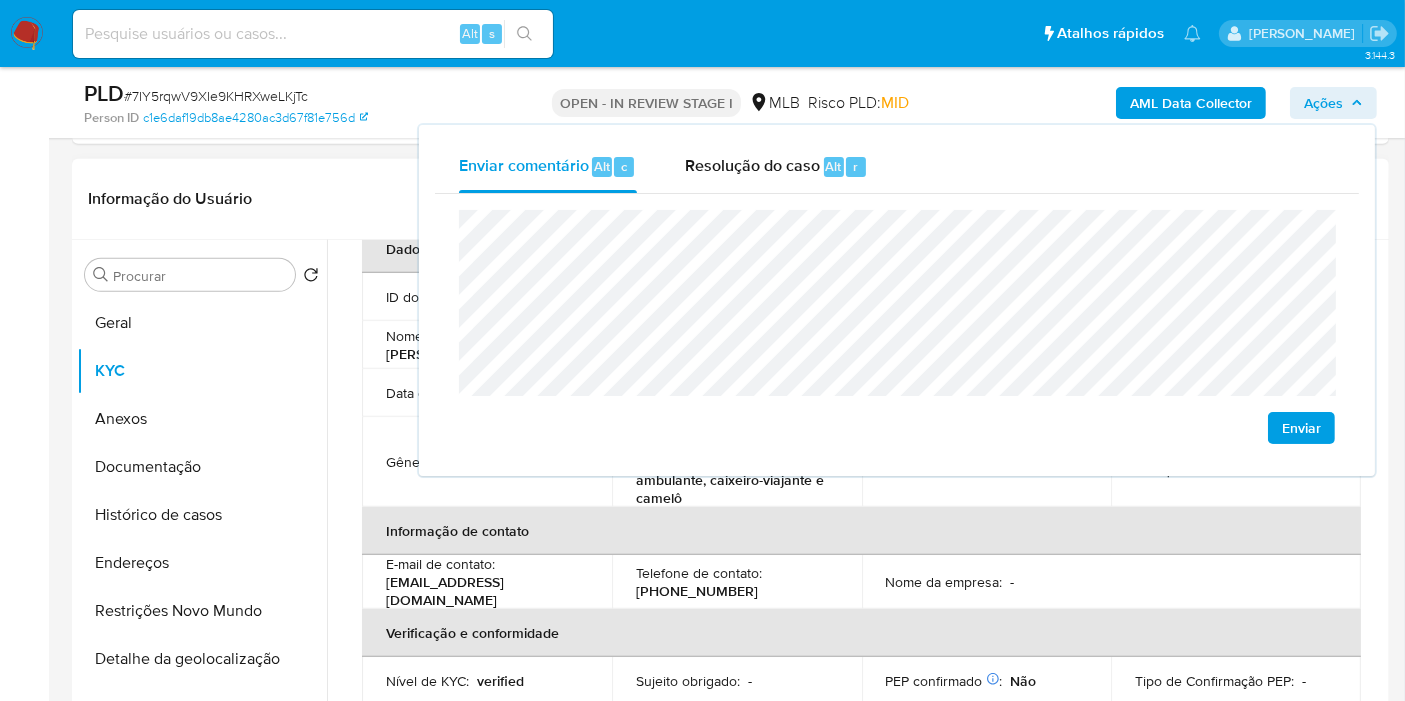 click on "Telefone de contato :" at bounding box center [699, 573] 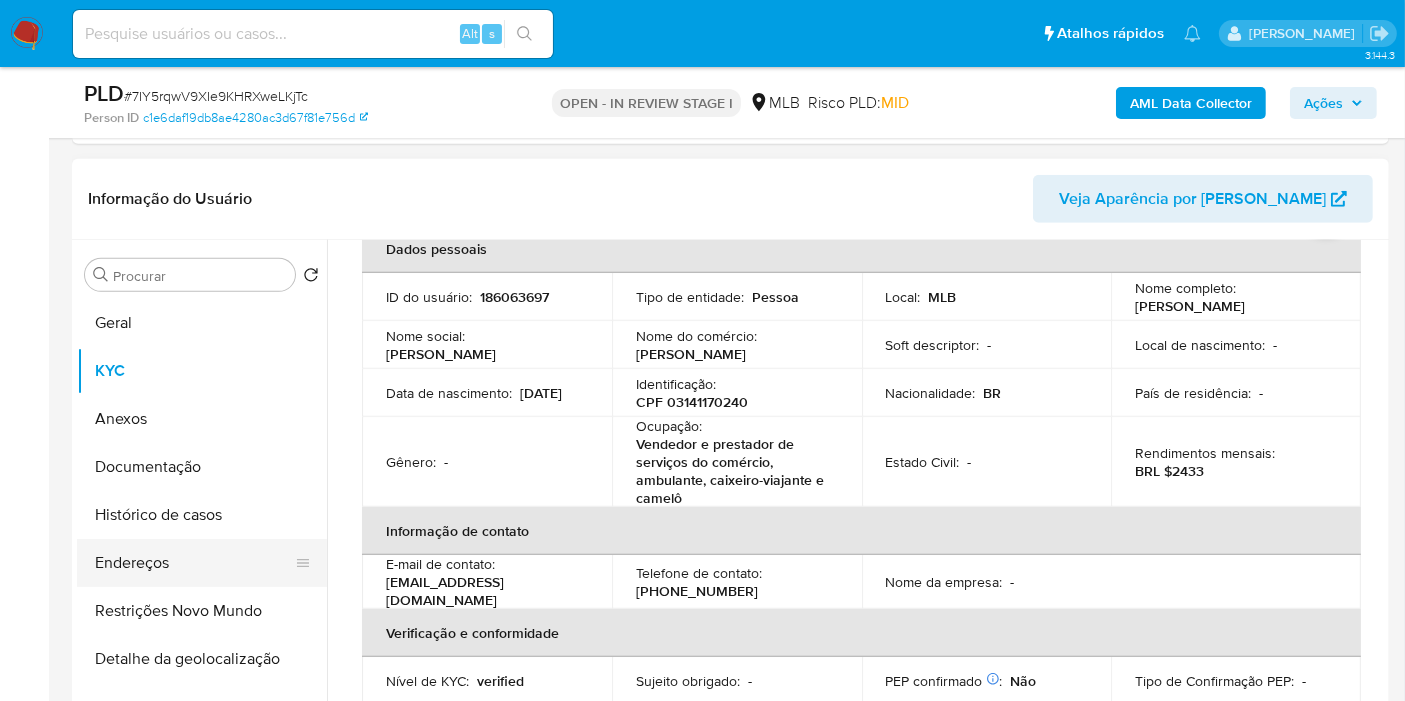 click on "Endereços" at bounding box center (194, 563) 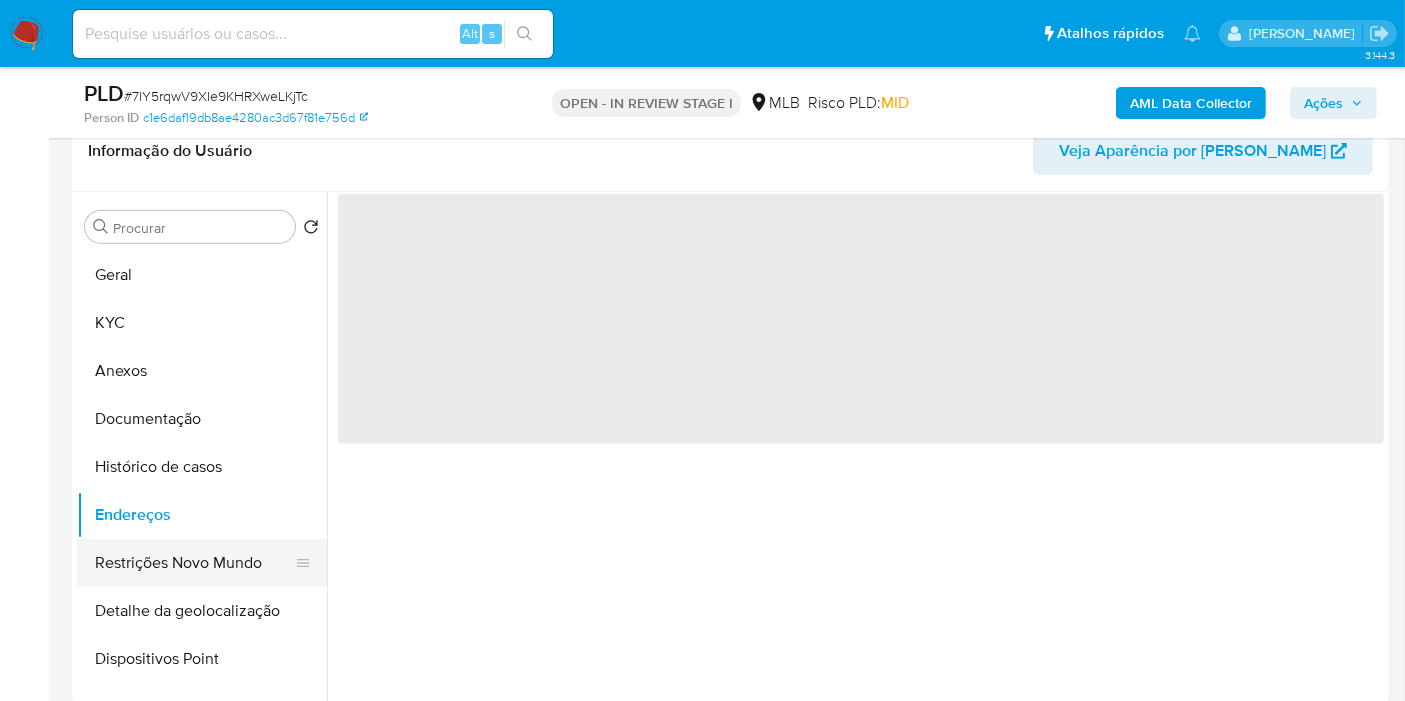 scroll, scrollTop: 0, scrollLeft: 0, axis: both 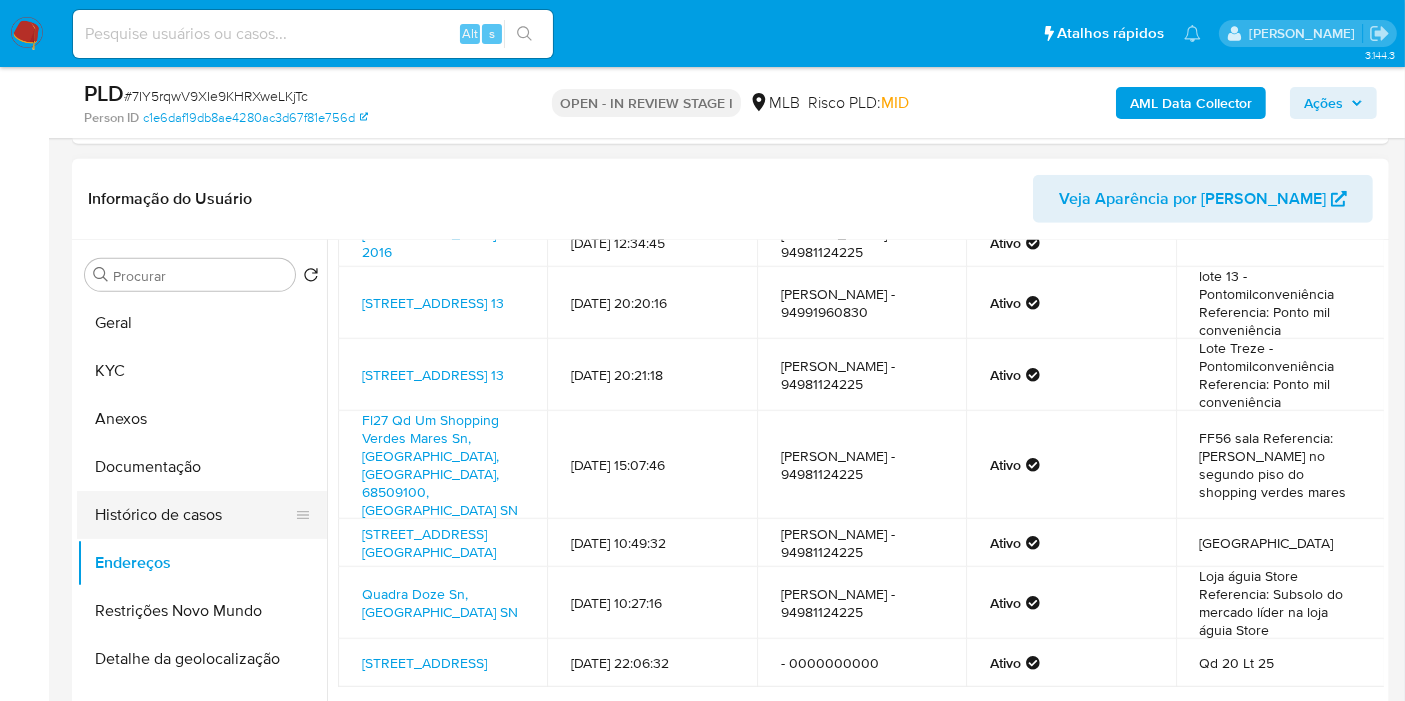 click on "Histórico de casos" at bounding box center (194, 515) 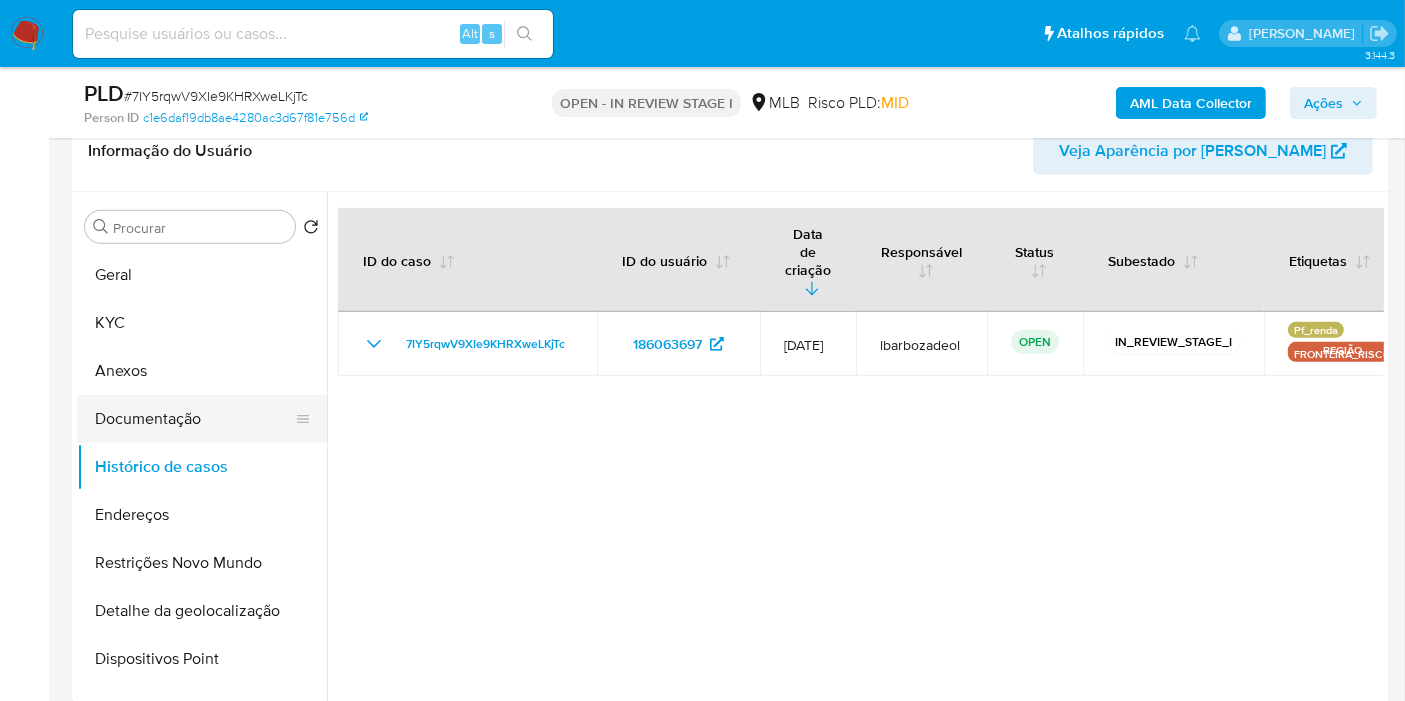 click on "Documentação" at bounding box center [194, 419] 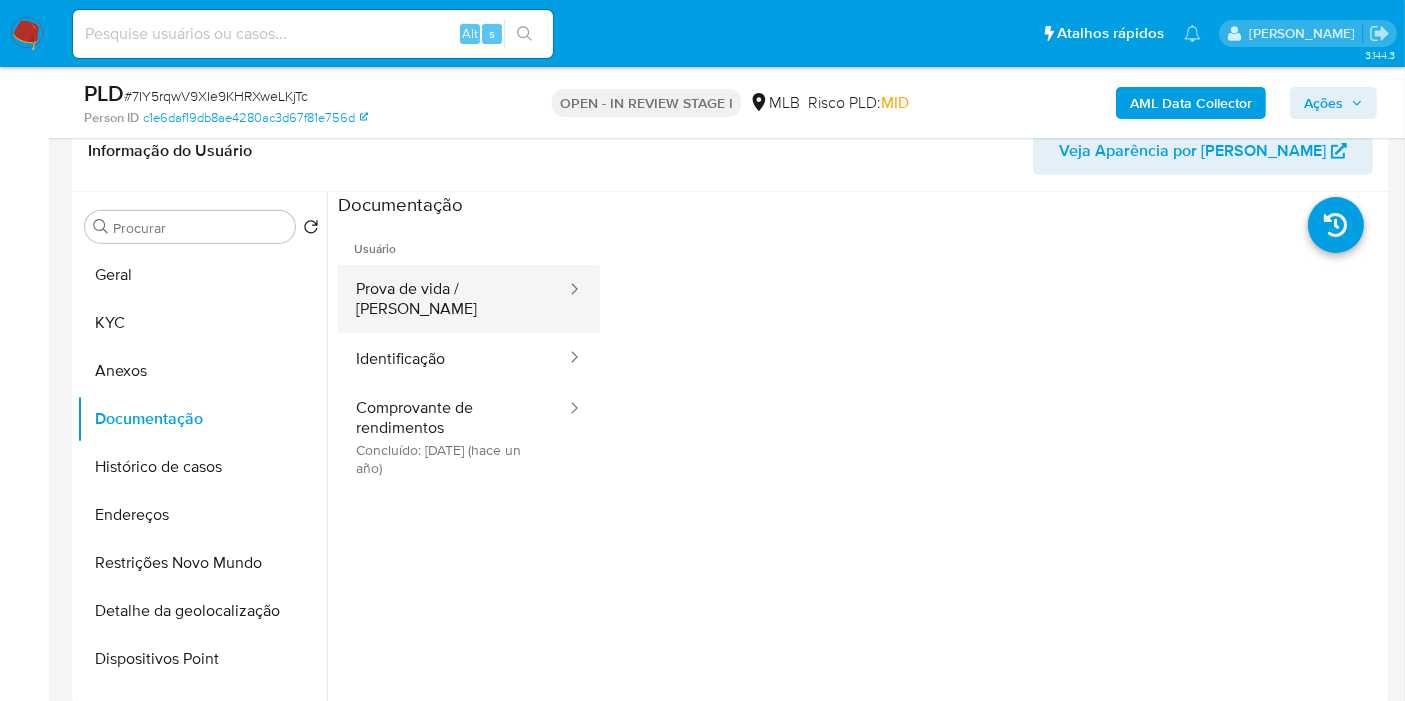 click on "Prova de vida / [PERSON_NAME]" at bounding box center (453, 299) 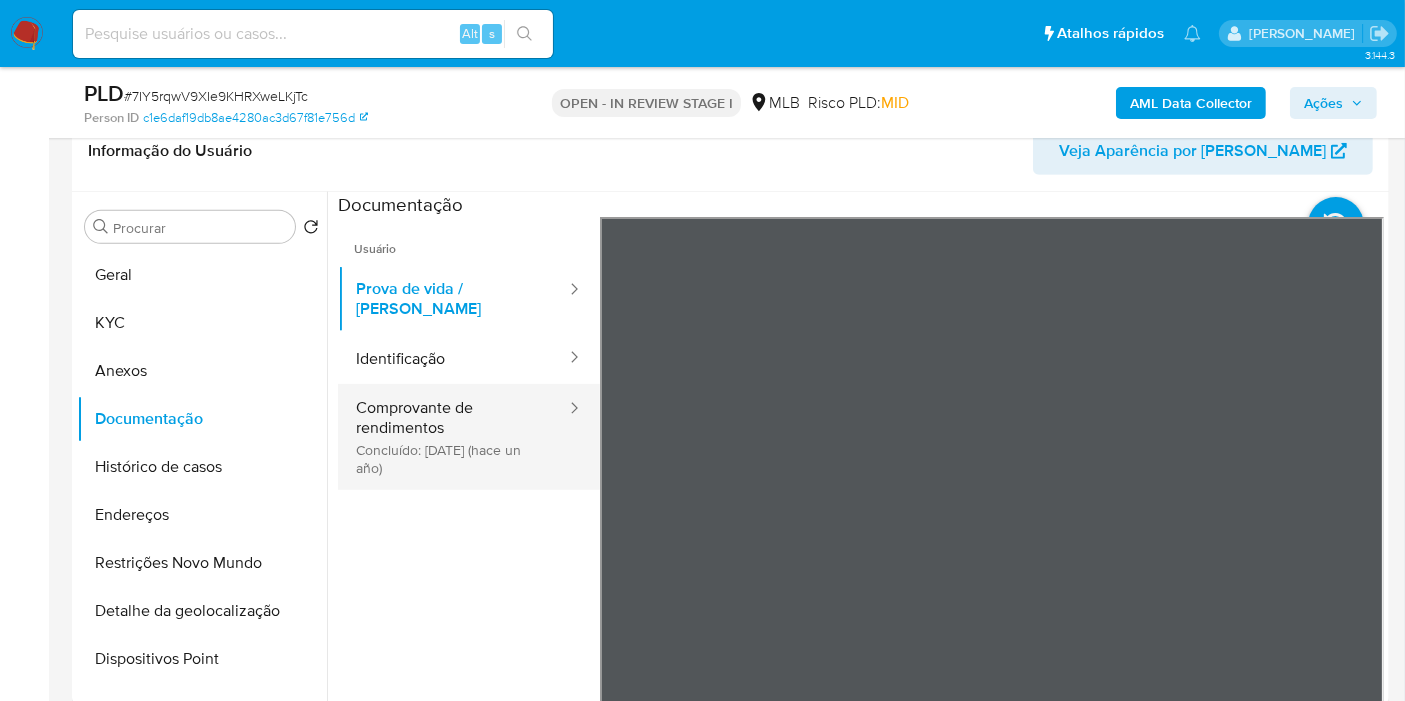 click on "Comprovante de rendimentos Concluído: [DATE] (hace un año)" at bounding box center (453, 437) 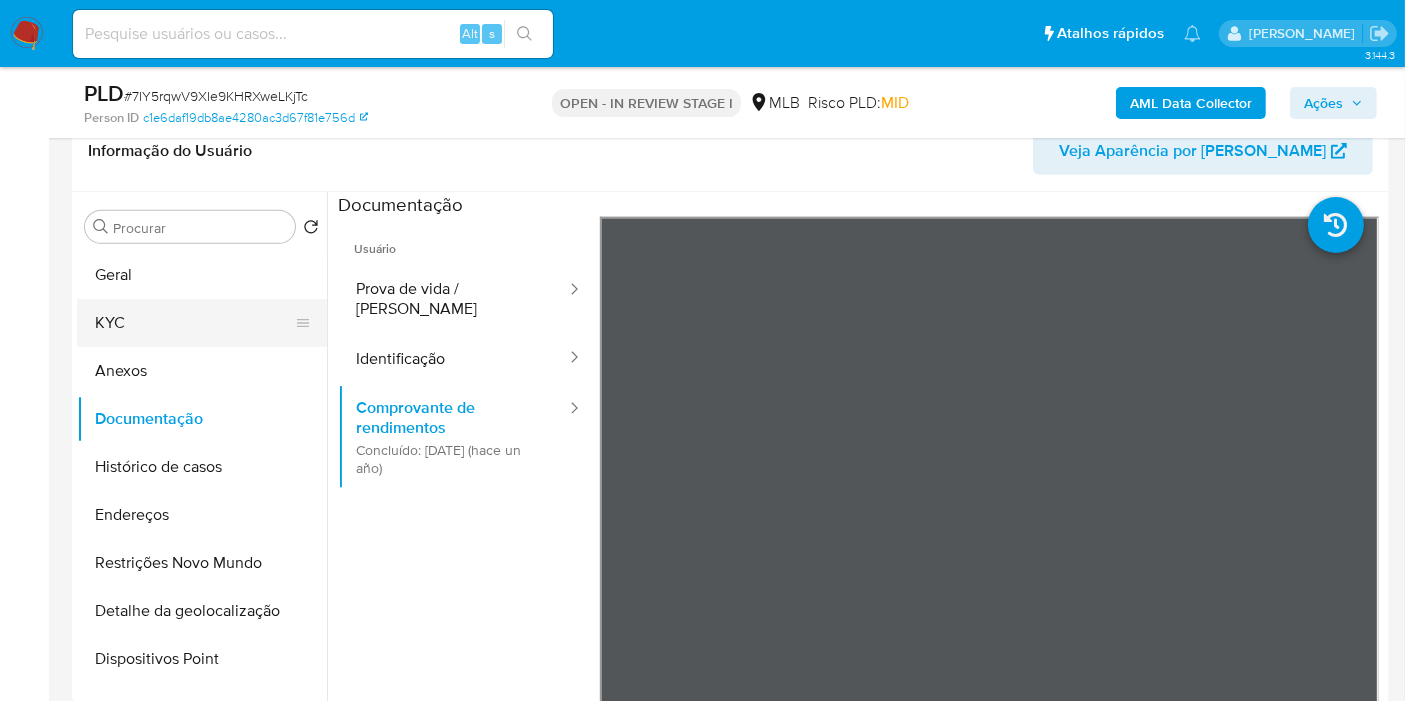 click on "KYC" at bounding box center [194, 323] 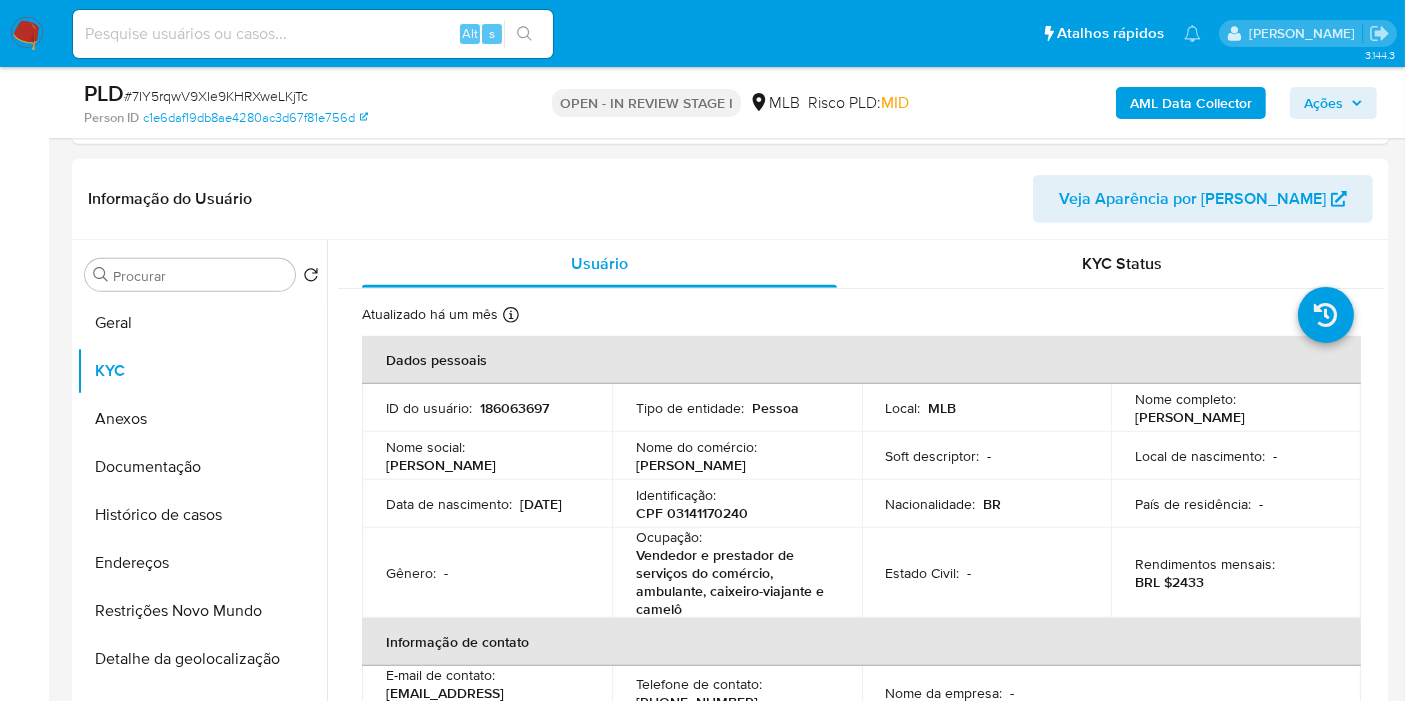 click on "Ações" at bounding box center [1323, 103] 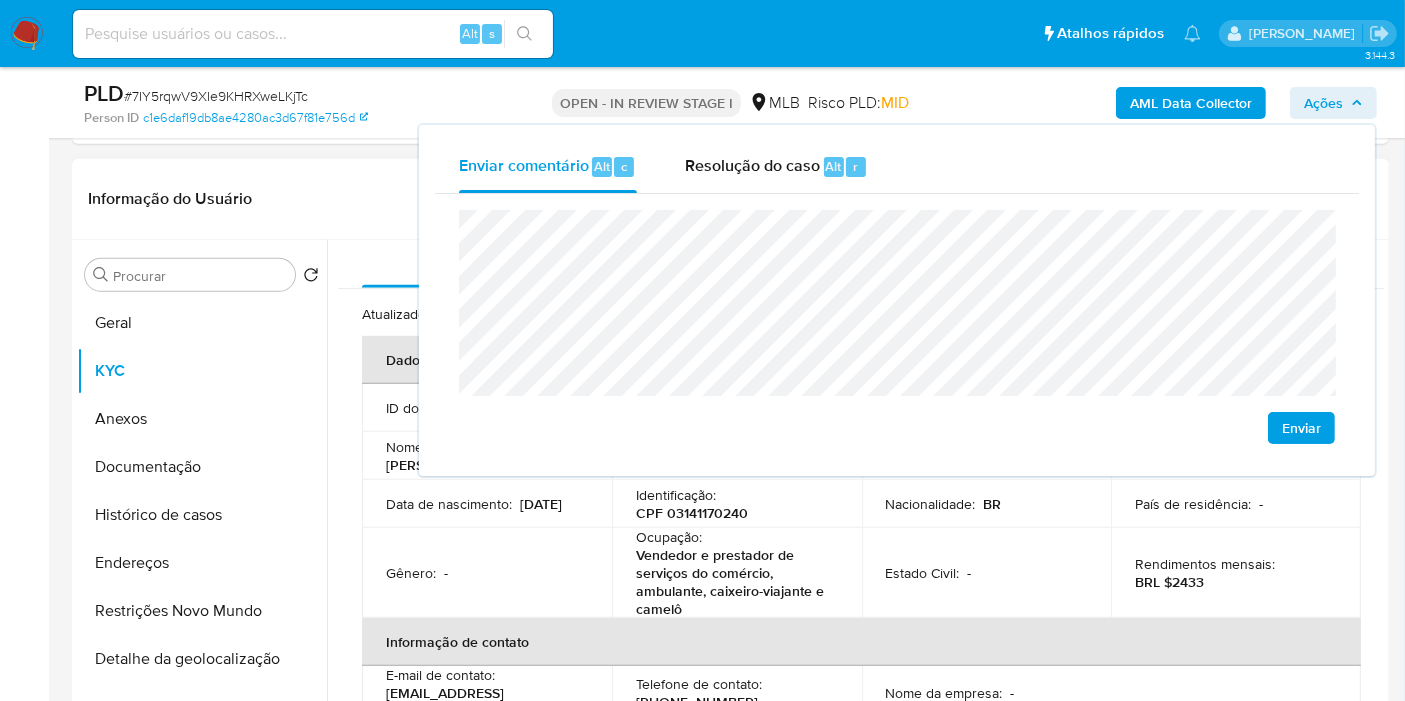 click on "Gênero :    -" at bounding box center [487, 573] 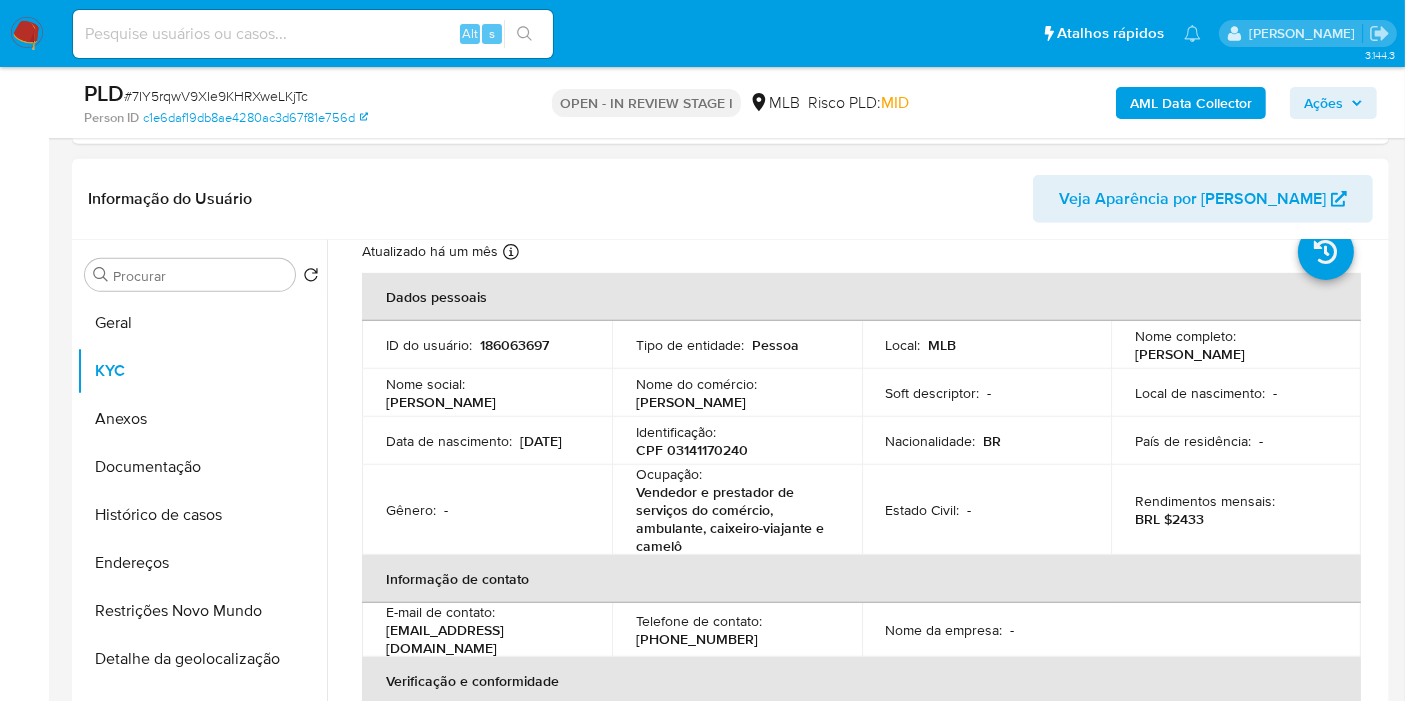 scroll, scrollTop: 0, scrollLeft: 0, axis: both 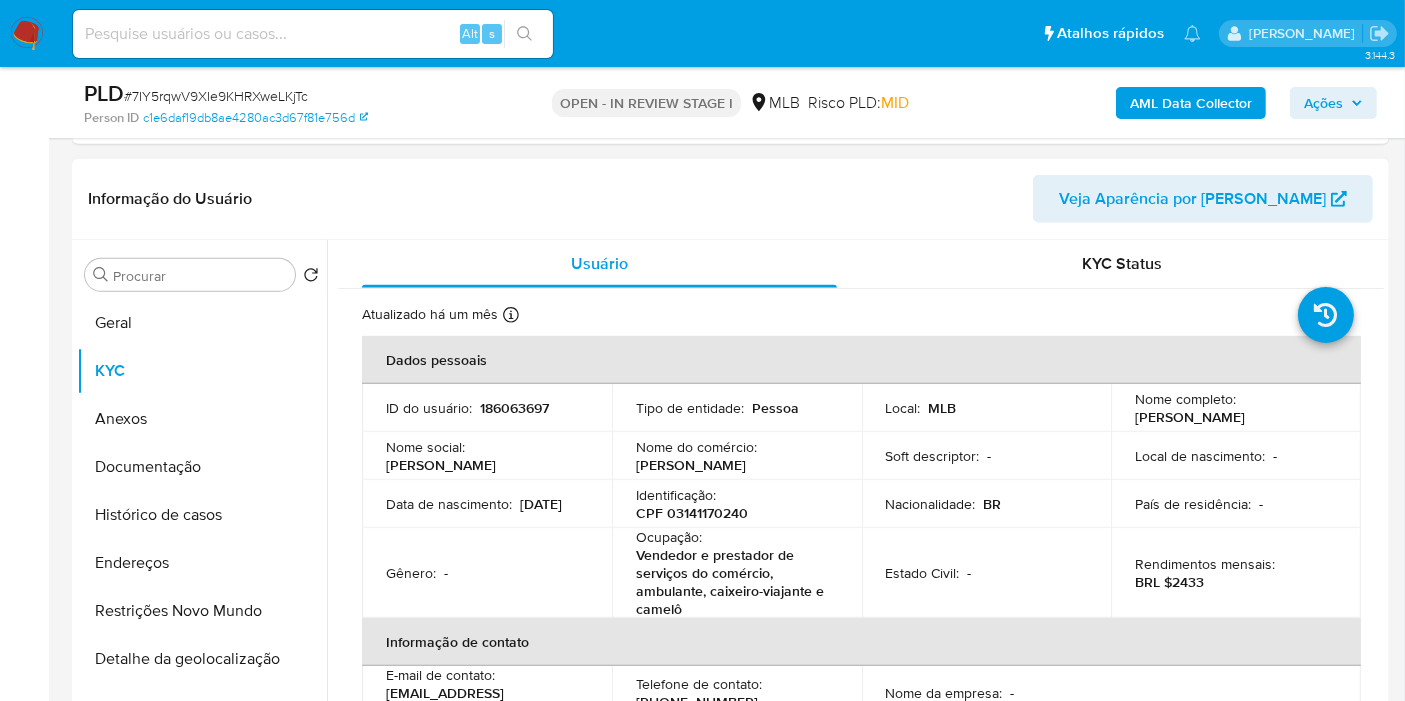 click on "186063697" at bounding box center [514, 408] 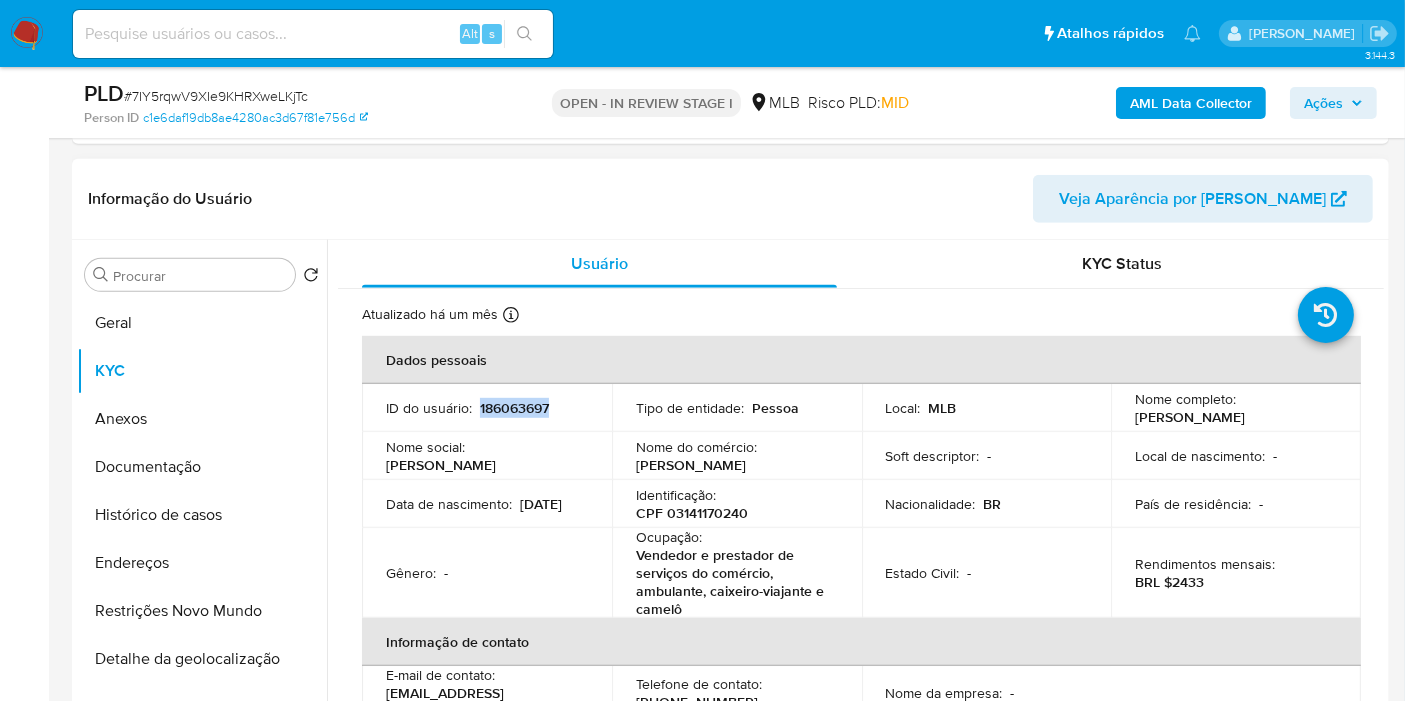 click on "186063697" at bounding box center [514, 408] 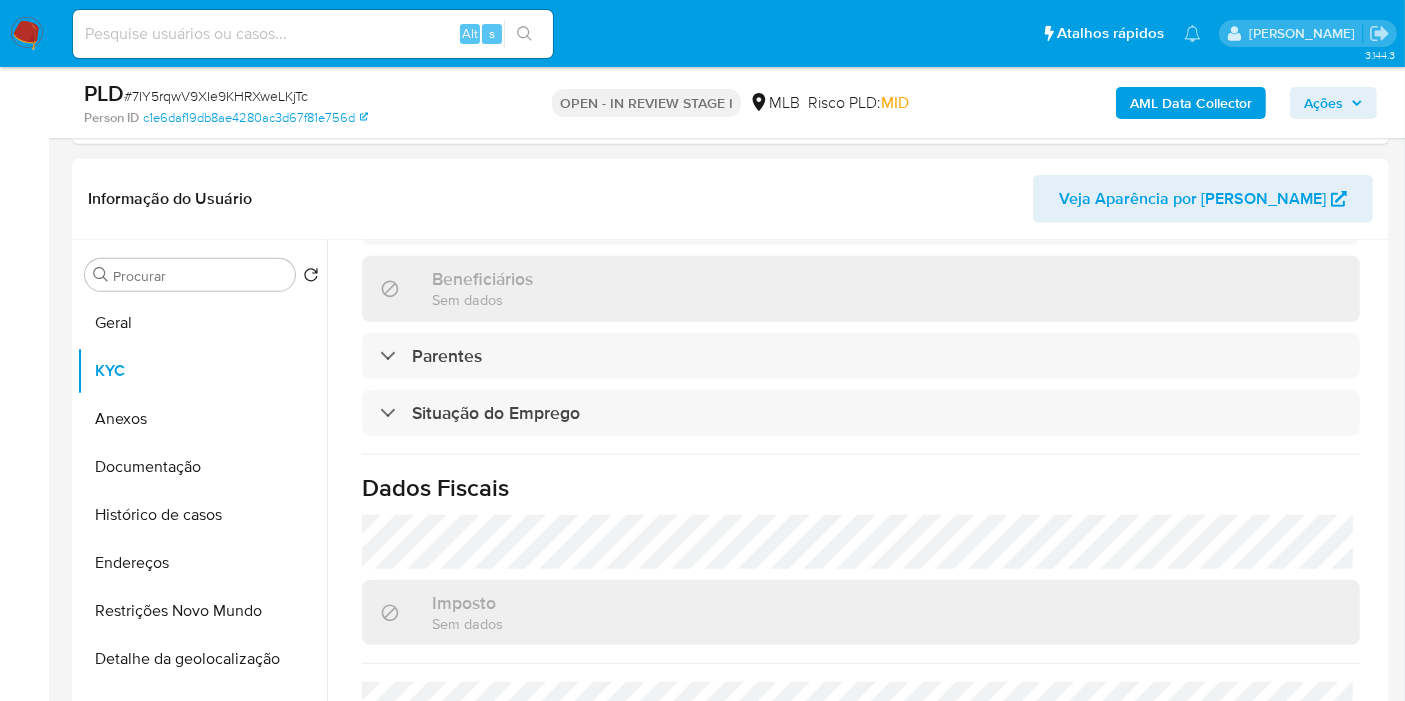 scroll, scrollTop: 950, scrollLeft: 0, axis: vertical 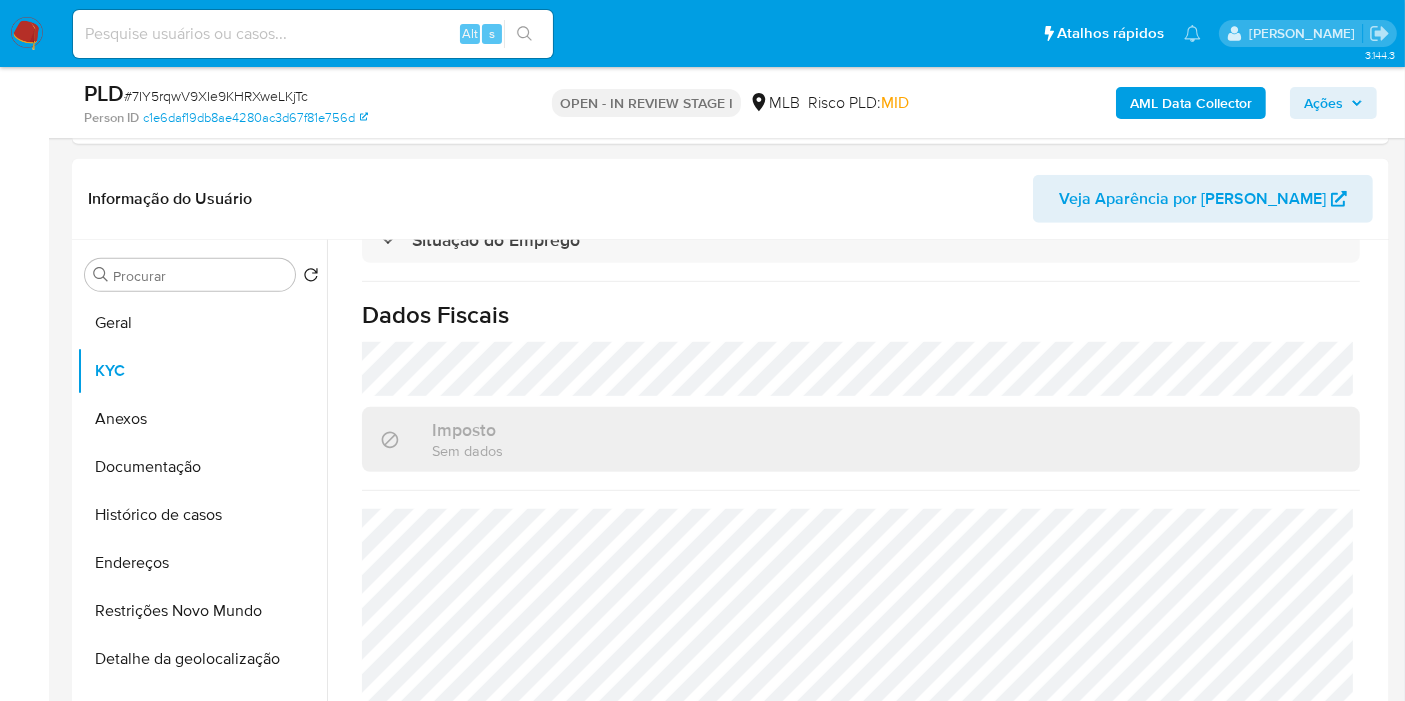 click on "Ações" at bounding box center [1323, 103] 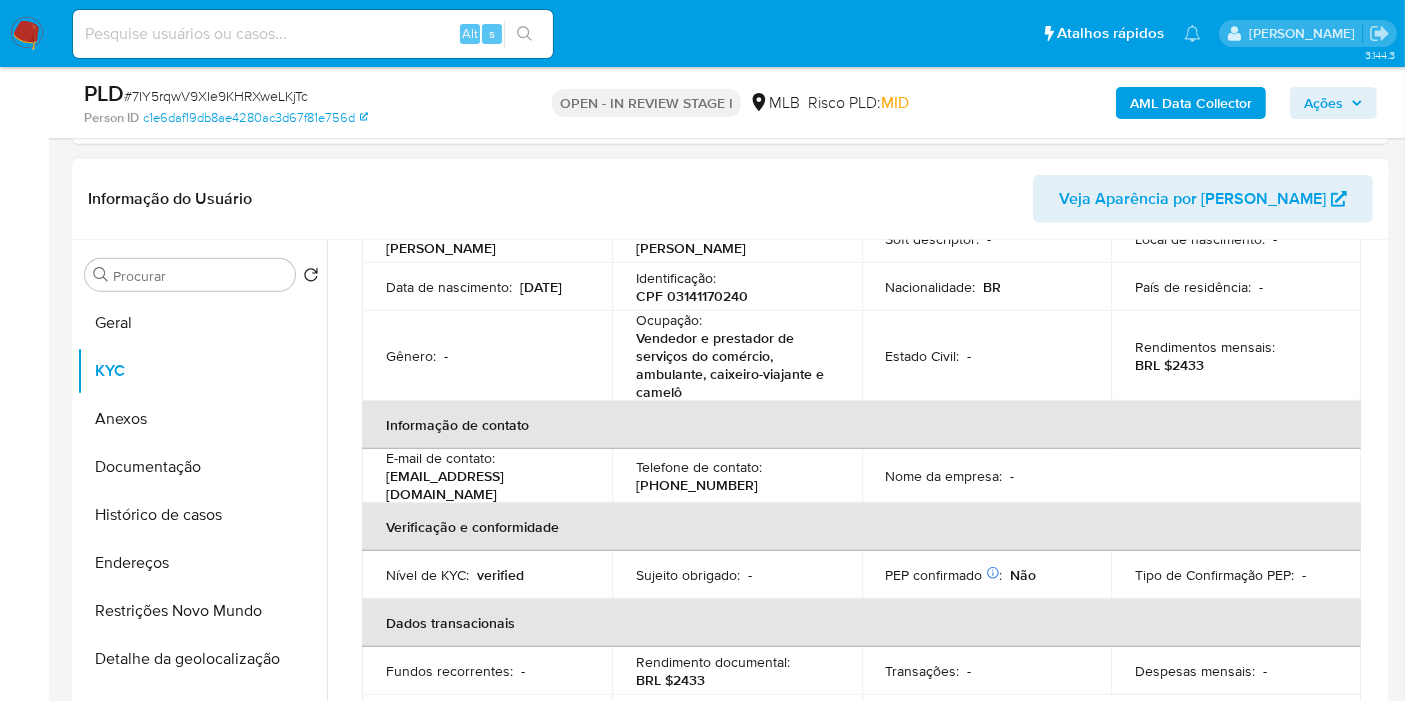 scroll, scrollTop: 172, scrollLeft: 0, axis: vertical 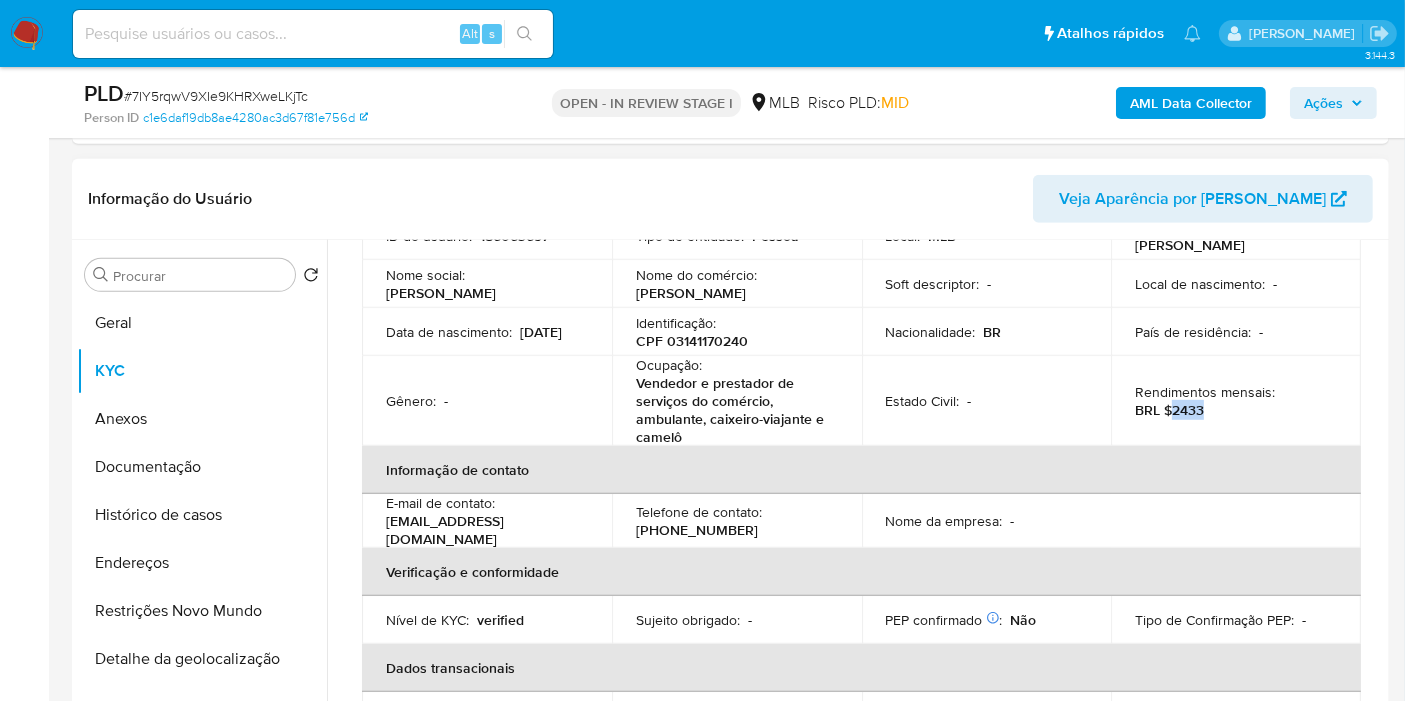 drag, startPoint x: 1165, startPoint y: 408, endPoint x: 1206, endPoint y: 413, distance: 41.303753 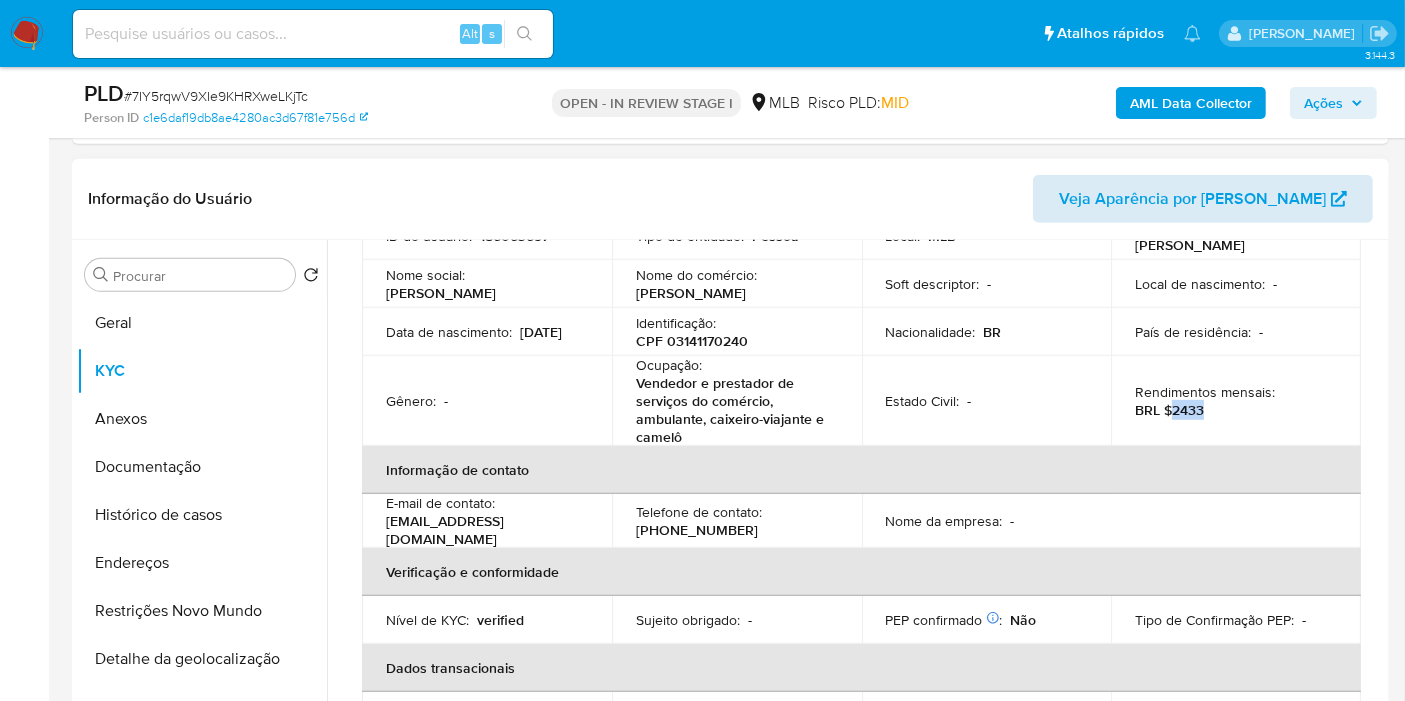 copy on "2433" 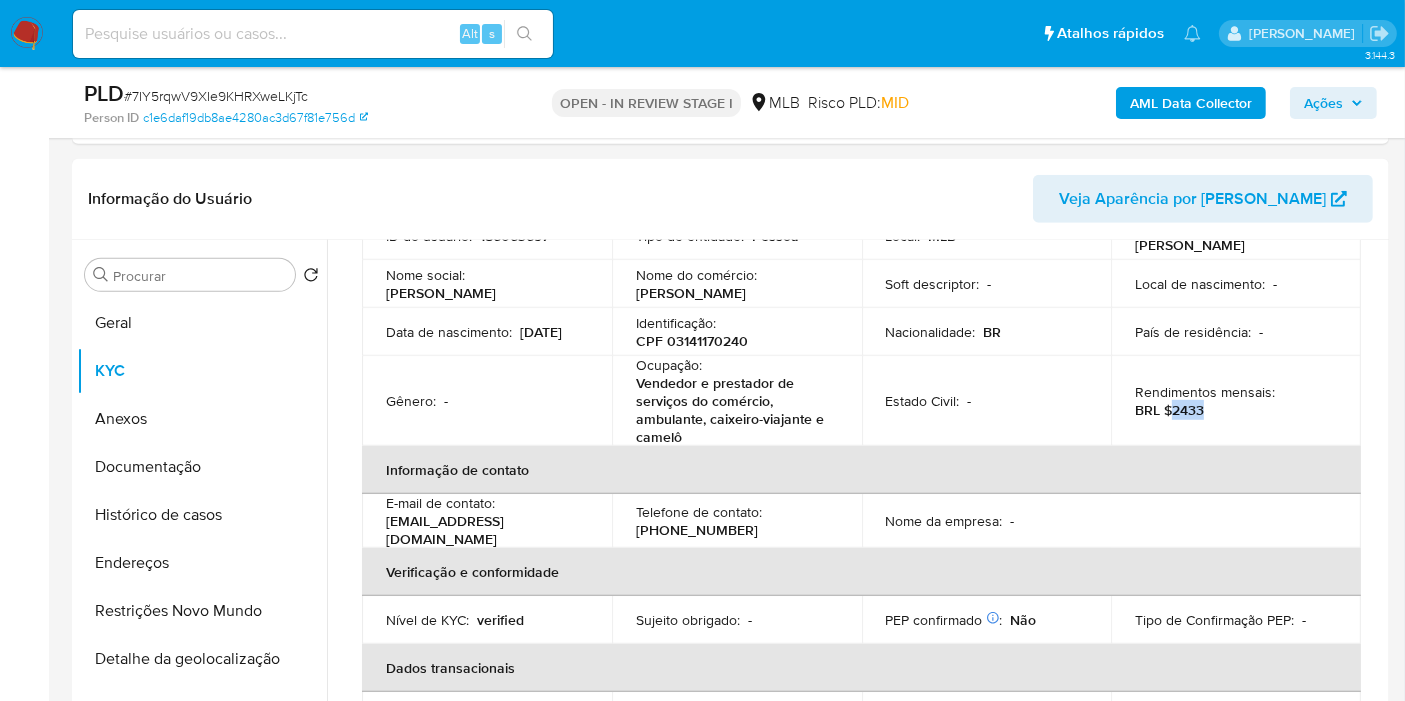 drag, startPoint x: 1340, startPoint y: 110, endPoint x: 1329, endPoint y: 117, distance: 13.038404 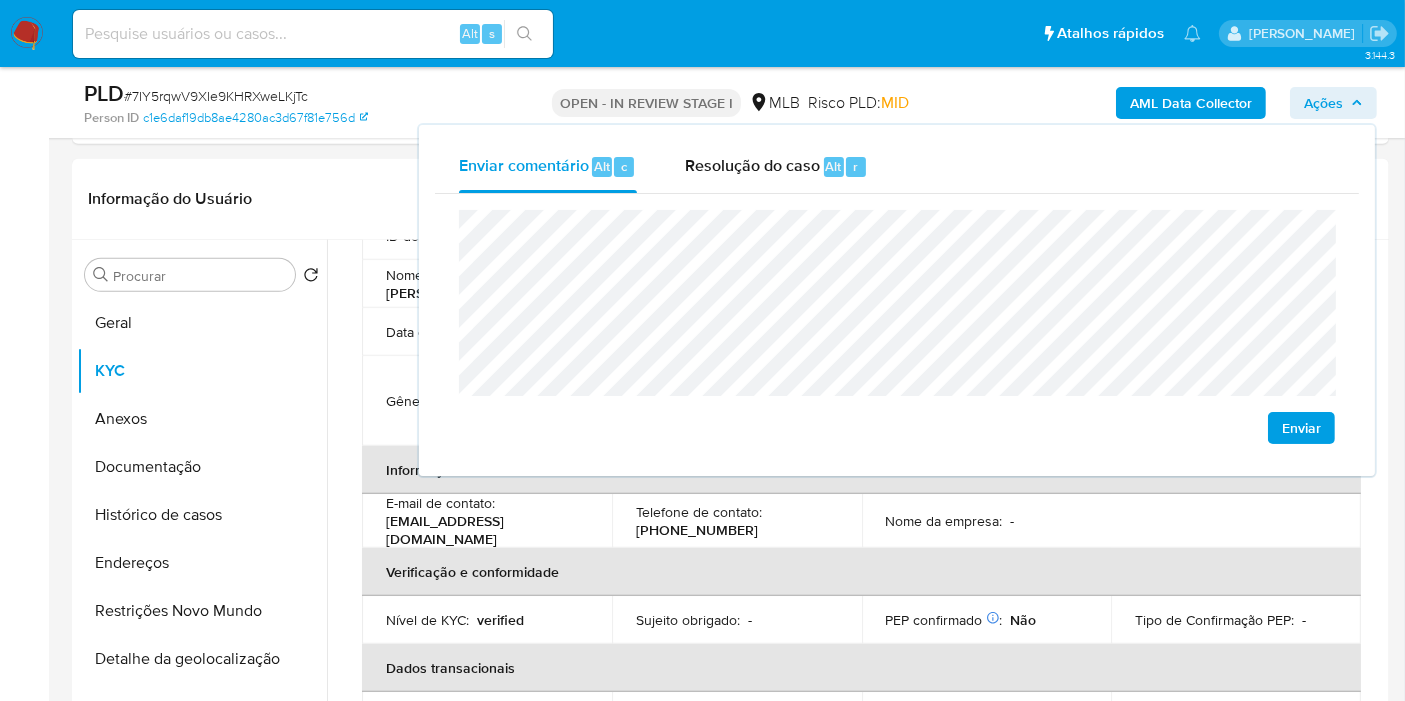 click on "Bandeja Painel Screening Pesquisa em Listas Watchlist Ferramentas Operações em massa relatórios Mulan Localizador de pessoas Consolidado" at bounding box center [24, 1348] 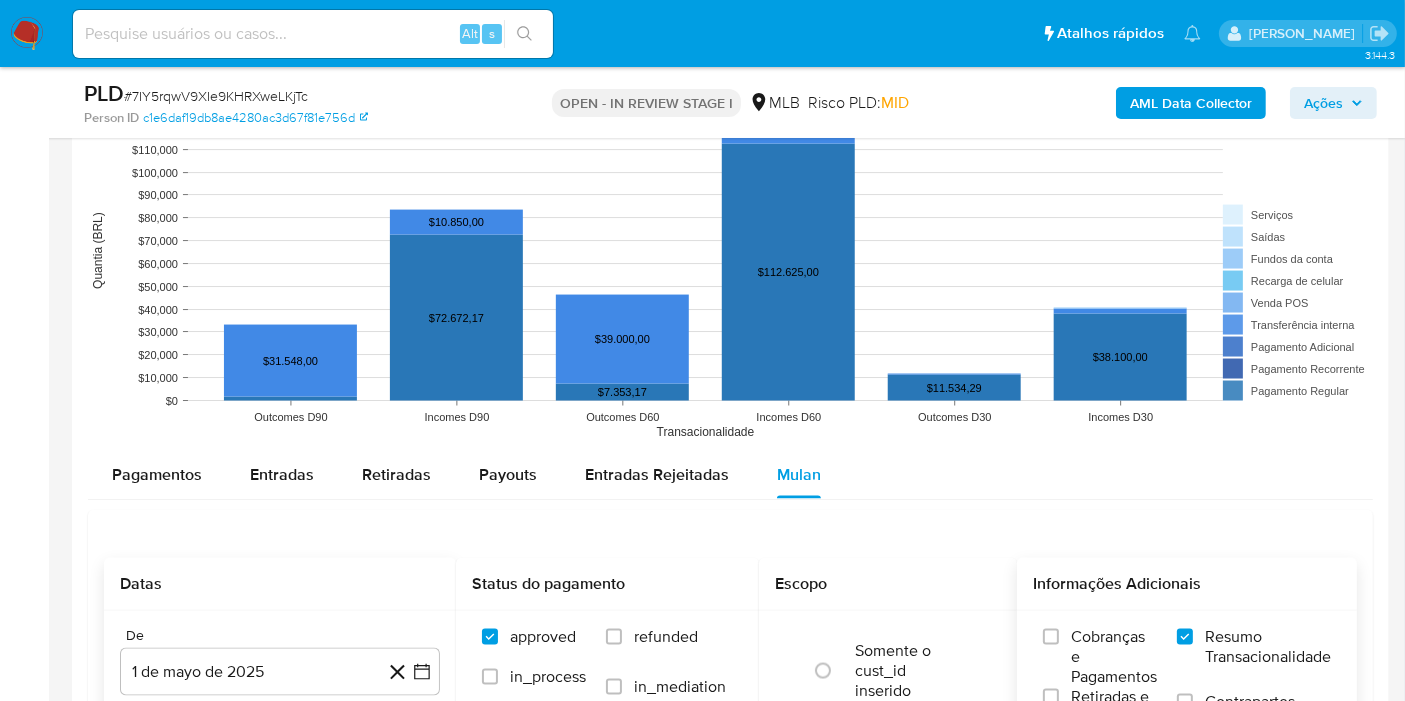 scroll, scrollTop: 2720, scrollLeft: 0, axis: vertical 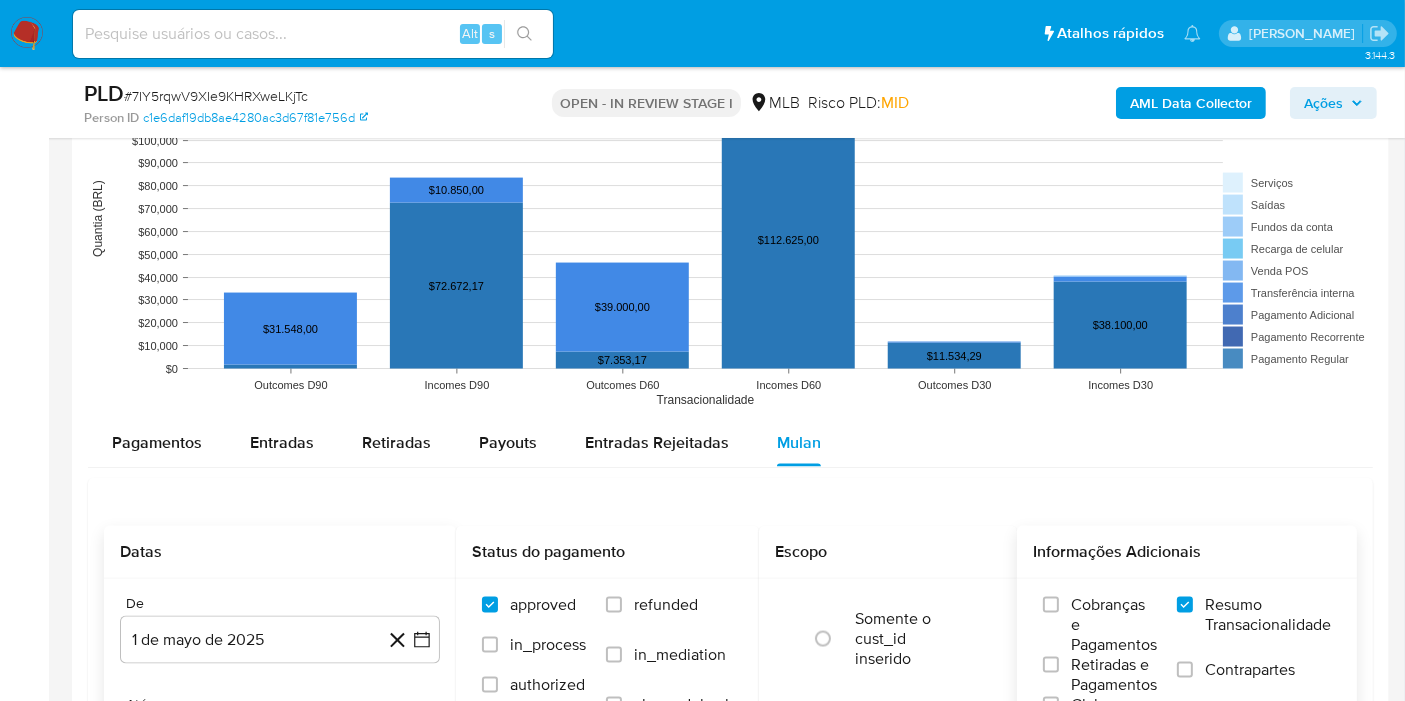 click on "Pagamentos Entradas Retiradas Payouts Entradas Rejeitadas Mulan" at bounding box center (730, 443) 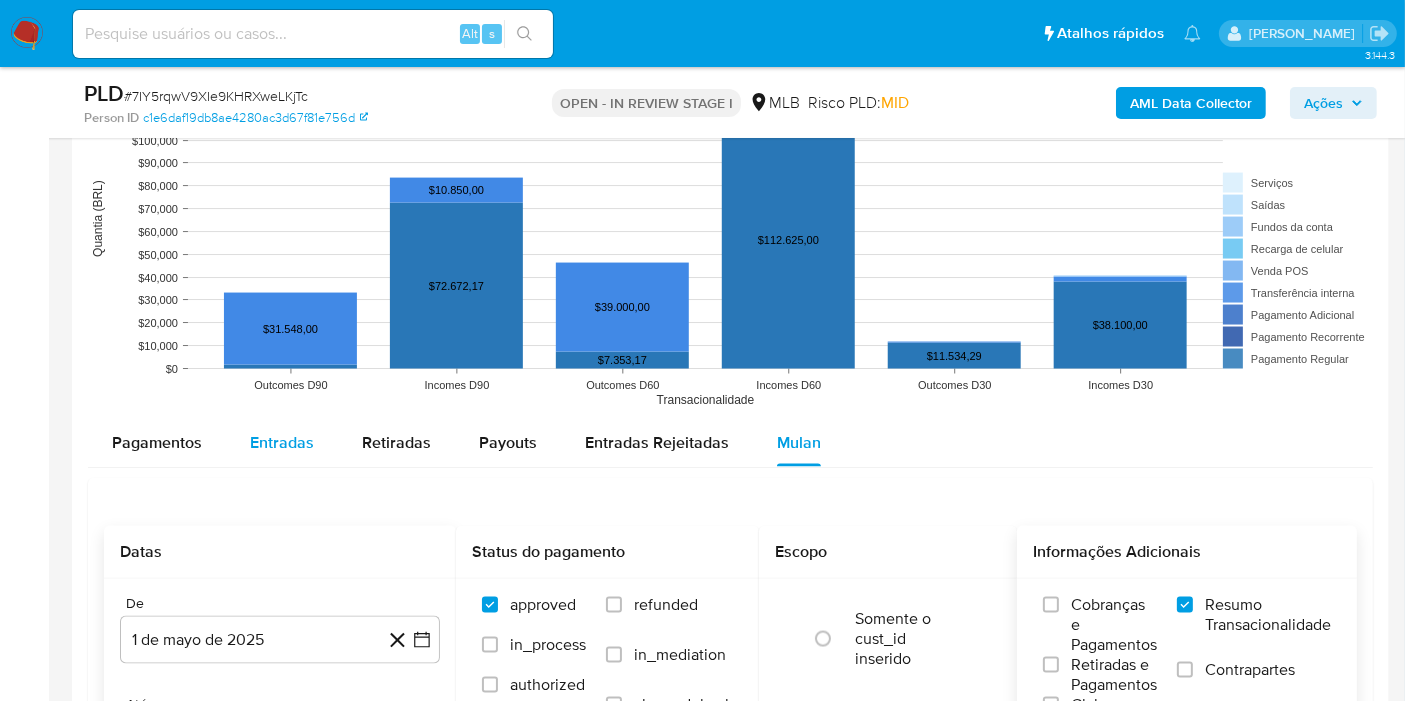 click on "Entradas" at bounding box center [282, 442] 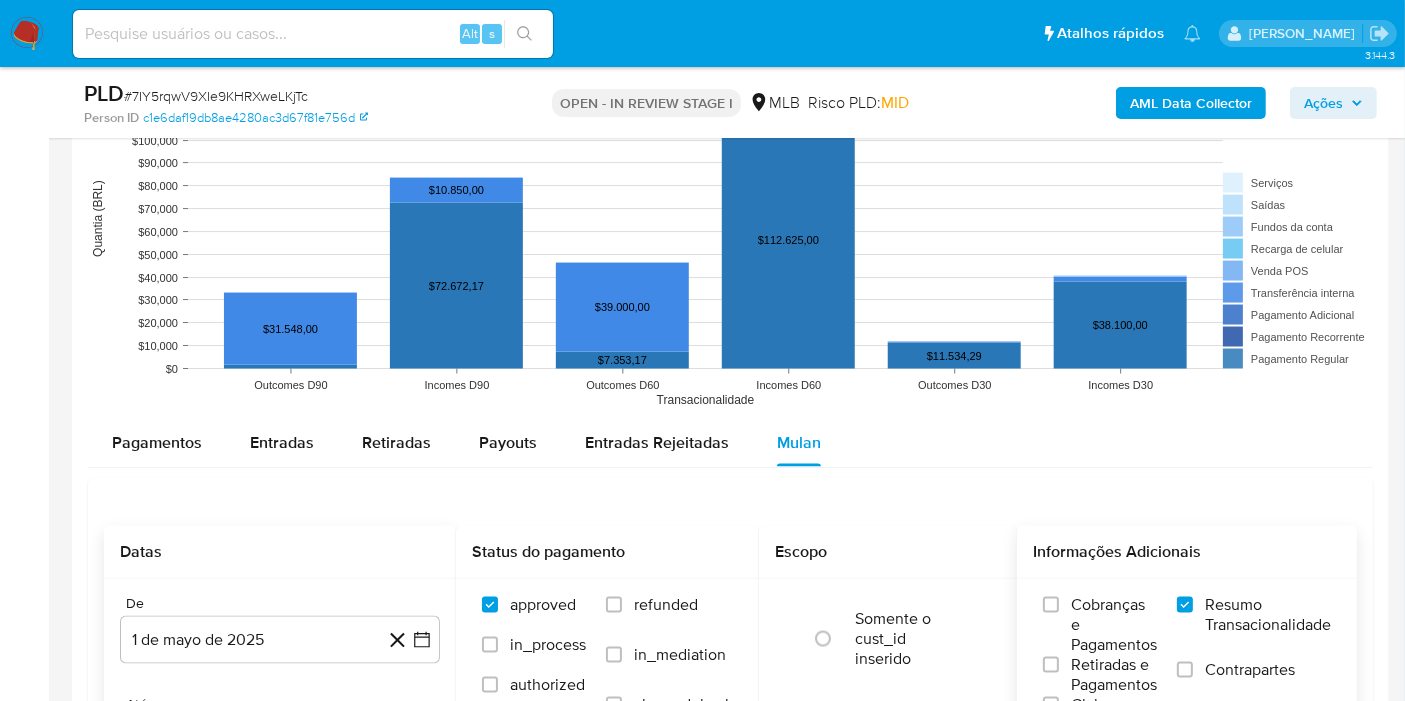select on "10" 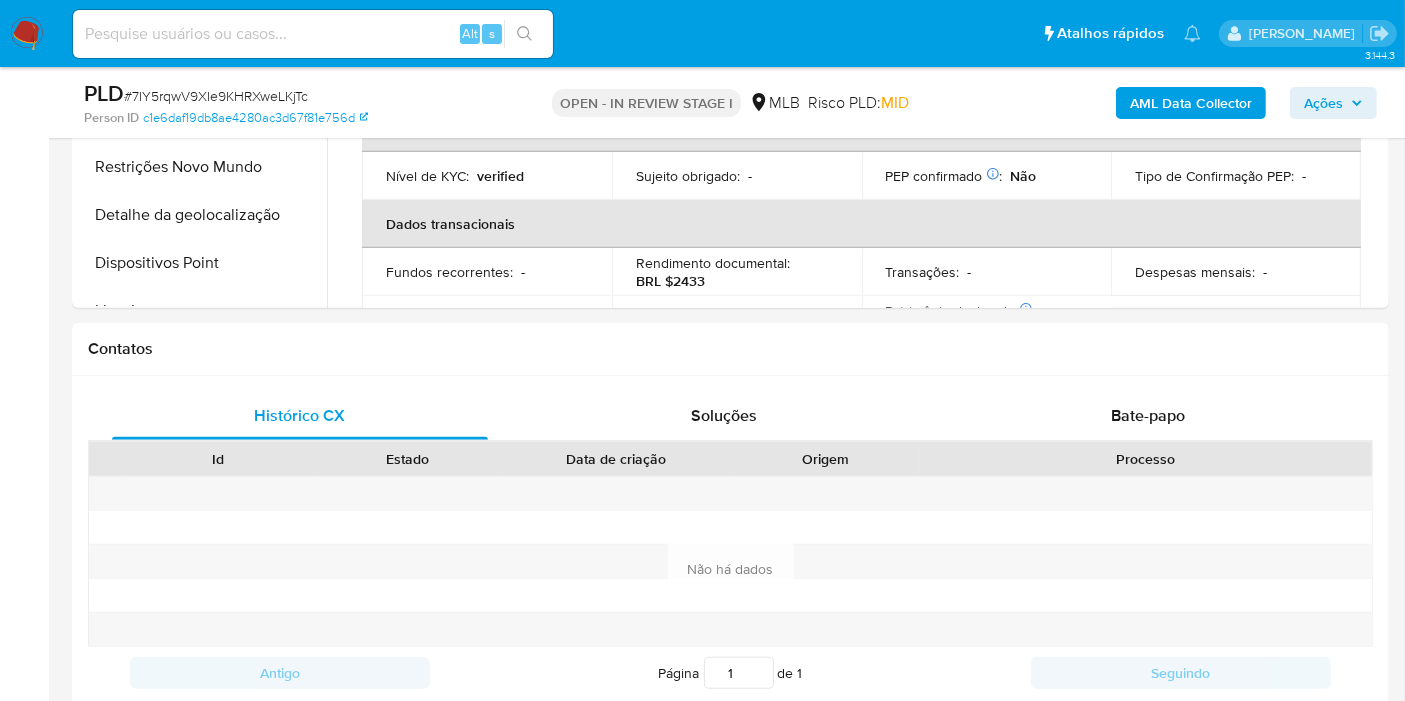scroll, scrollTop: 1053, scrollLeft: 0, axis: vertical 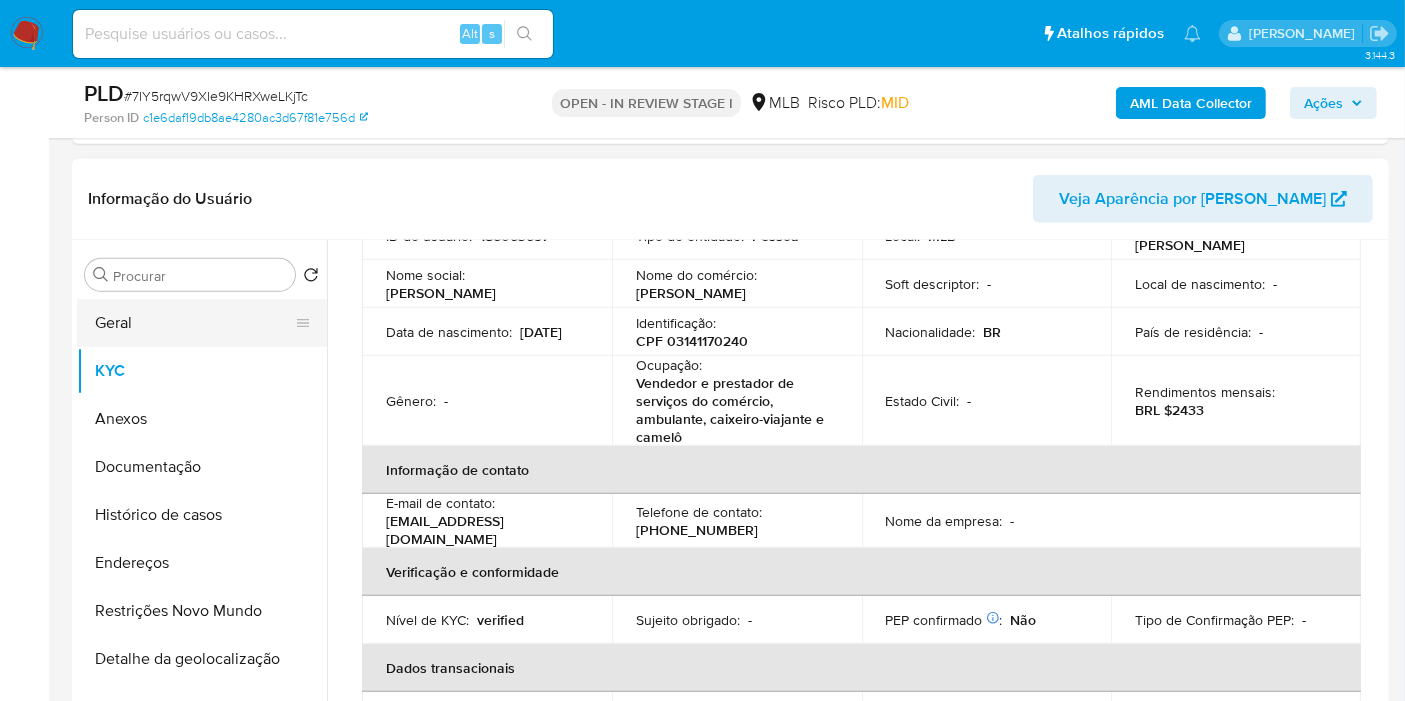 click on "Geral" at bounding box center (194, 323) 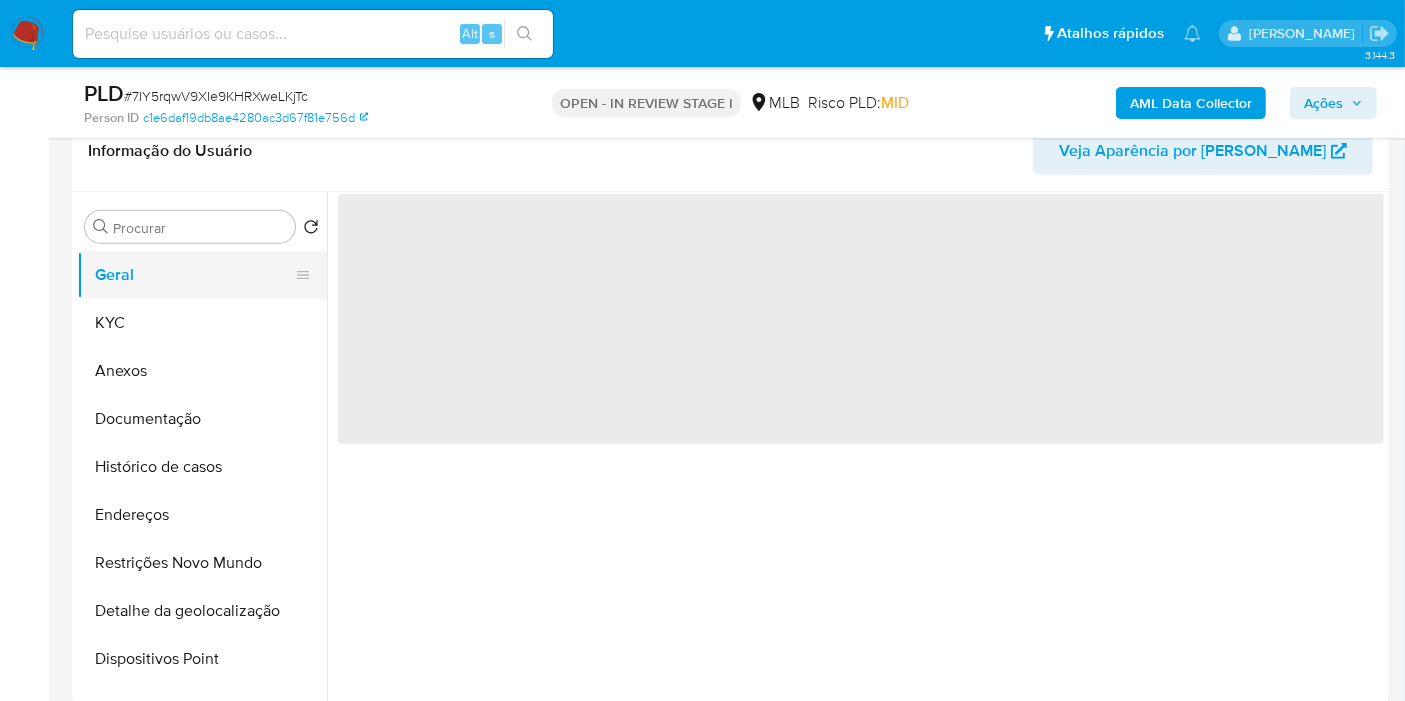 scroll, scrollTop: 0, scrollLeft: 0, axis: both 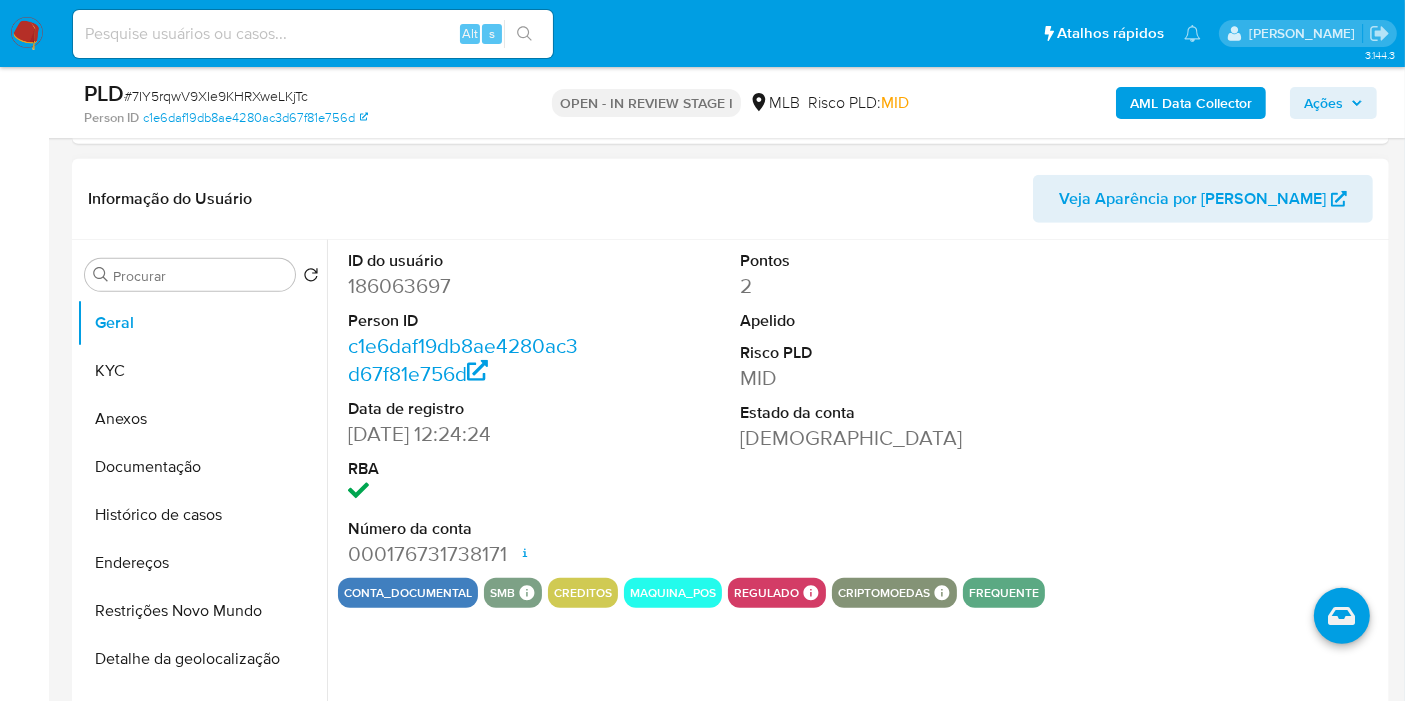 type 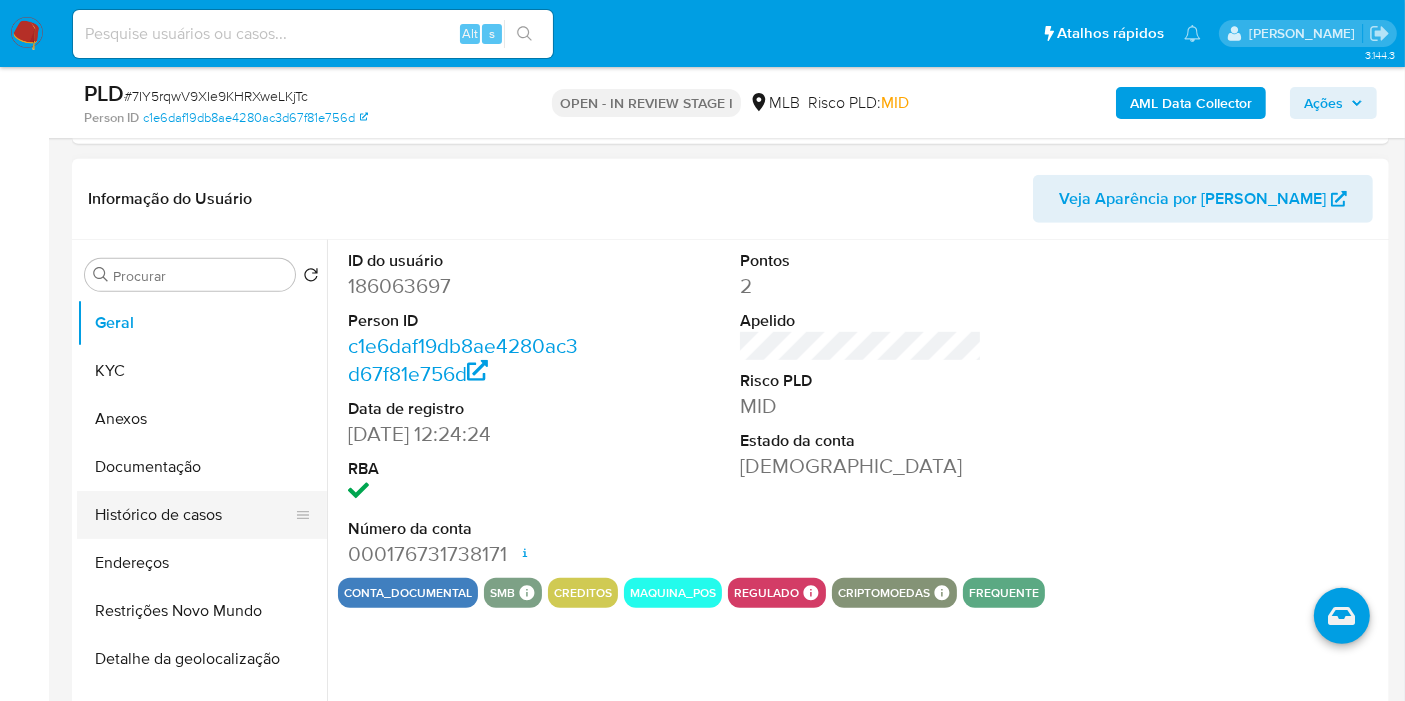 click on "Histórico de casos" at bounding box center (194, 515) 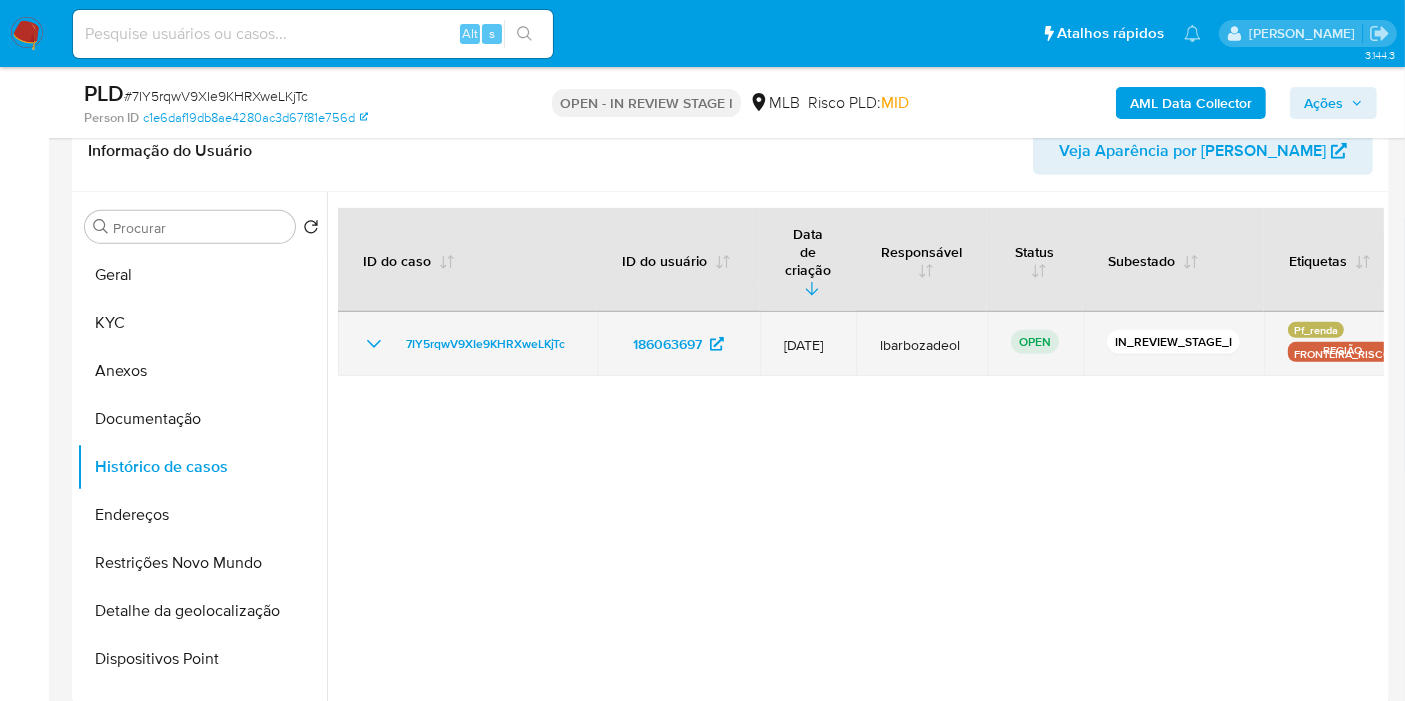 type 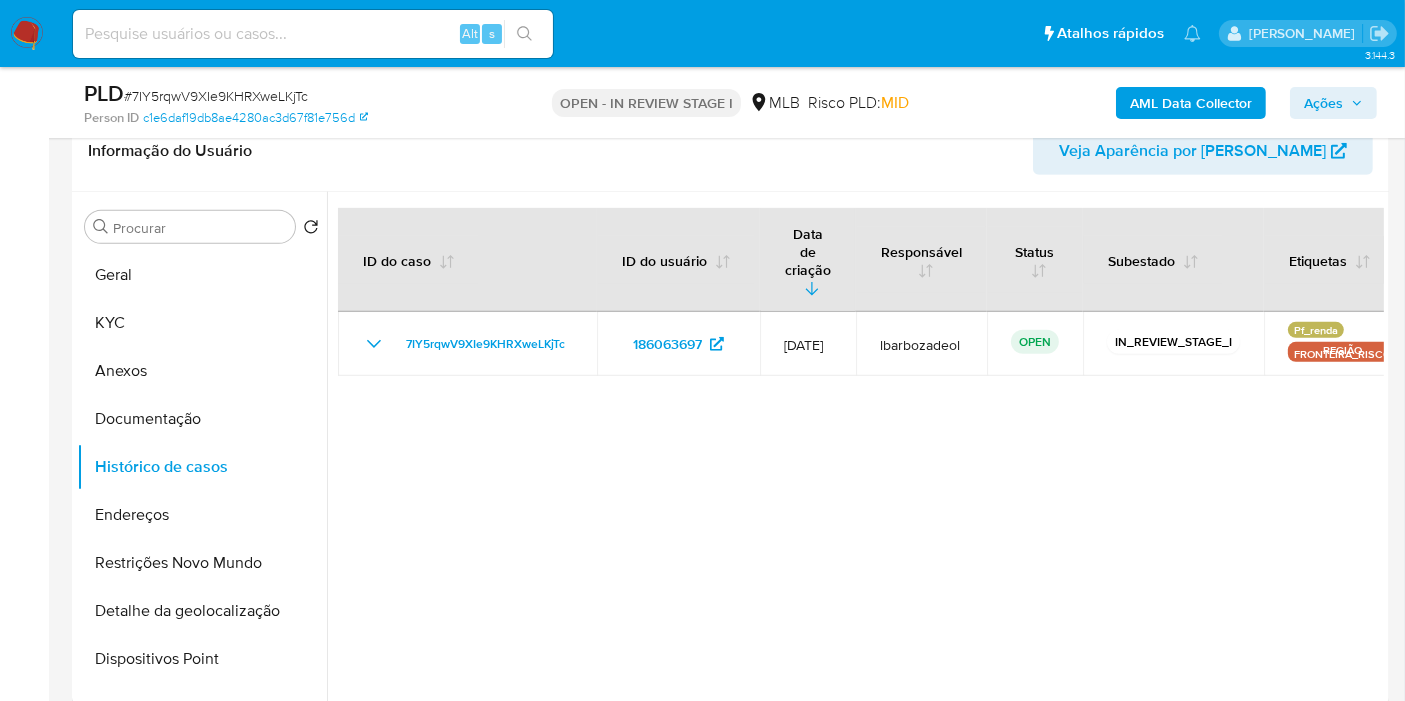 click on "Ações" at bounding box center [1323, 103] 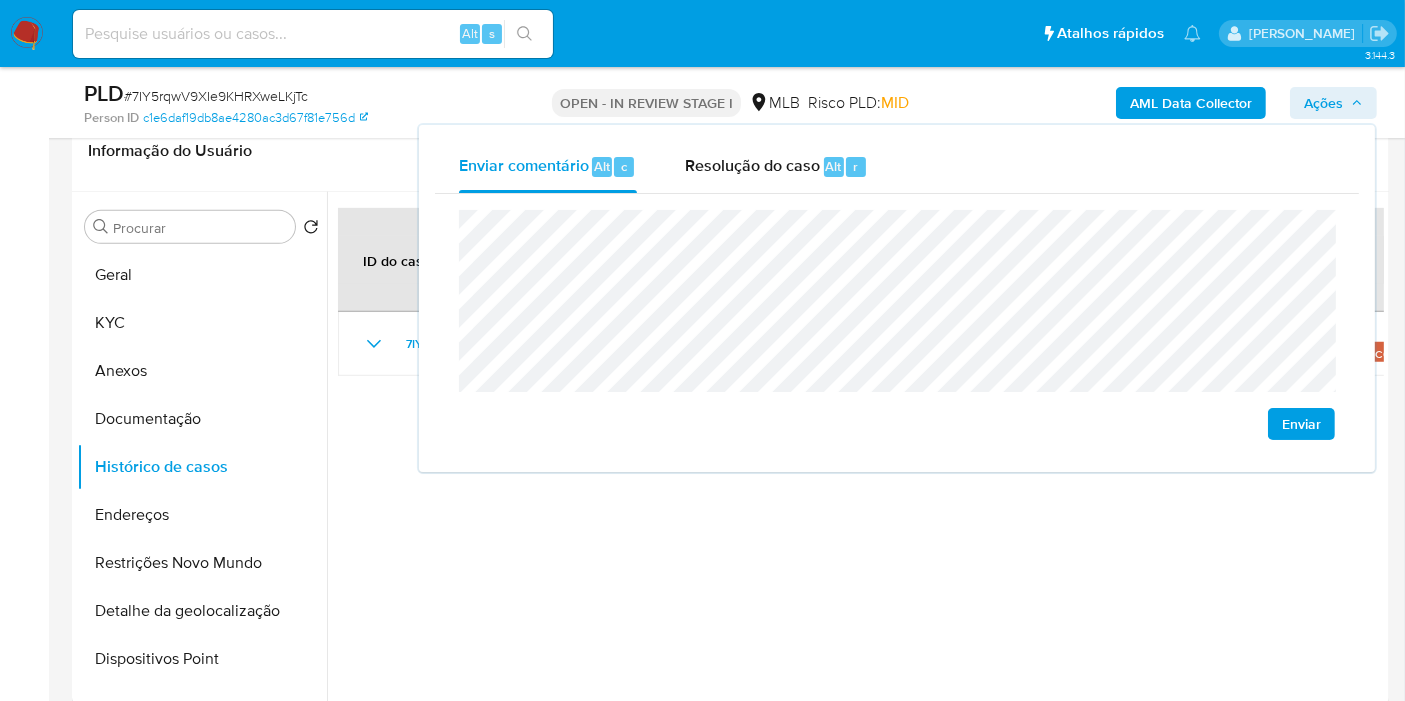 click on "Enviar" at bounding box center (897, 325) 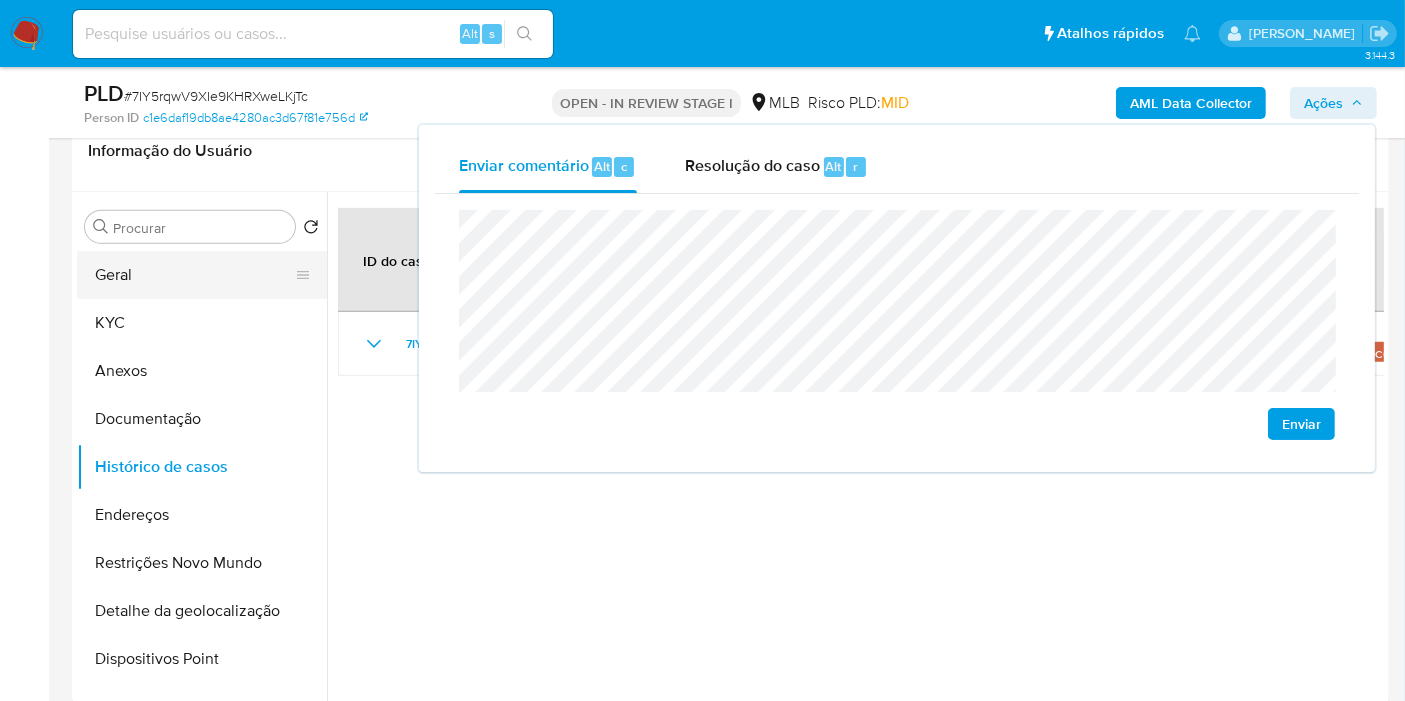 click on "Geral" at bounding box center (194, 275) 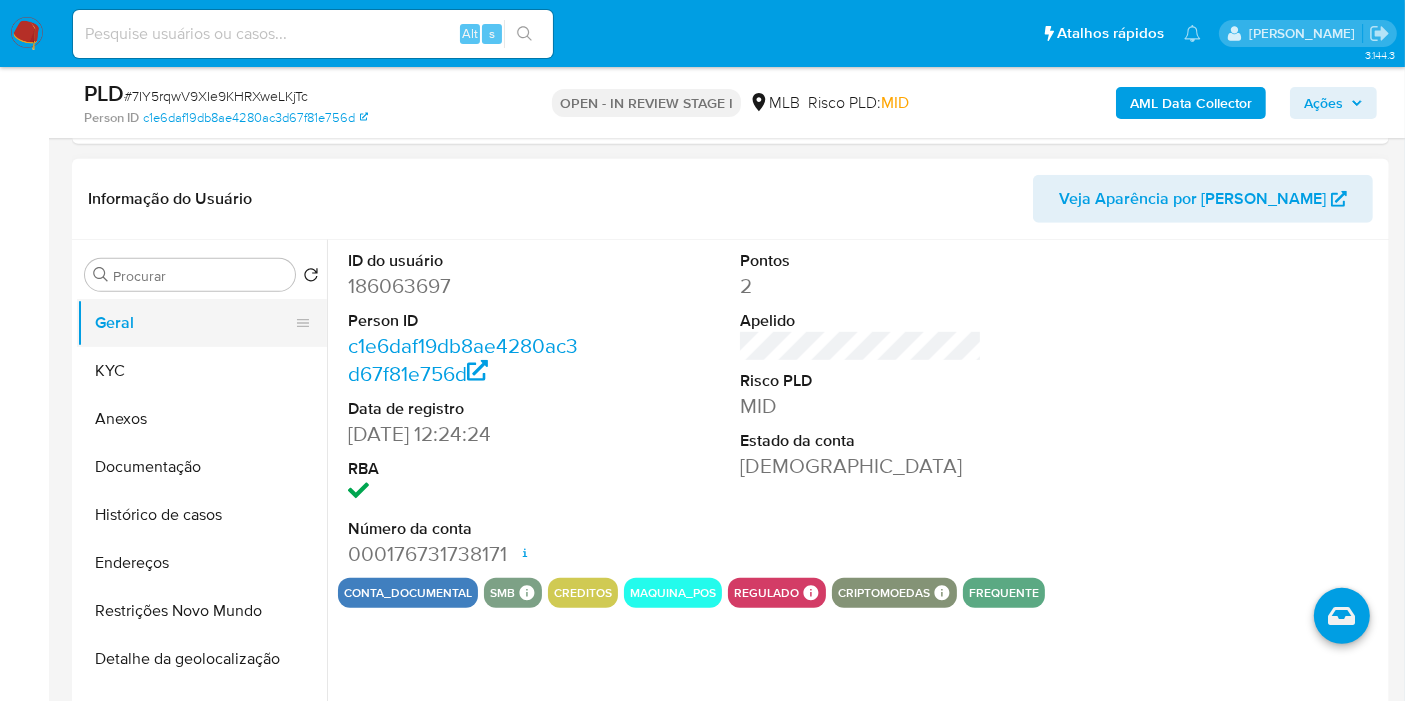 click on "Geral" at bounding box center (194, 323) 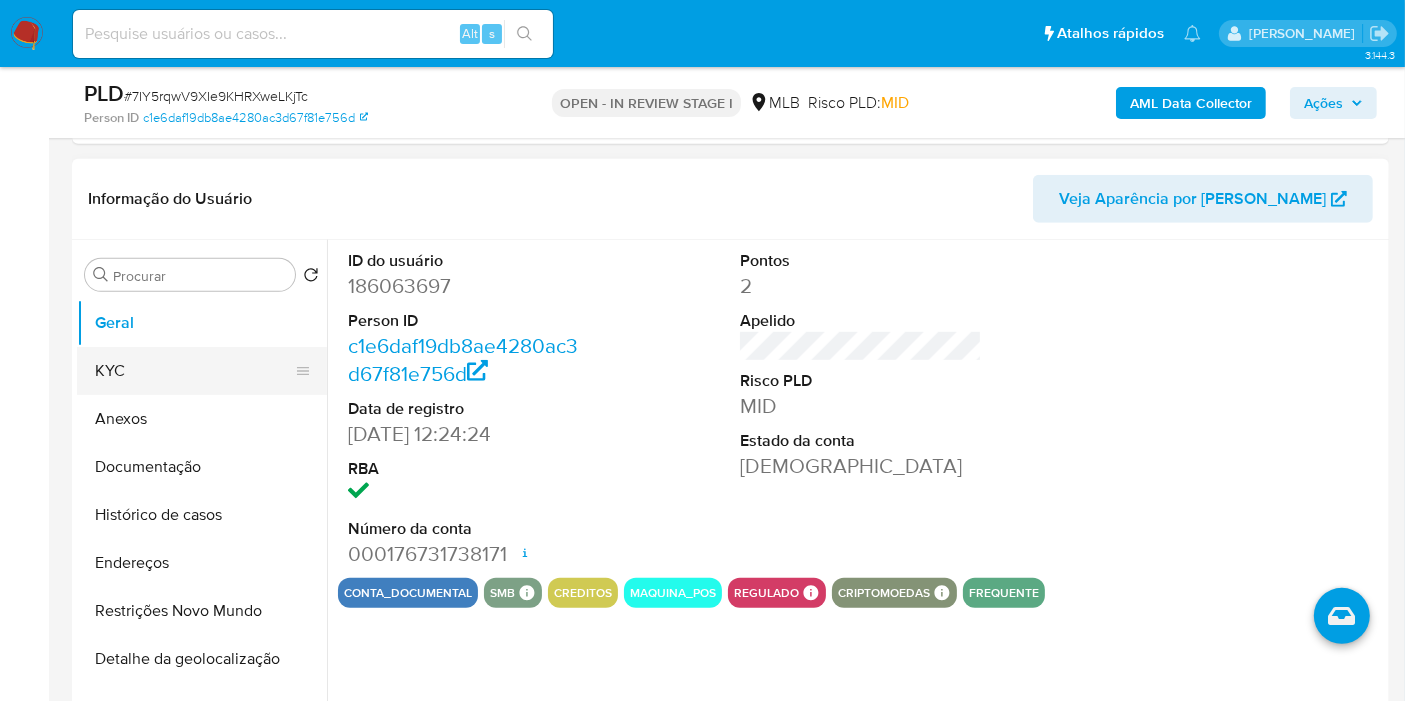 click on "KYC" at bounding box center [194, 371] 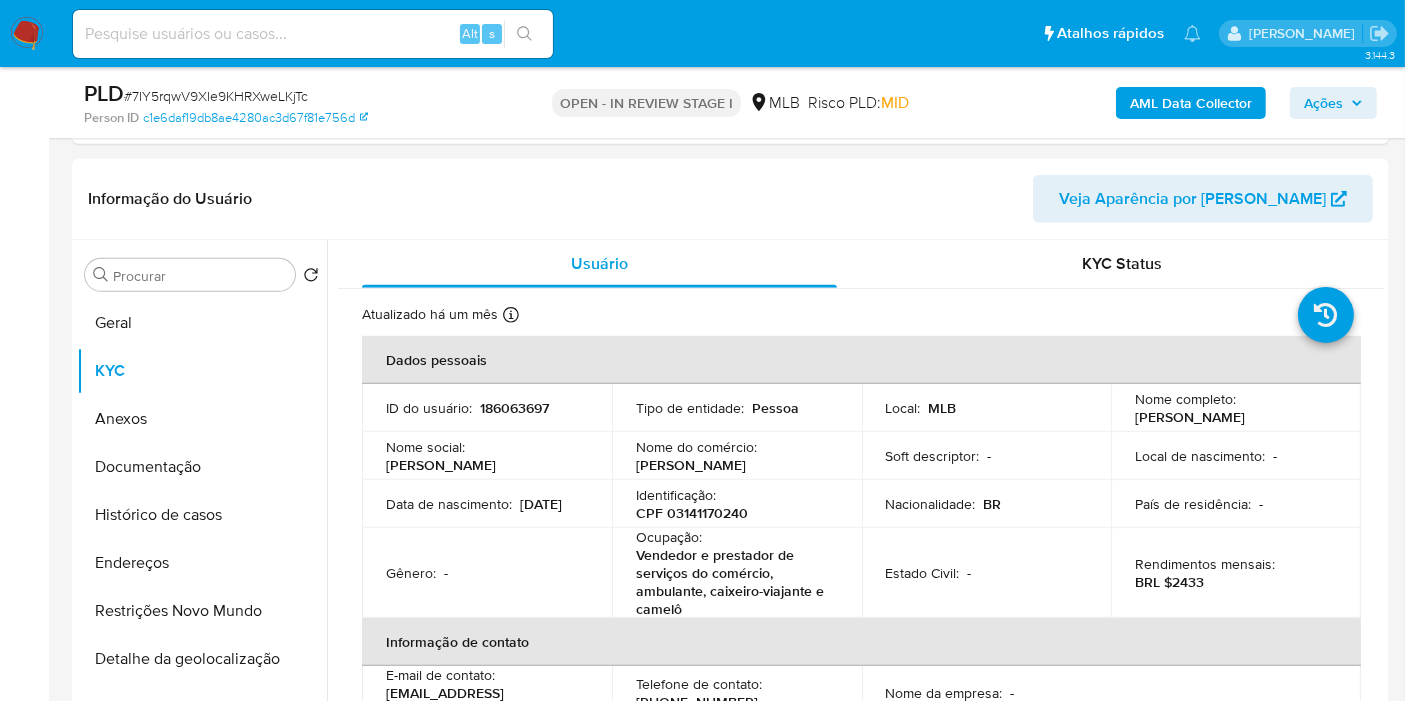 type 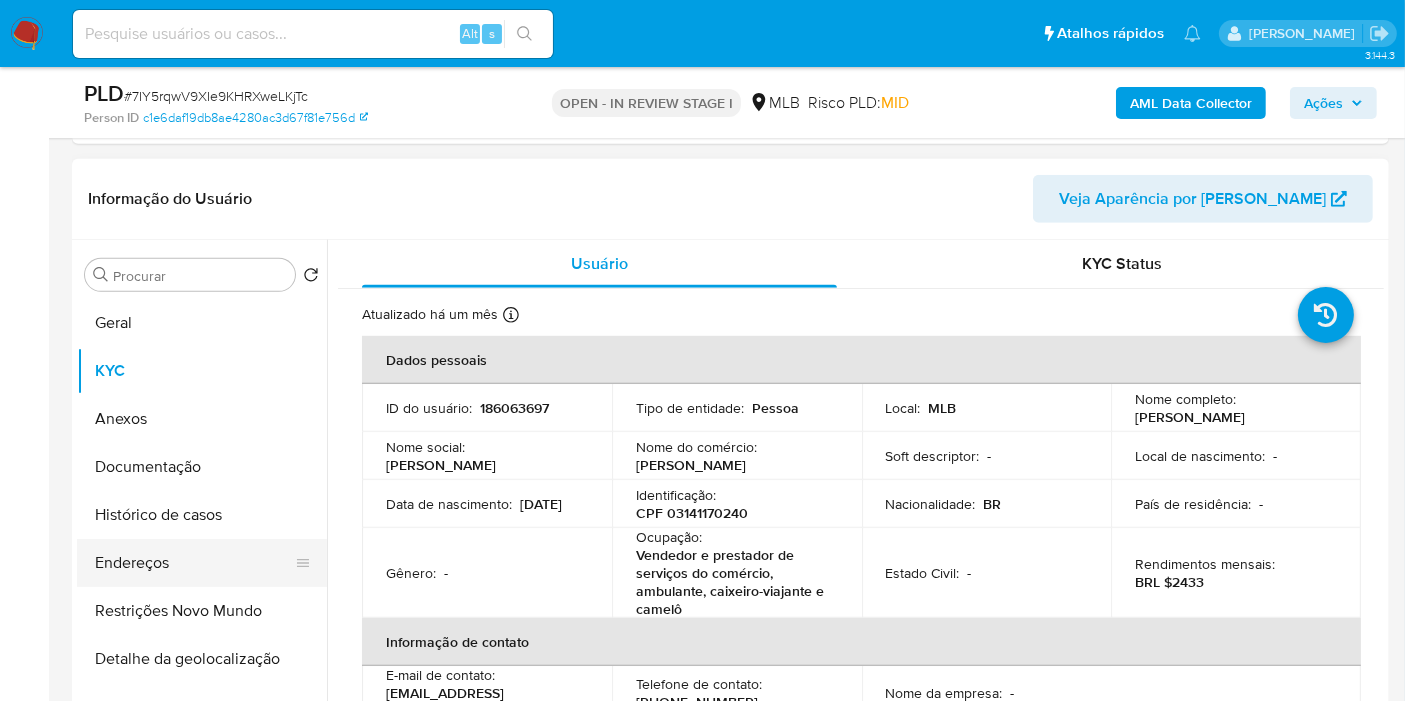 click on "Endereços" at bounding box center (194, 563) 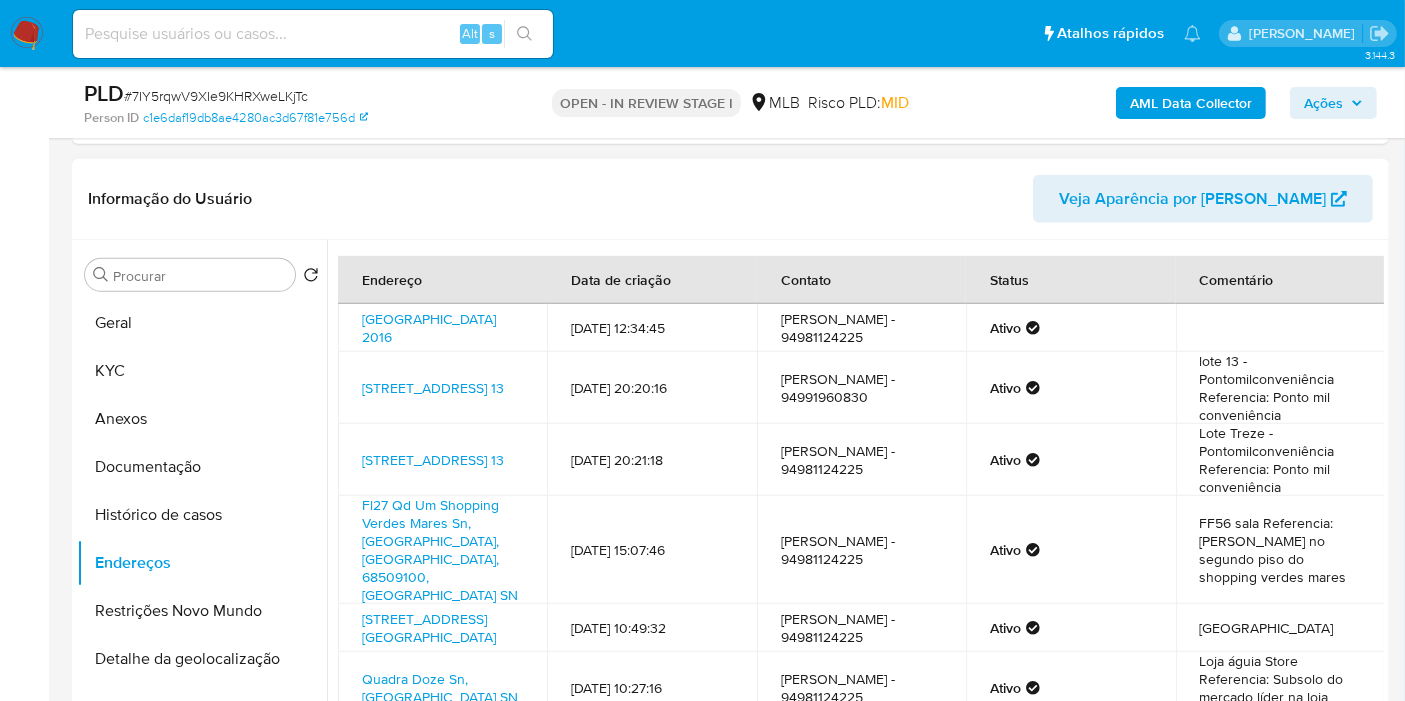 type 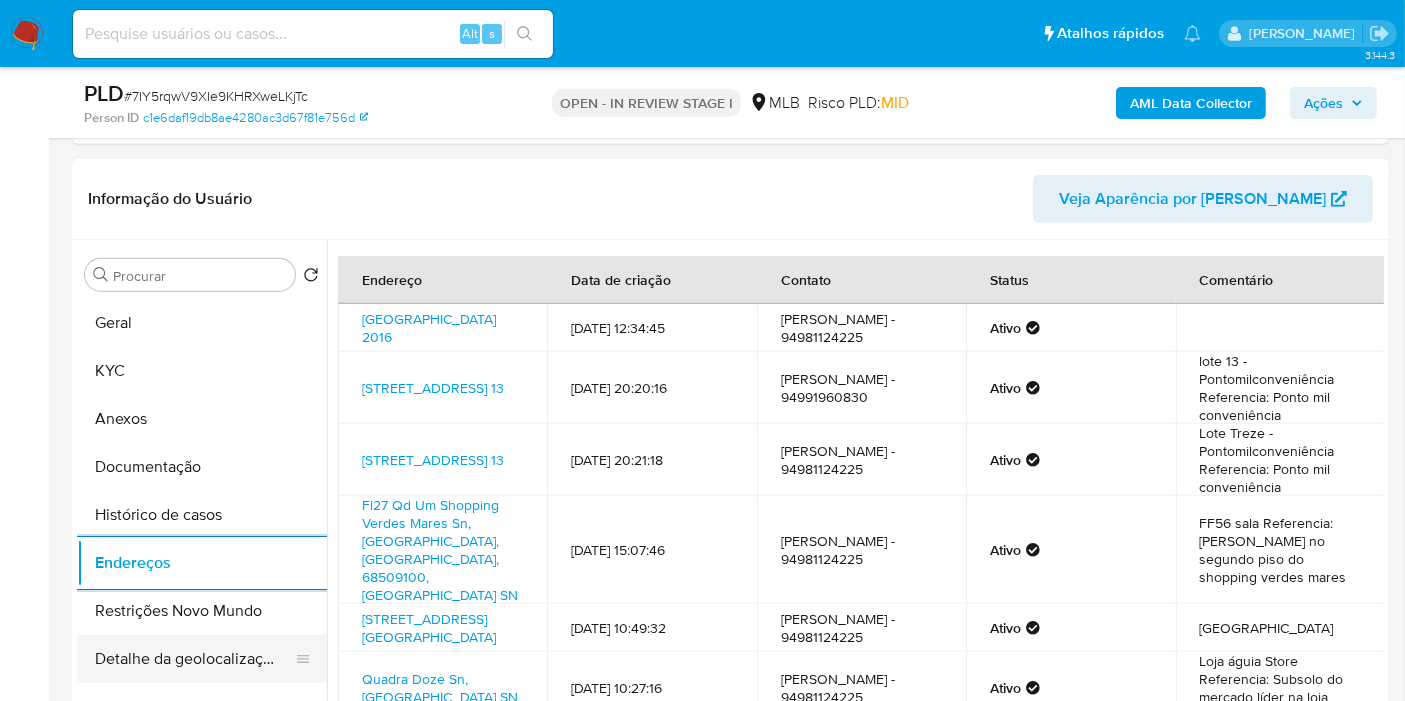 click on "Detalhe da geolocalização" at bounding box center [194, 659] 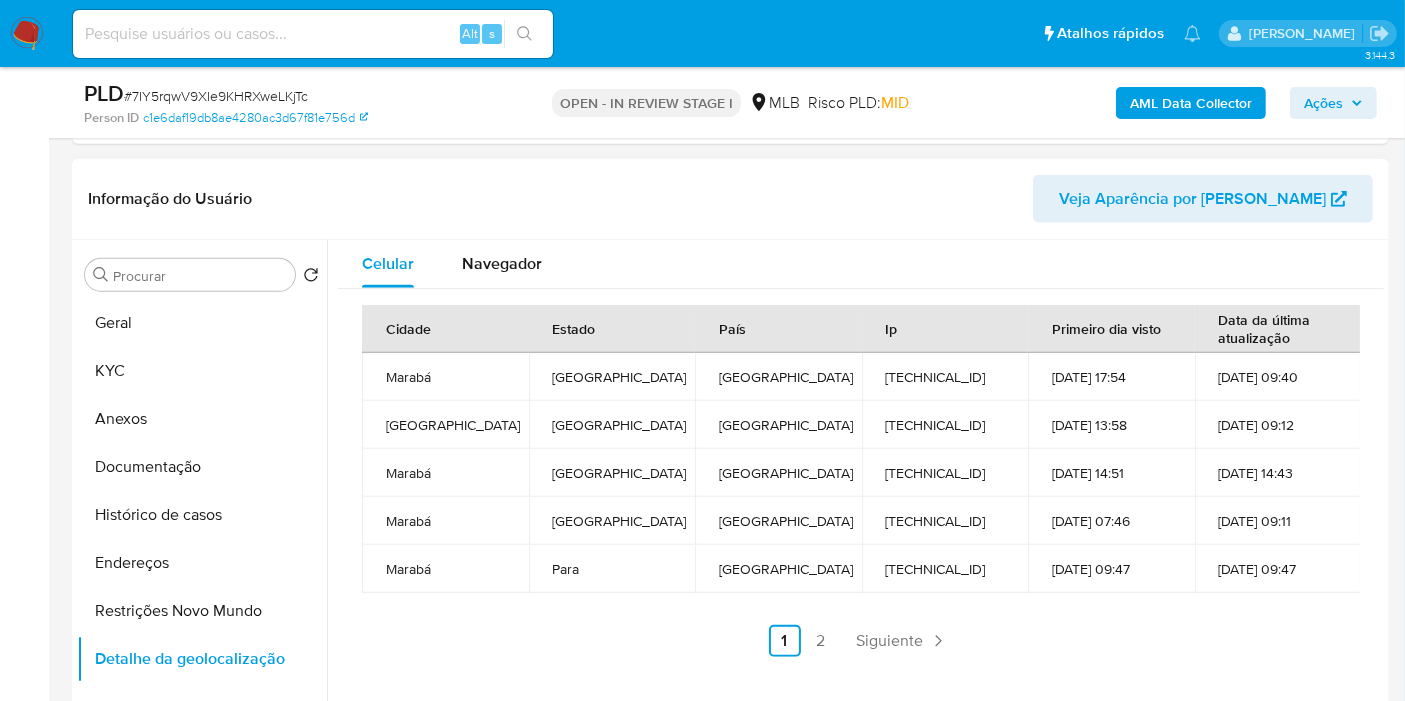 type 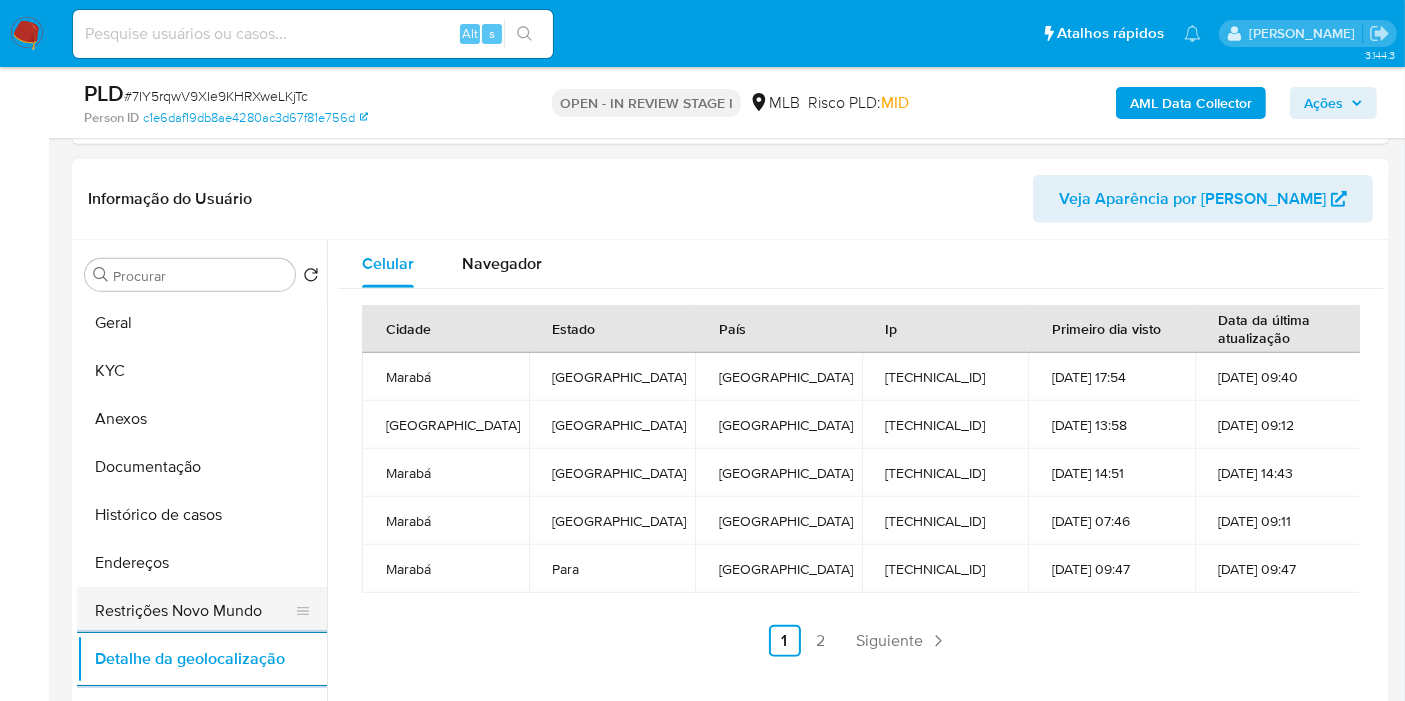 click on "Restrições Novo Mundo" at bounding box center (194, 611) 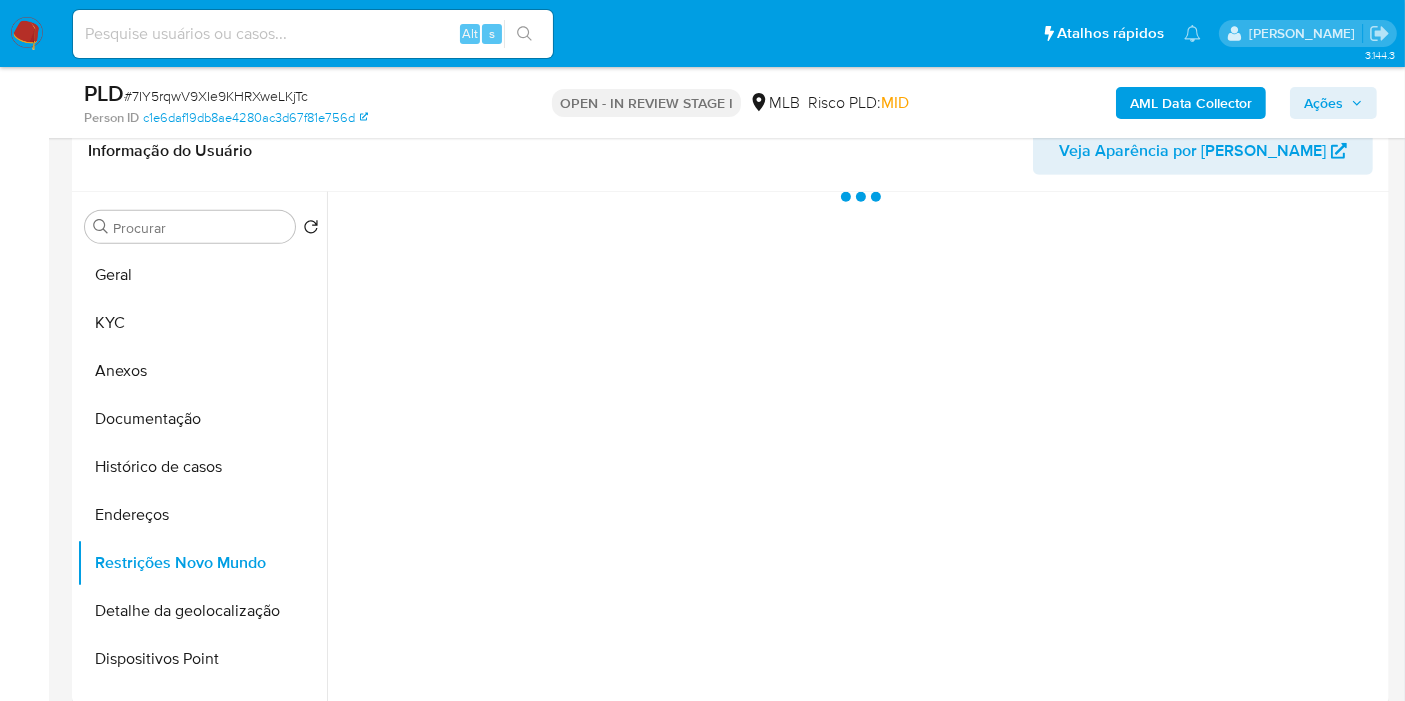 type 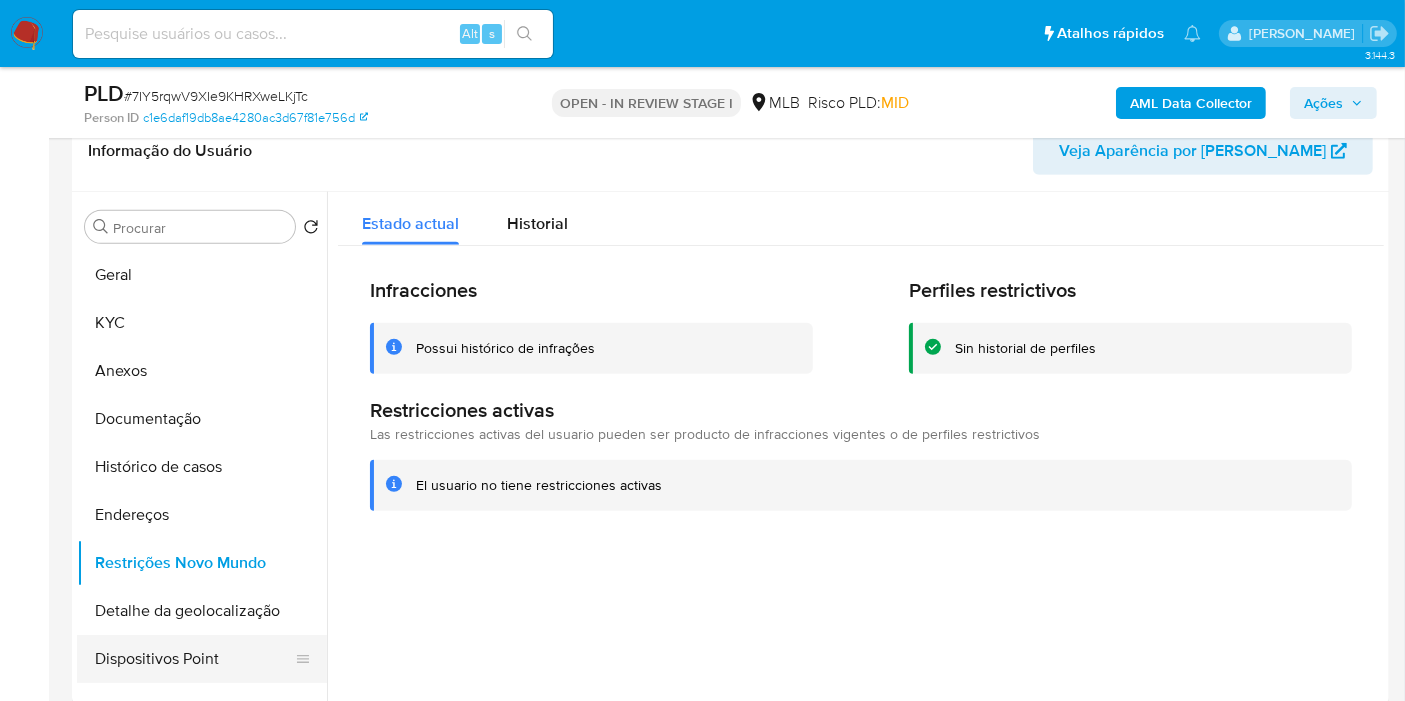 drag, startPoint x: 225, startPoint y: 621, endPoint x: 224, endPoint y: 639, distance: 18.027756 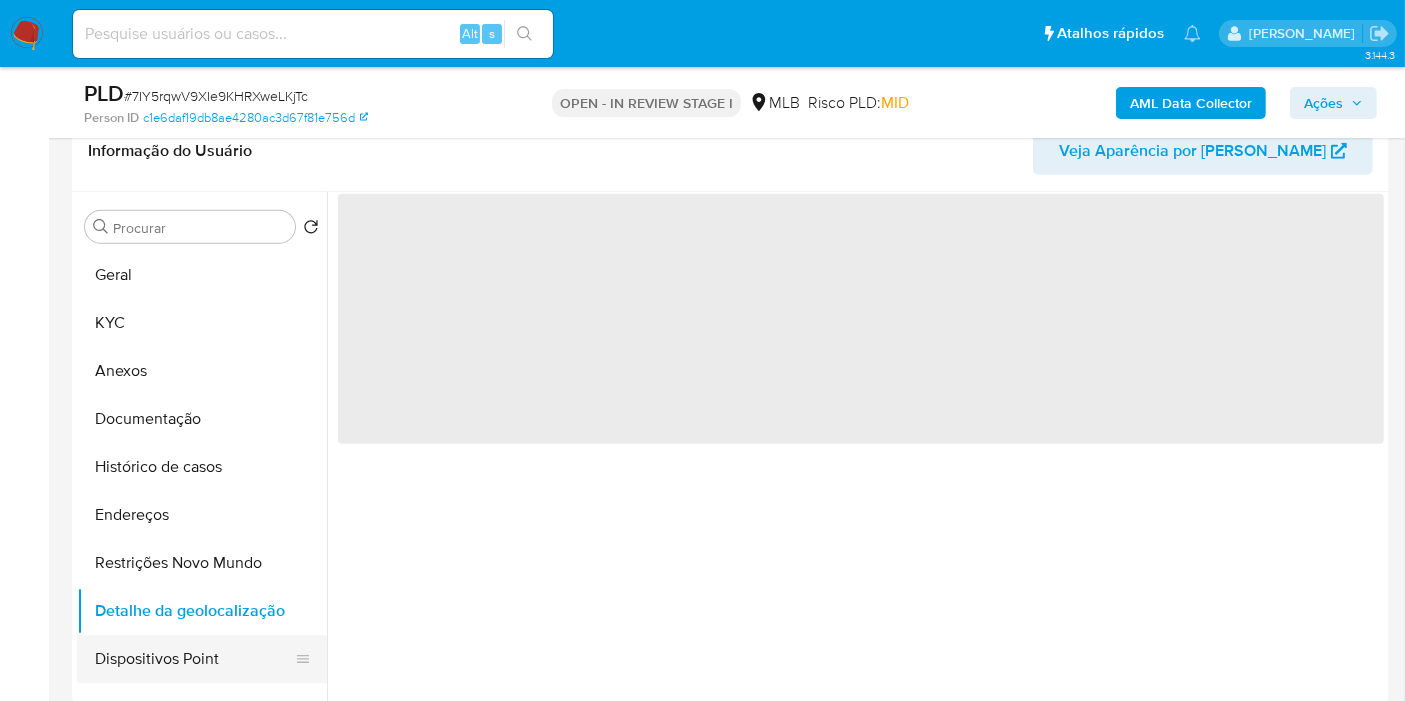 click on "Dispositivos Point" at bounding box center (194, 659) 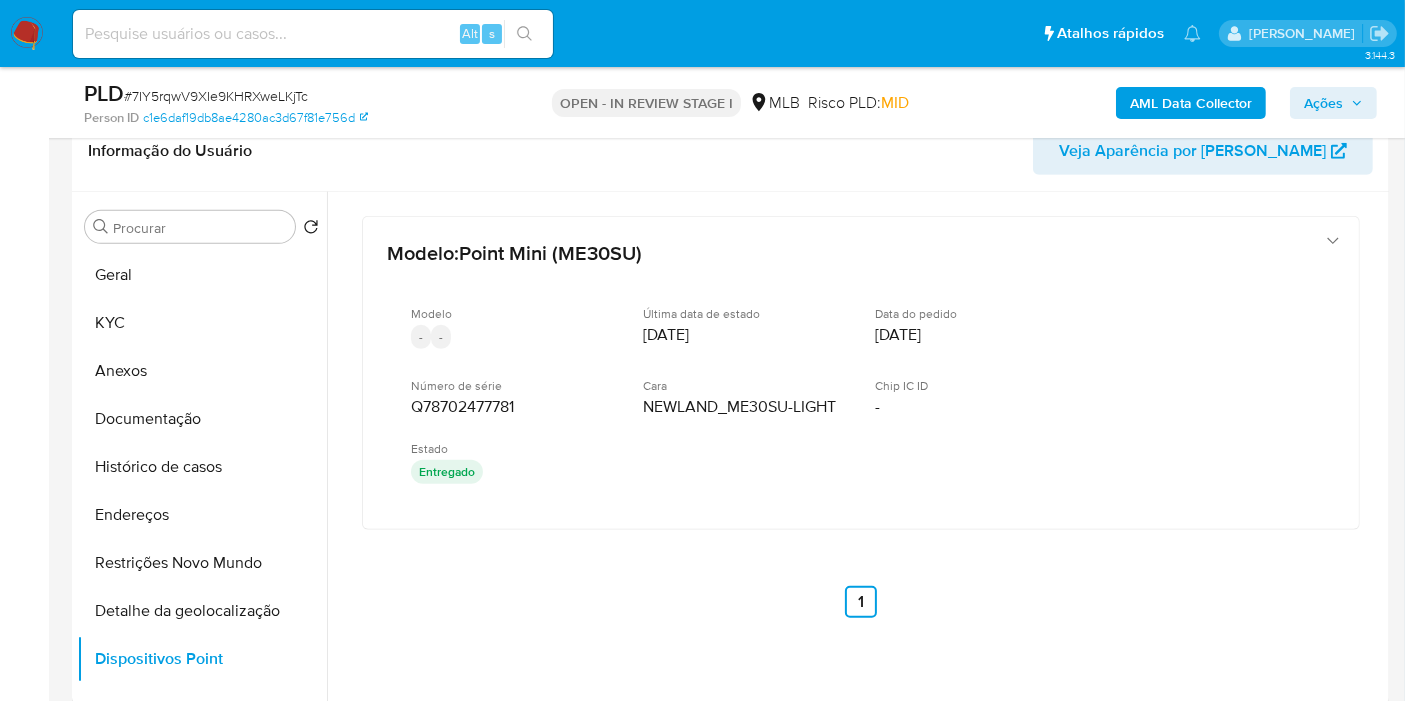 type 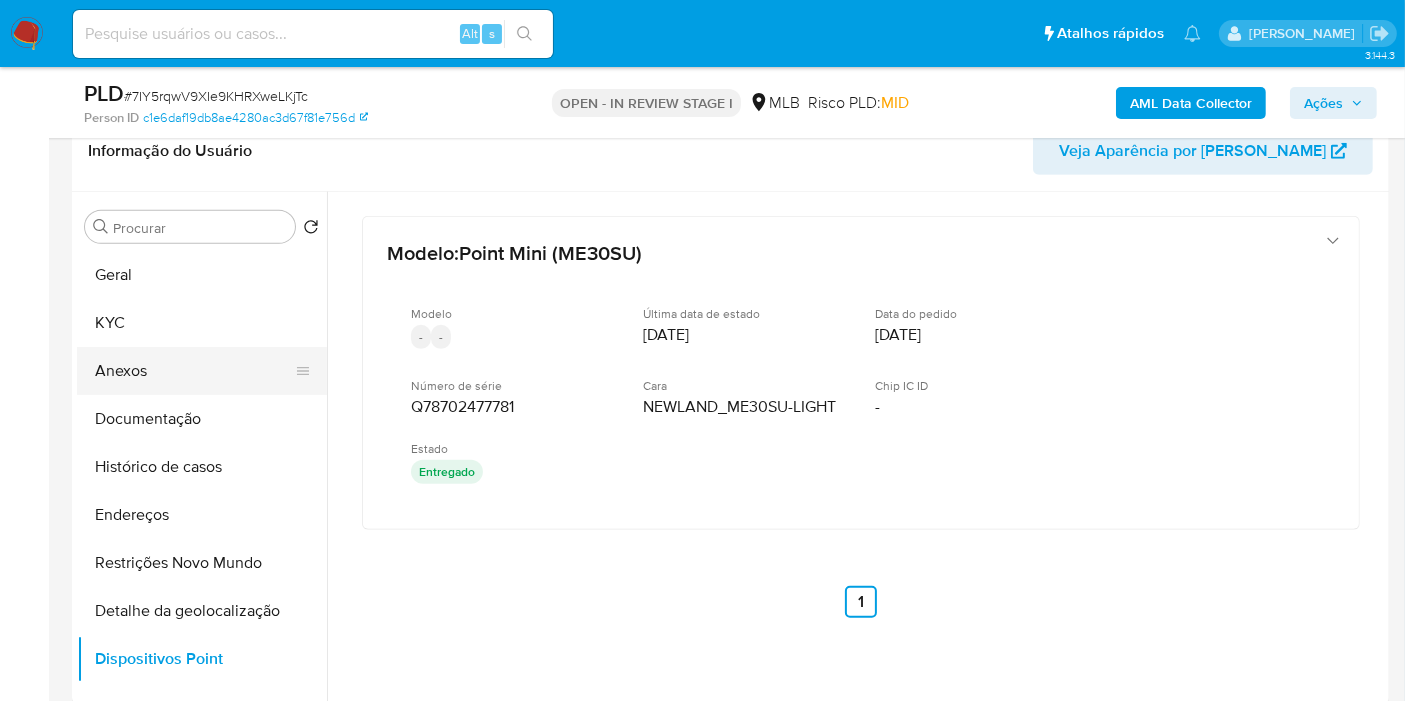 click on "Anexos" at bounding box center (194, 371) 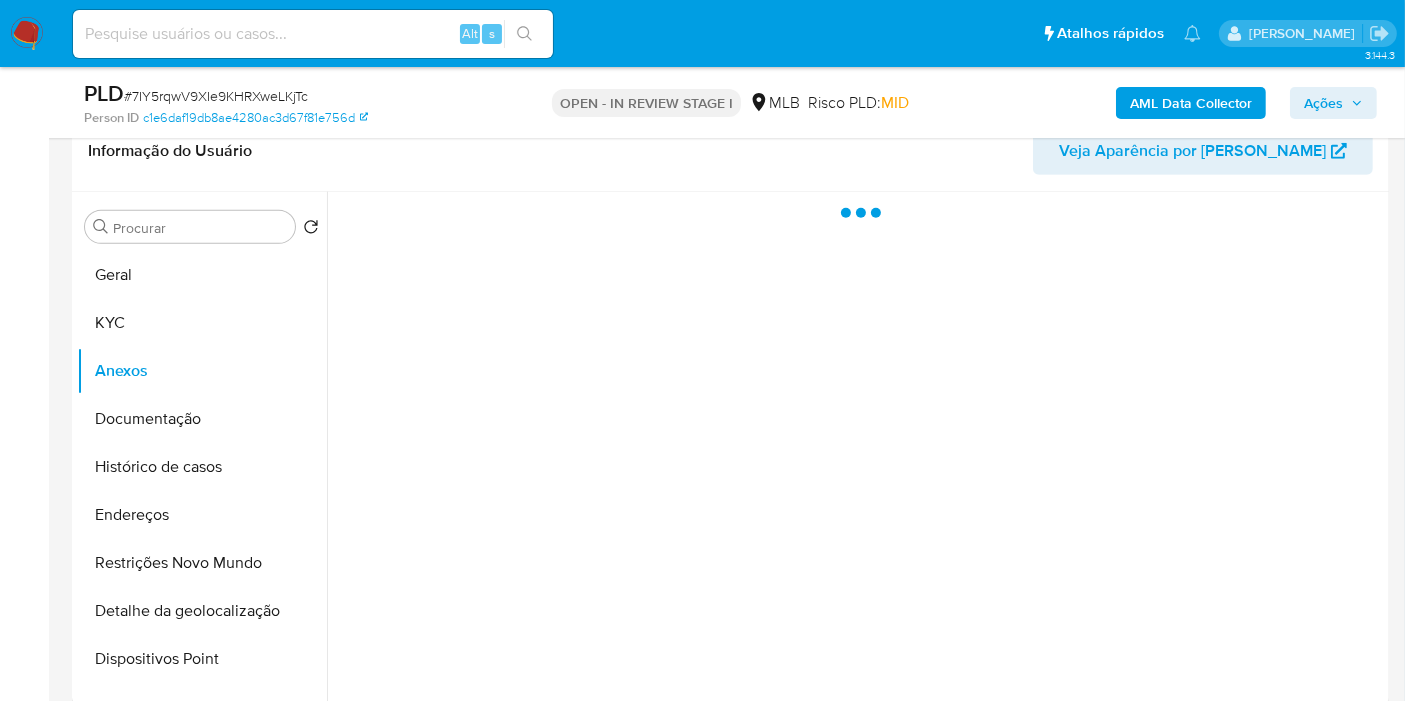 click 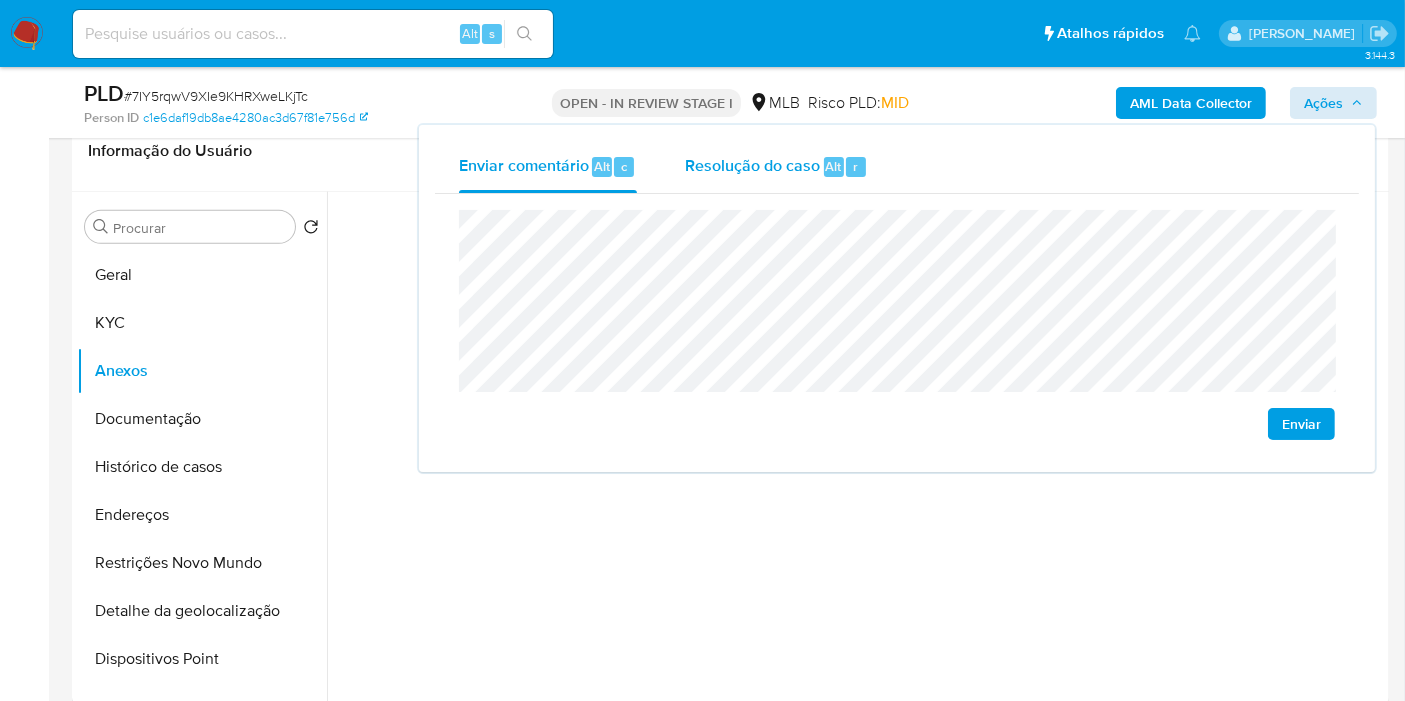 click on "Resolução do caso" at bounding box center (752, 165) 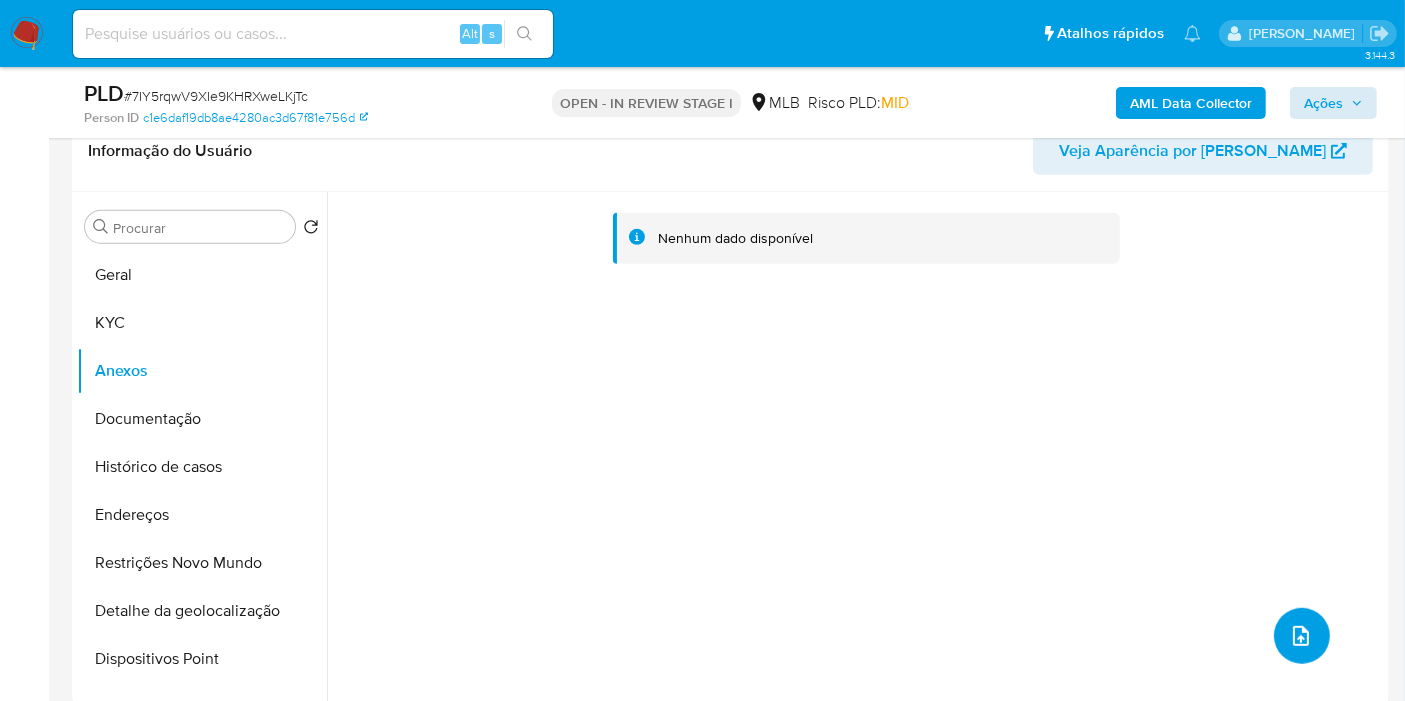 click at bounding box center (1302, 636) 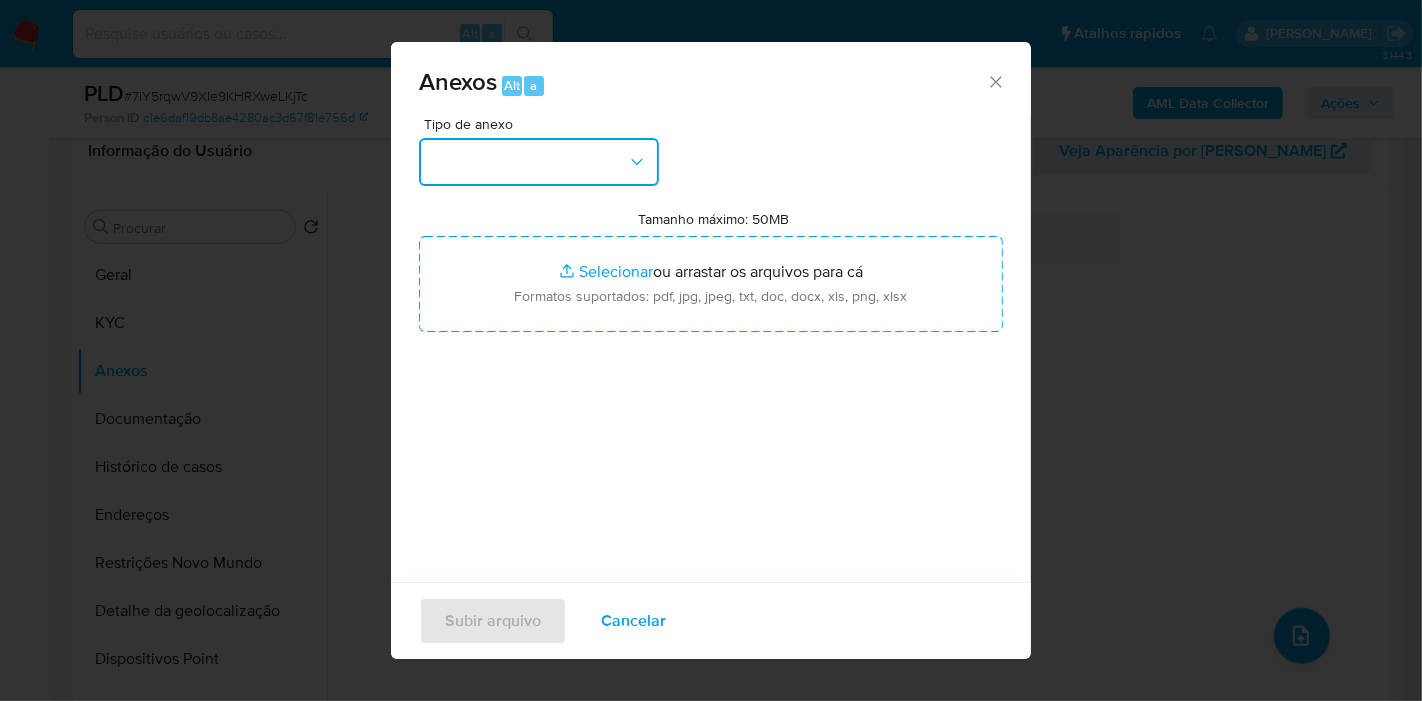 click at bounding box center (539, 162) 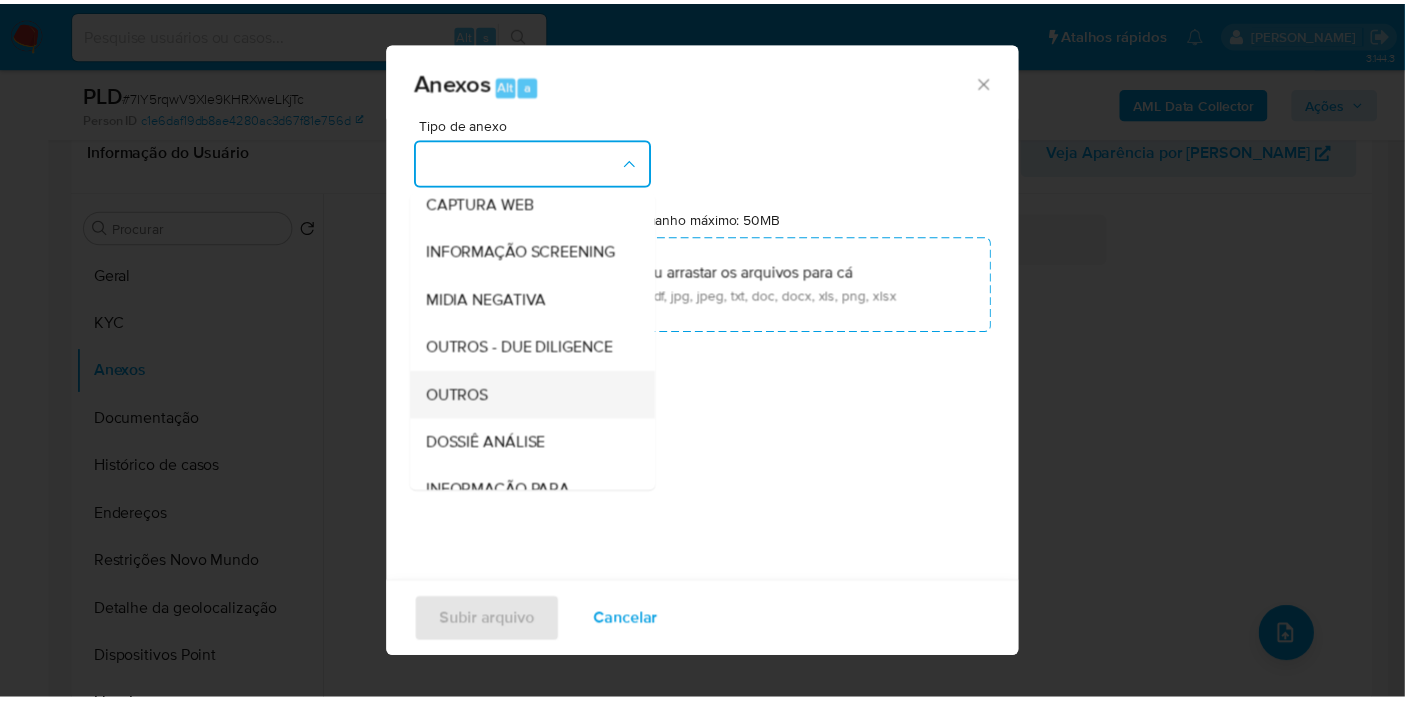 scroll, scrollTop: 307, scrollLeft: 0, axis: vertical 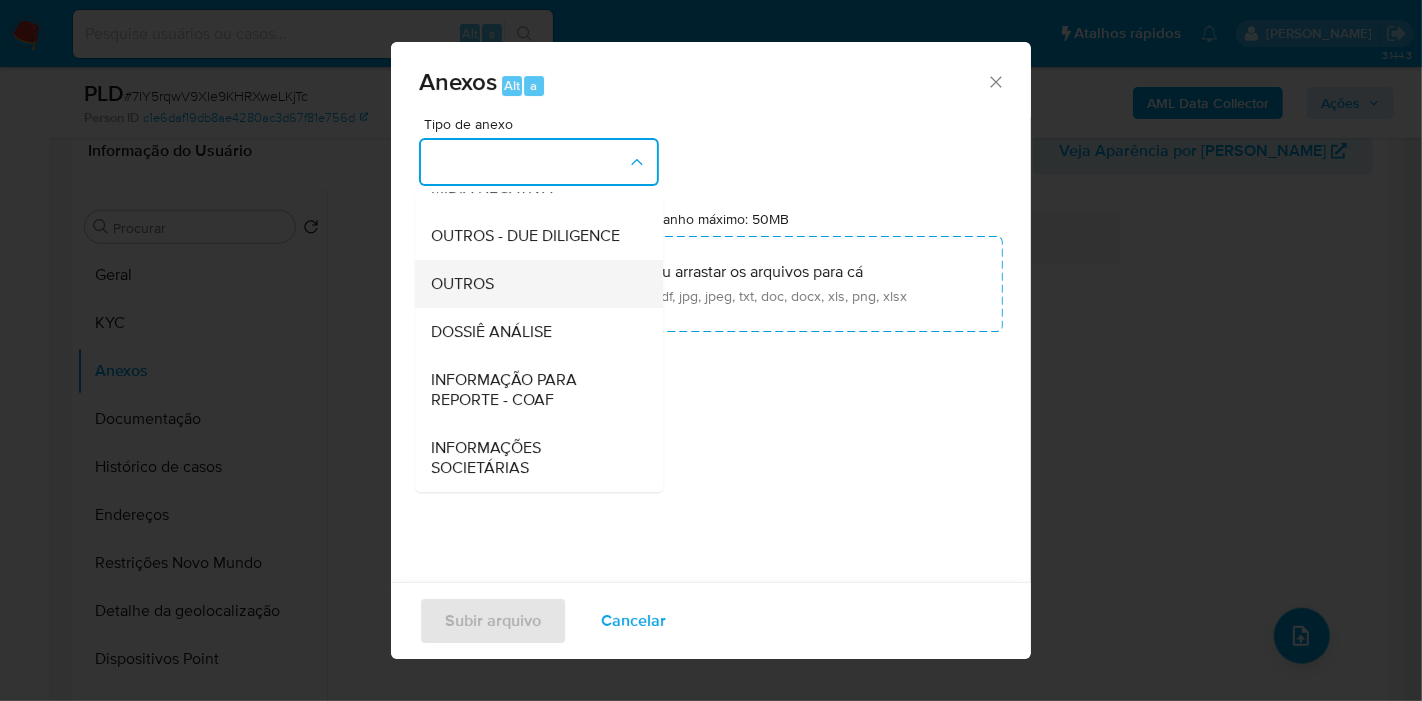 click on "OUTROS" at bounding box center (533, 284) 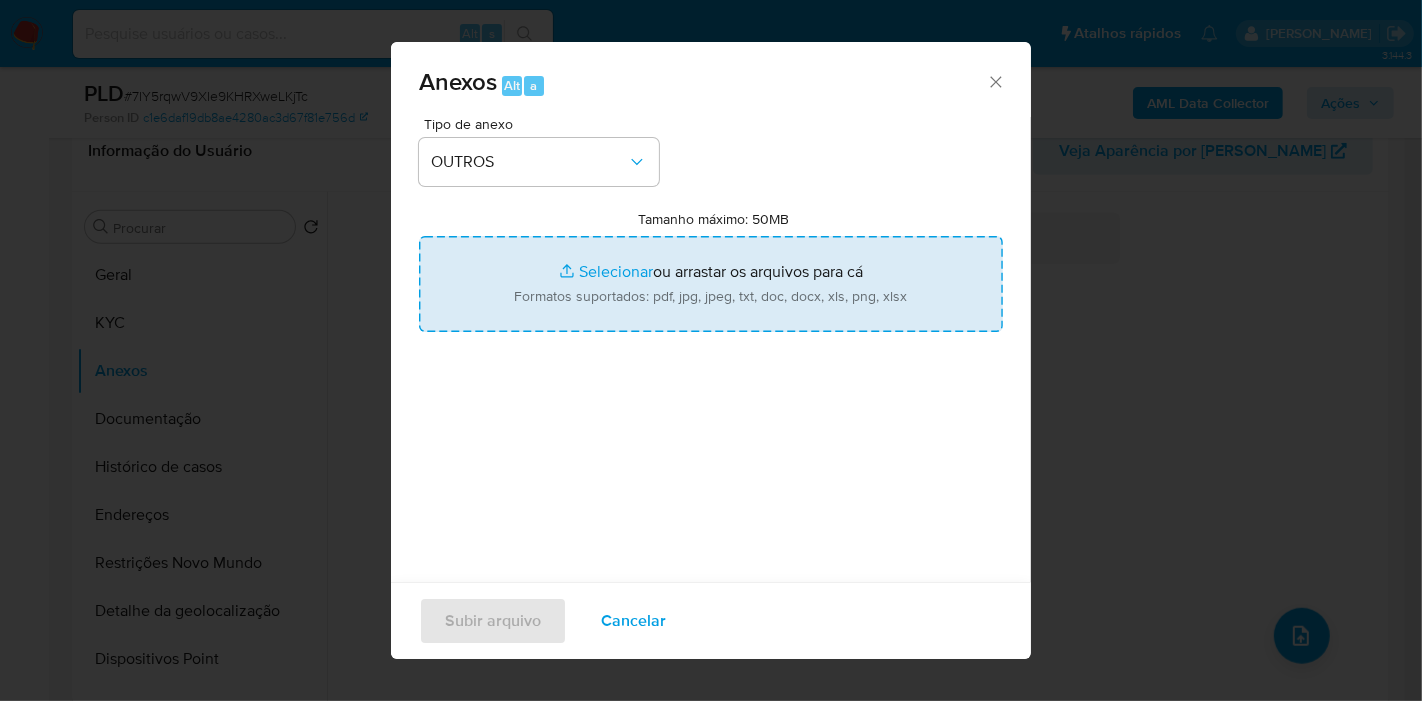 click on "Tamanho máximo: 50MB Selecionar arquivos" at bounding box center (711, 284) 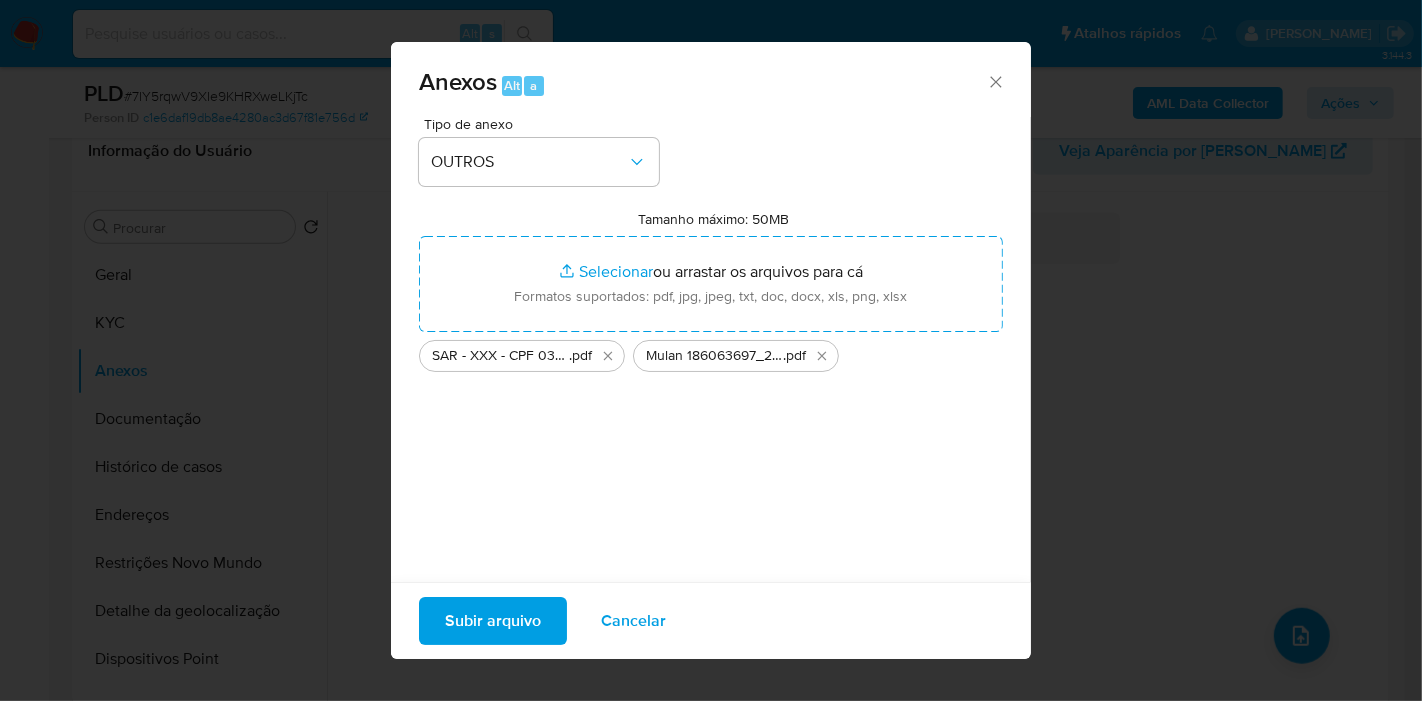 click on "Subir arquivo" at bounding box center [493, 621] 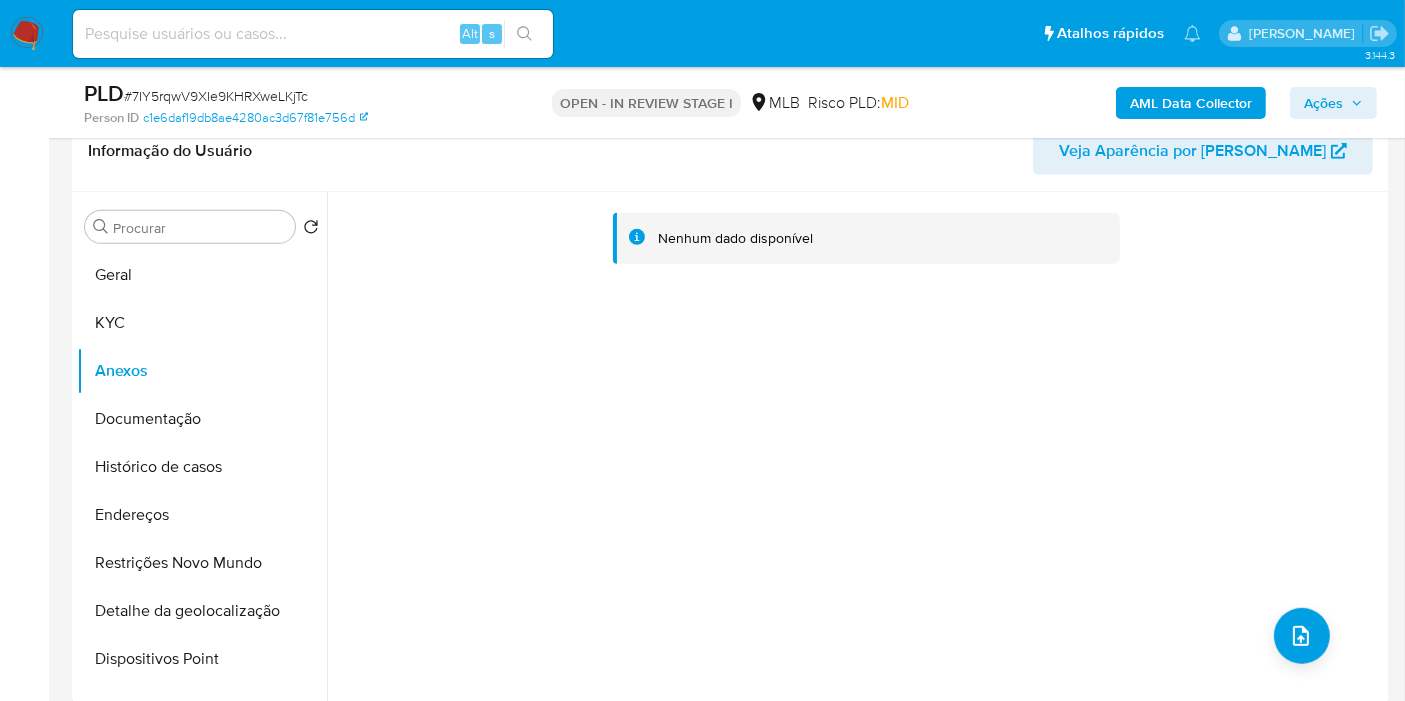 click on "Ações" at bounding box center (1323, 103) 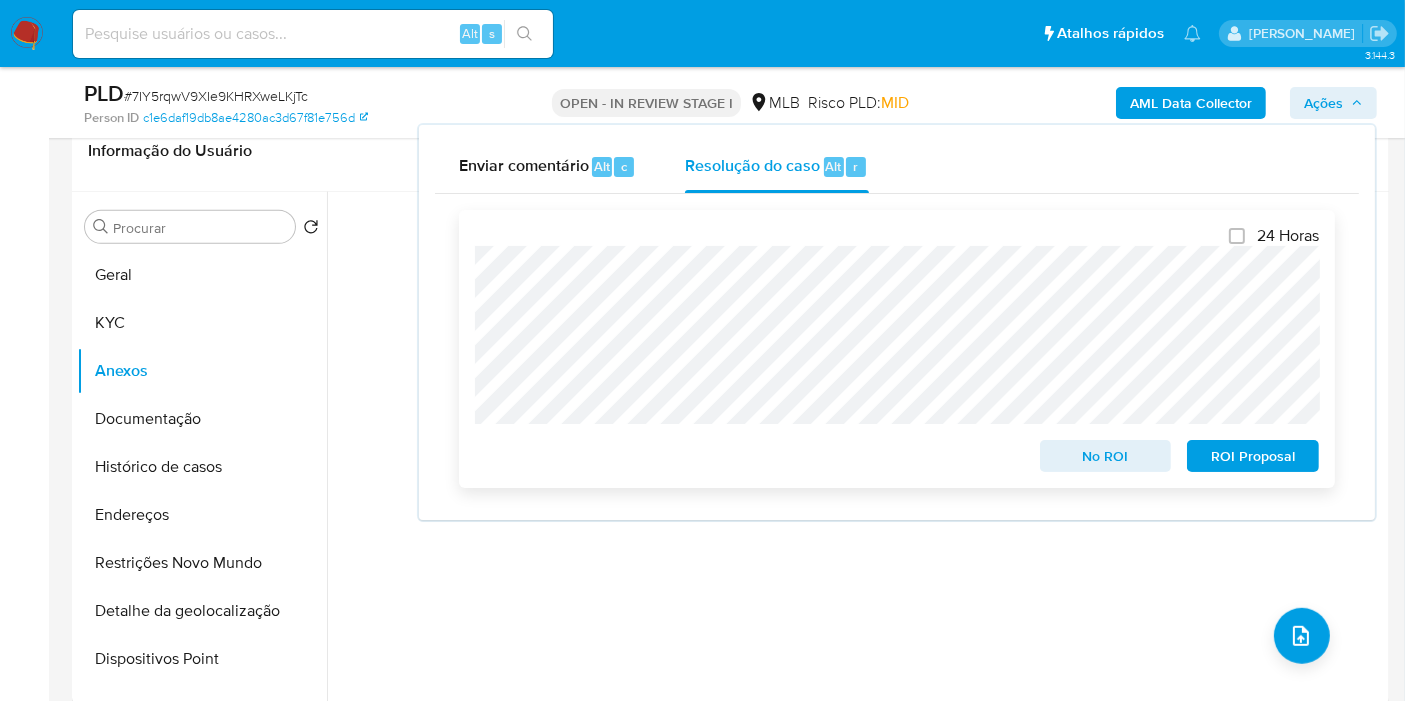 click on "ROI Proposal" at bounding box center [1253, 456] 